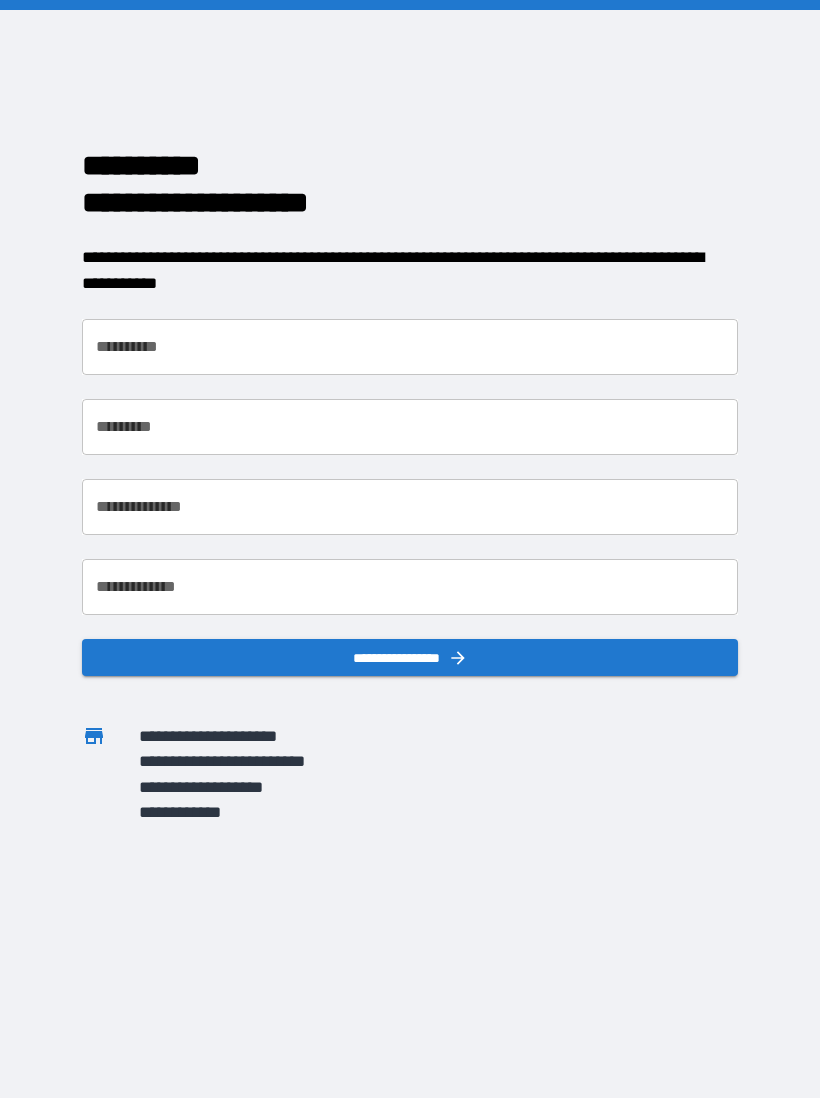 scroll, scrollTop: 0, scrollLeft: 0, axis: both 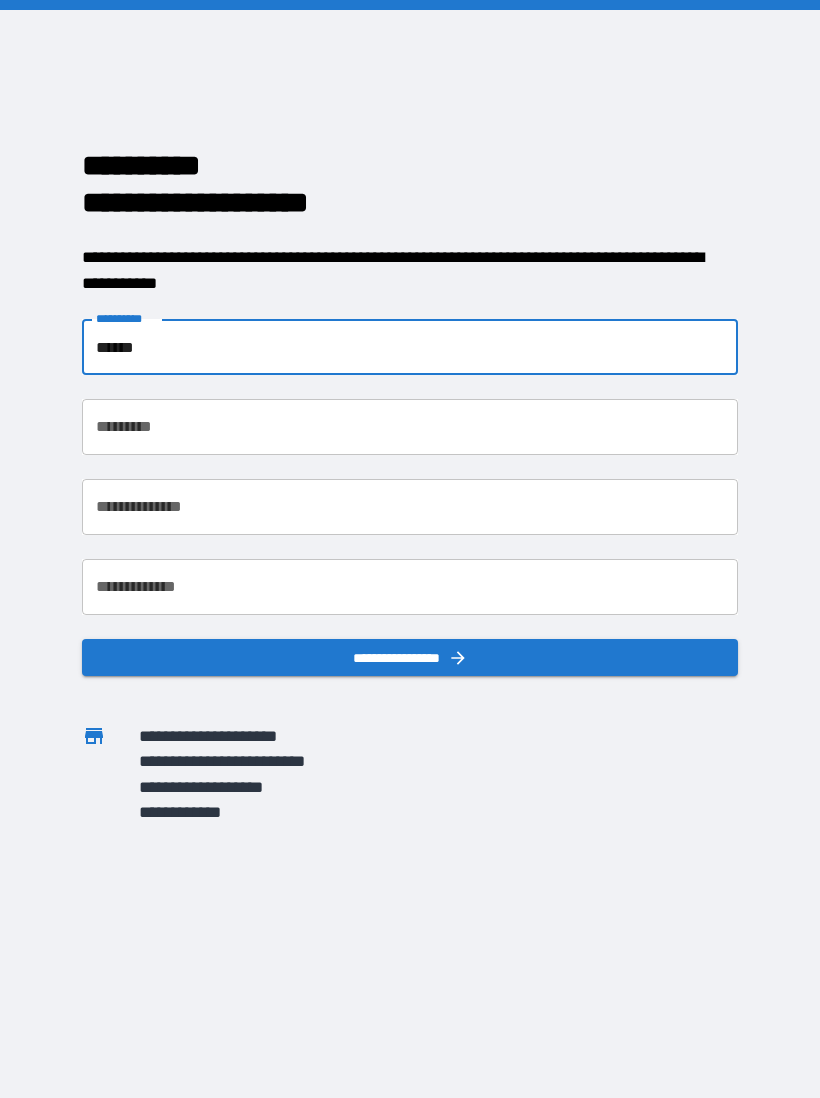type on "******" 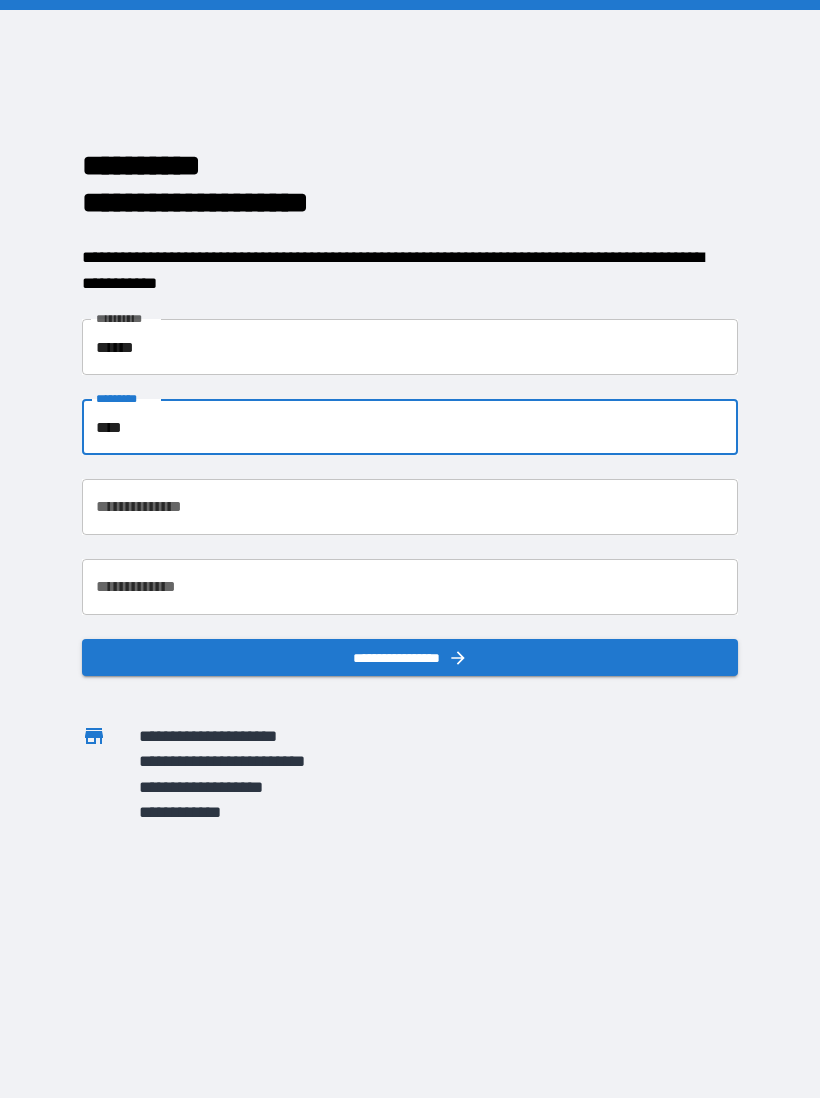 type on "****" 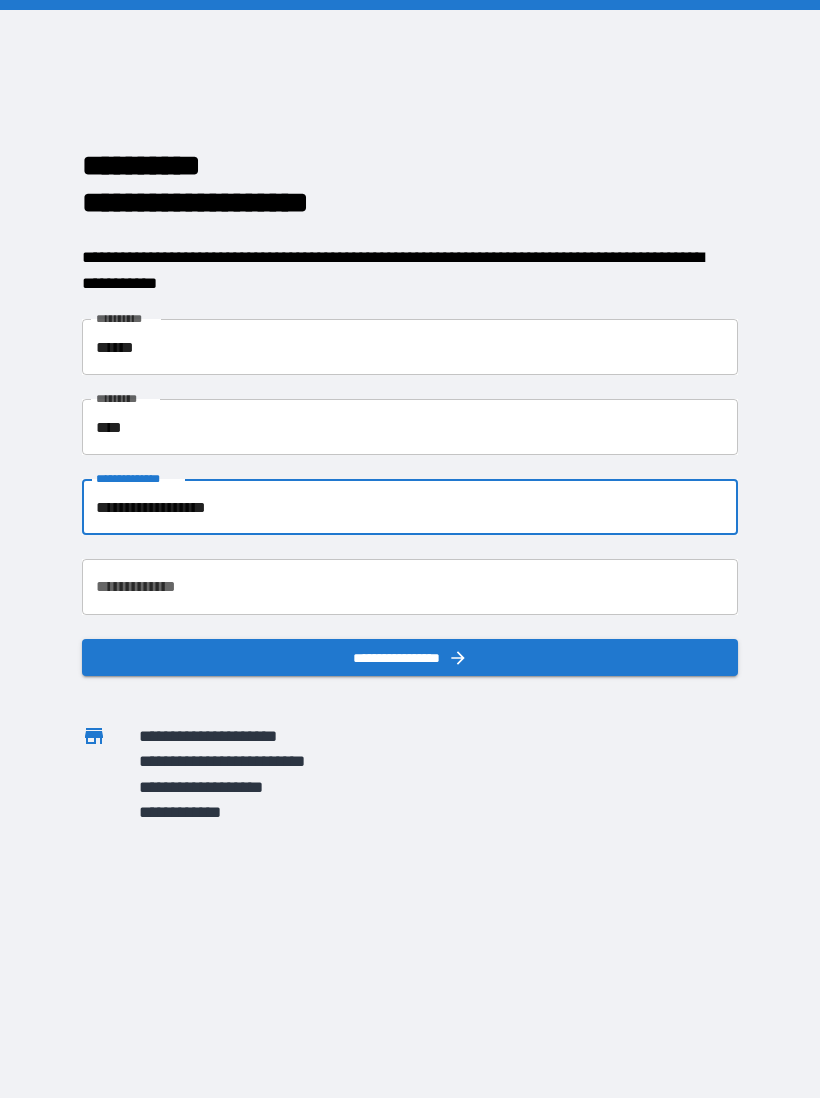 type on "**********" 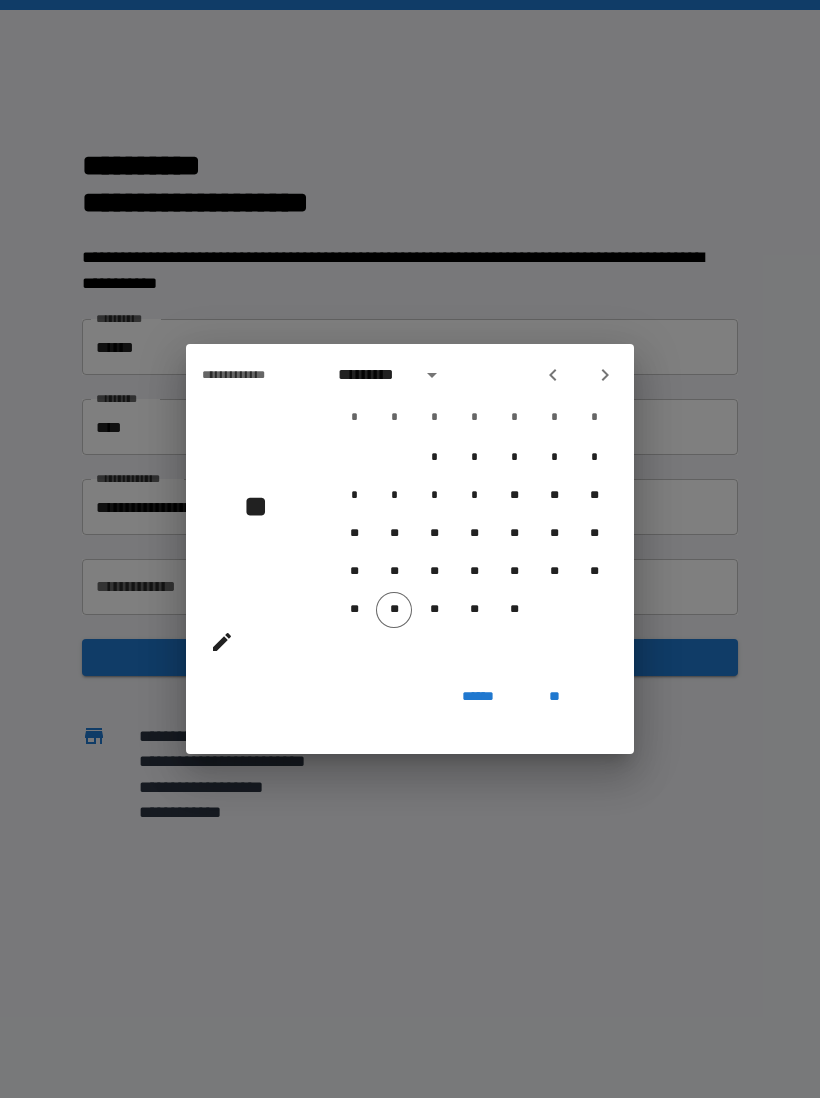 click on "*********" at bounding box center (373, 375) 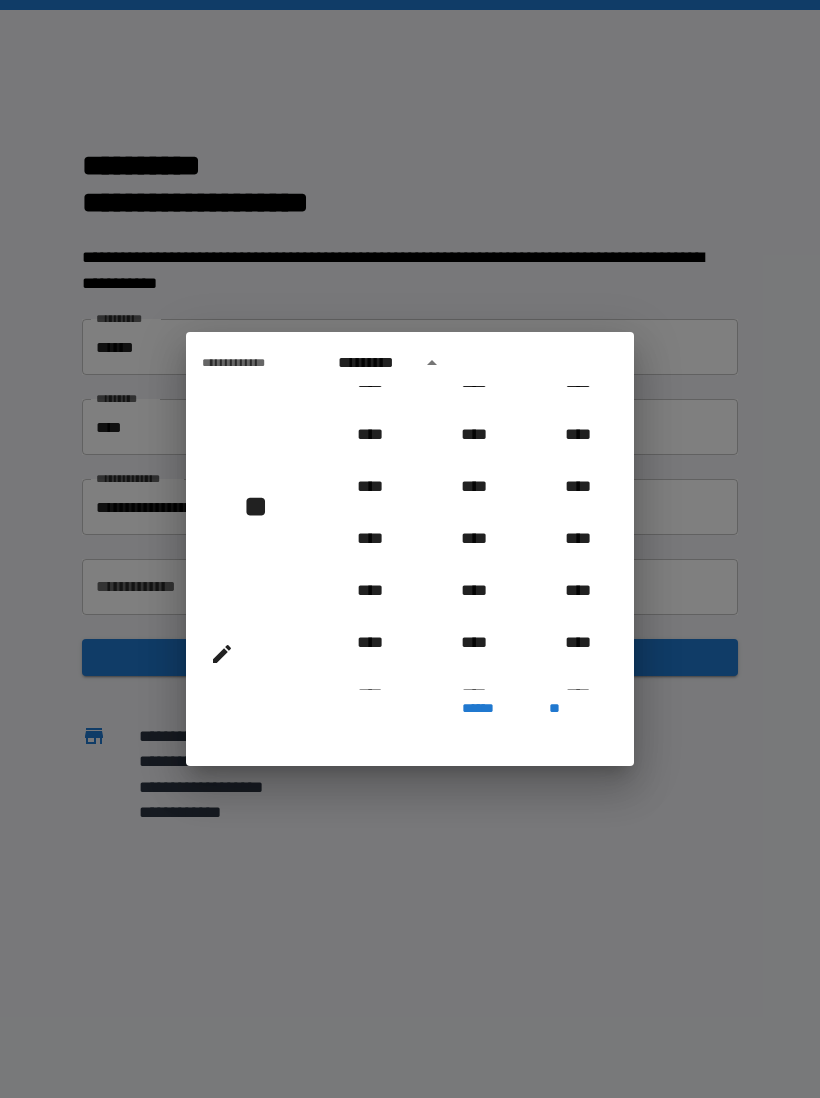 scroll, scrollTop: 698, scrollLeft: 0, axis: vertical 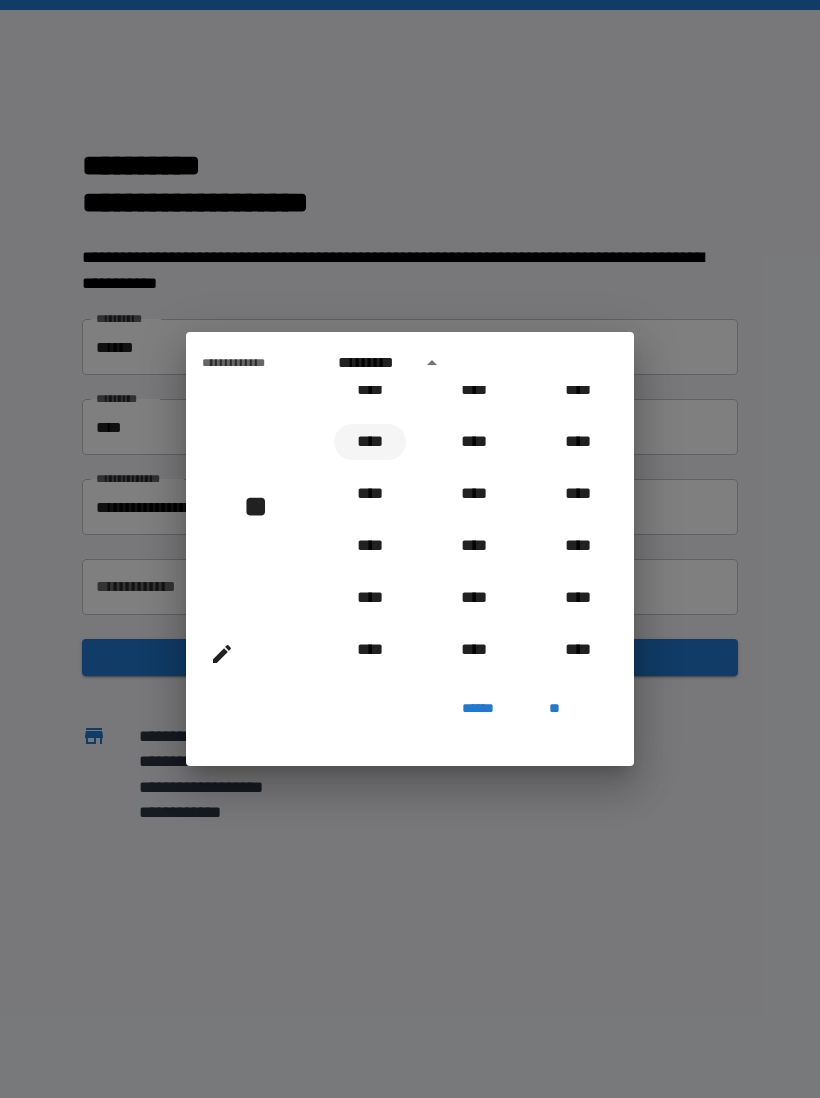 click on "****" at bounding box center [370, 442] 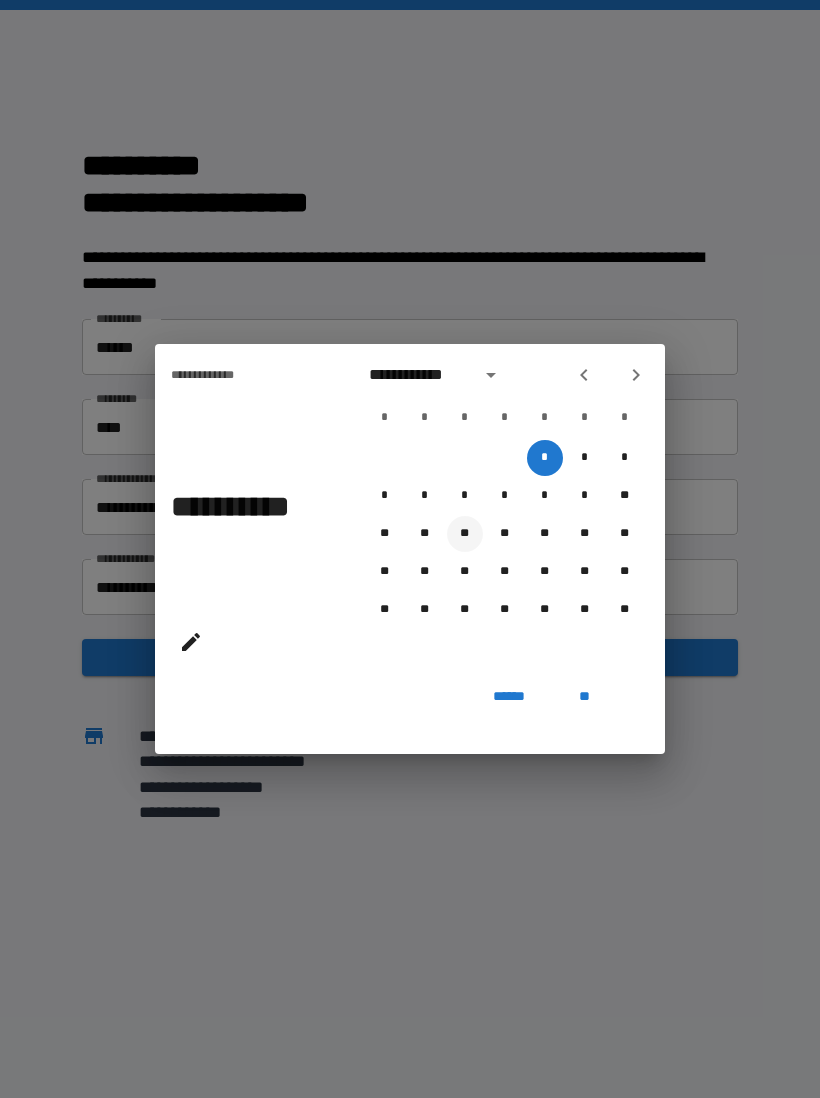 click on "**" at bounding box center (465, 534) 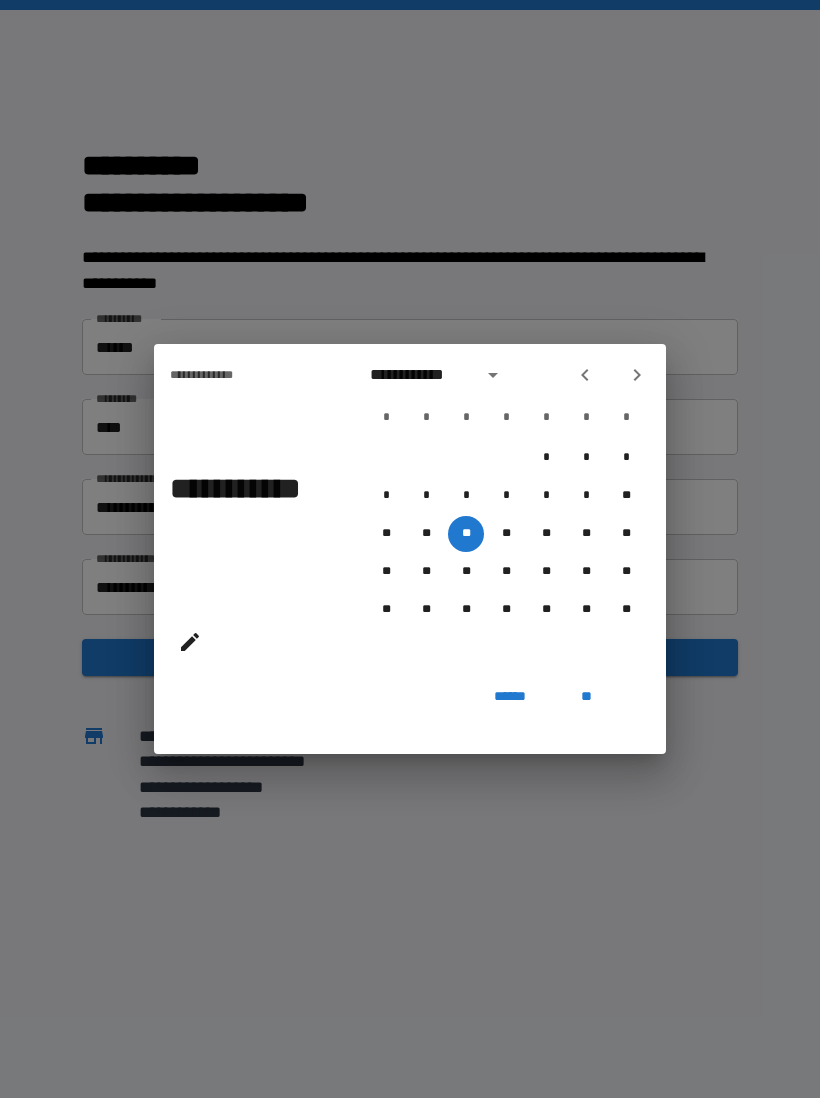 click on "**********" at bounding box center (420, 375) 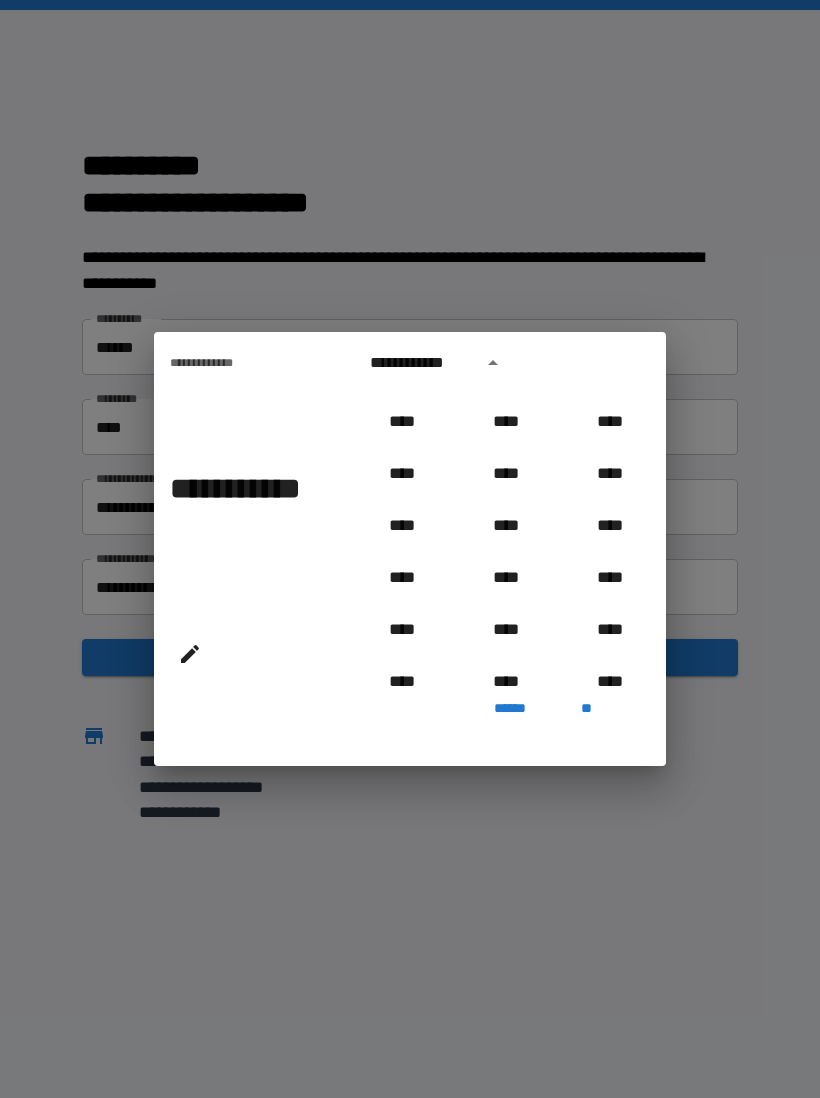 scroll, scrollTop: 0, scrollLeft: 0, axis: both 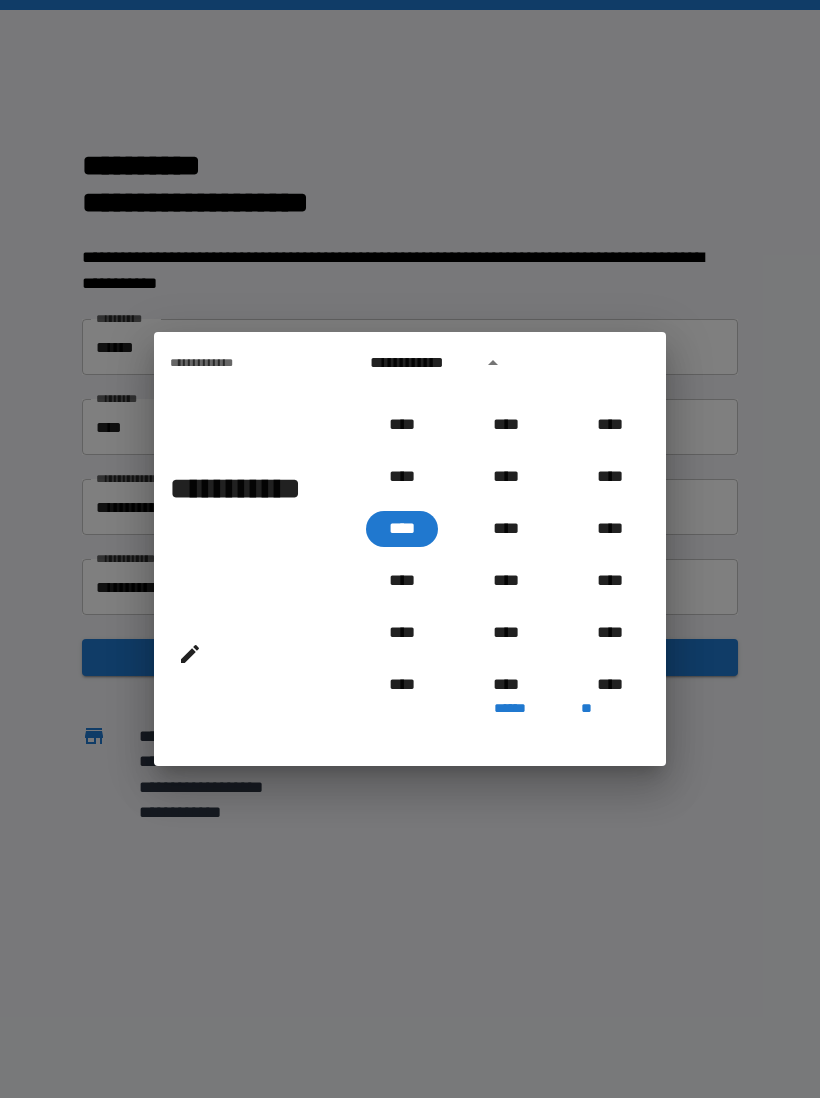 click 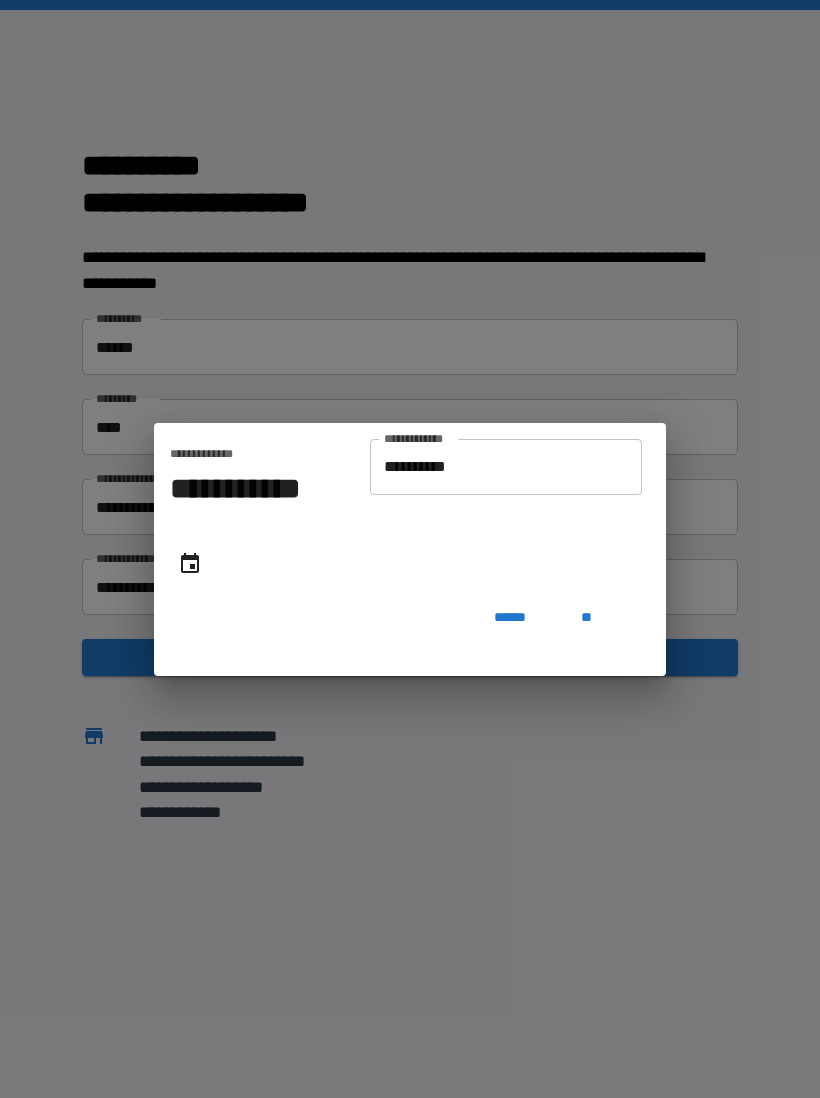 click on "**********" at bounding box center [506, 467] 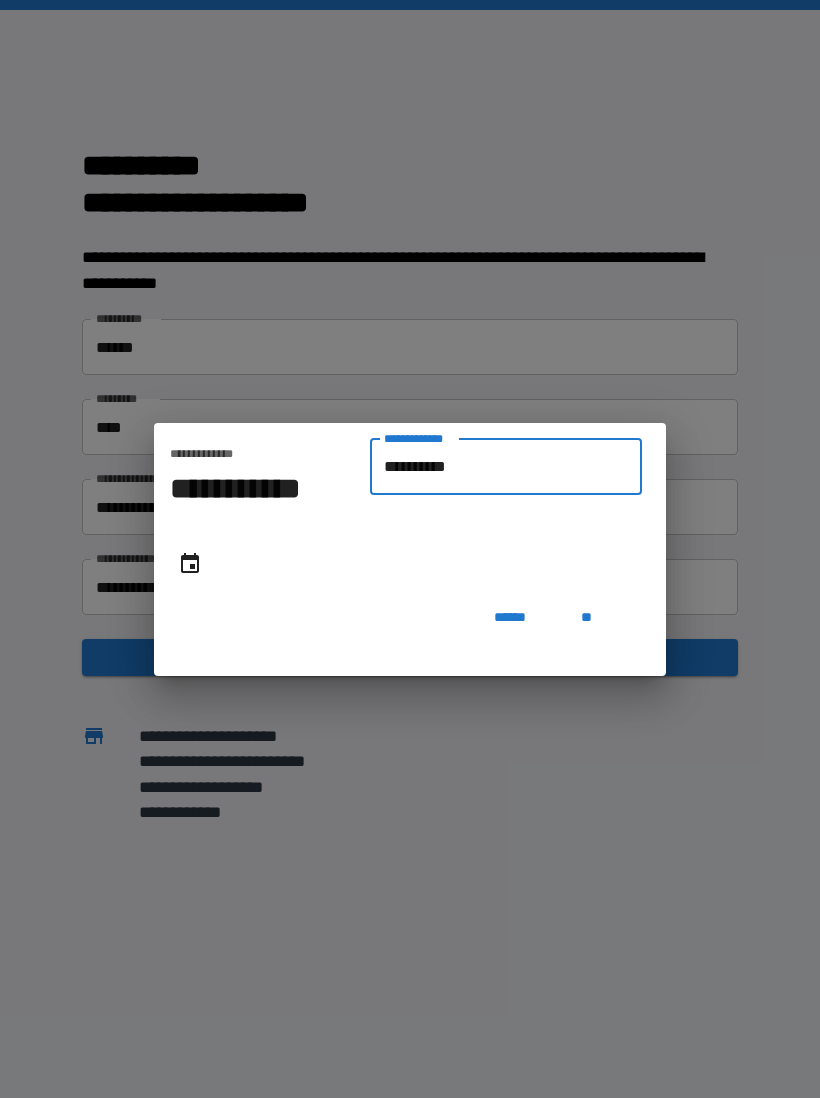 click on "**********" at bounding box center (506, 467) 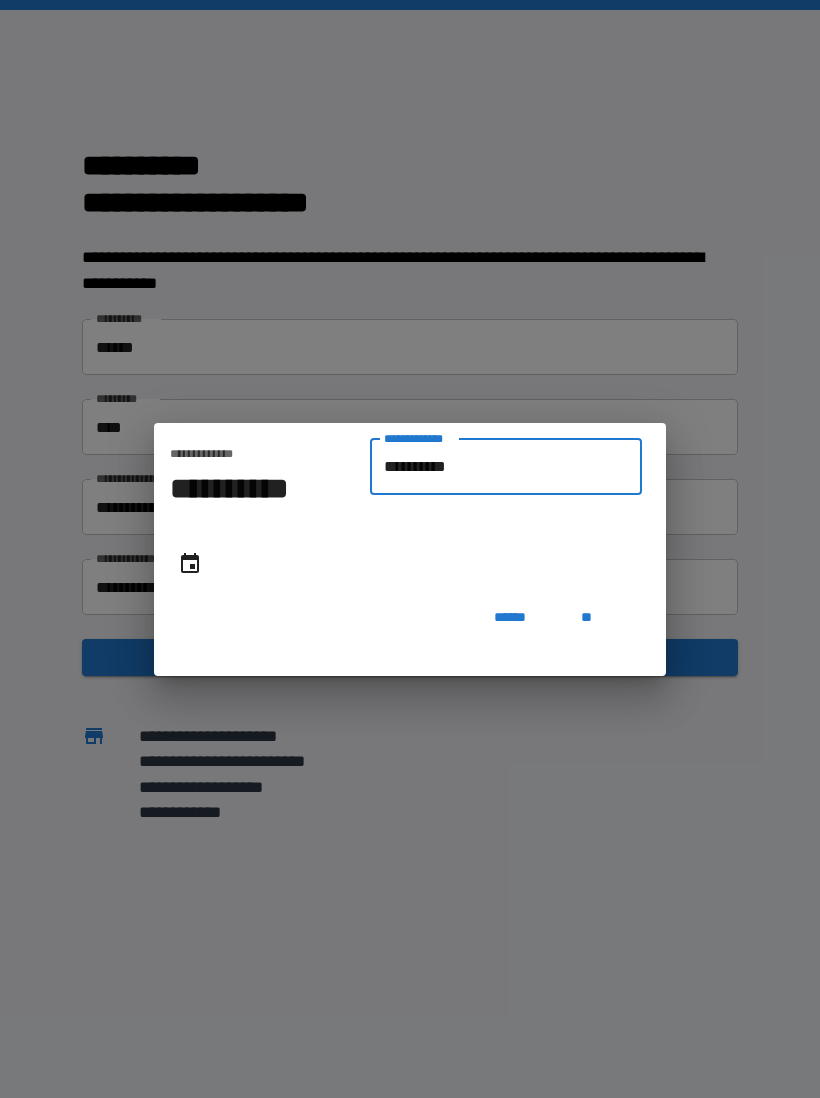 type on "**********" 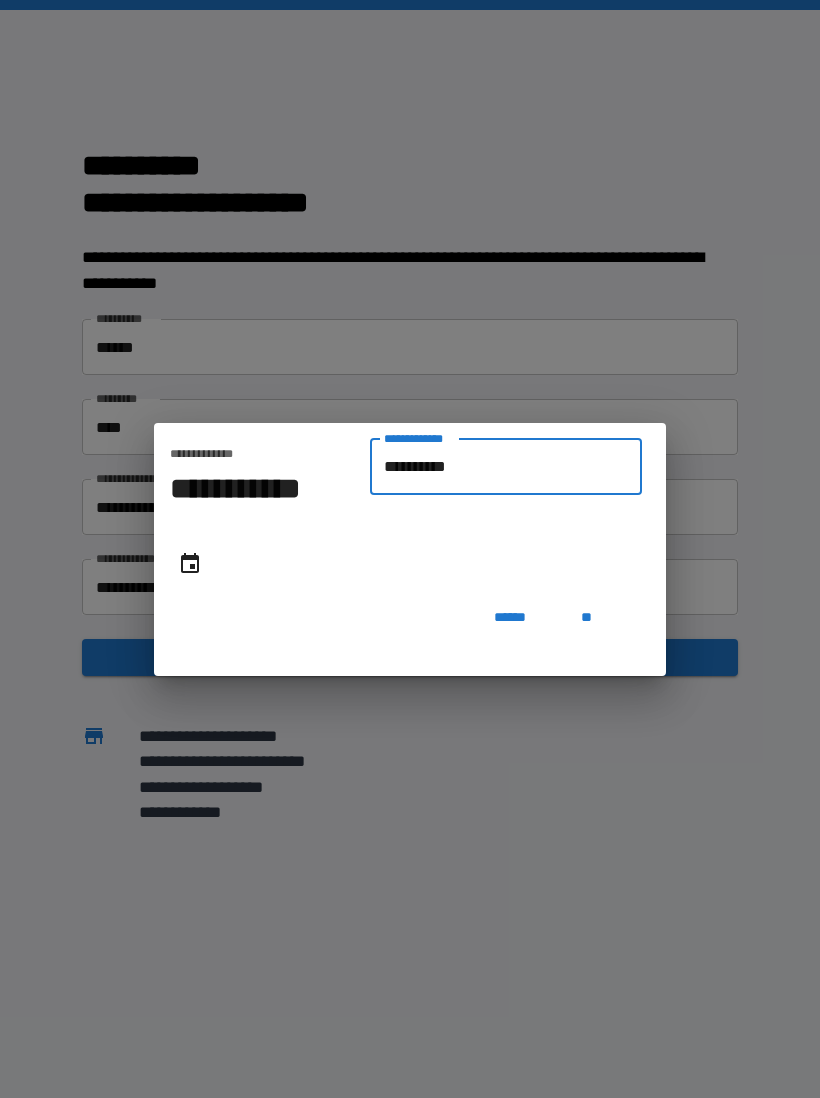 type on "**********" 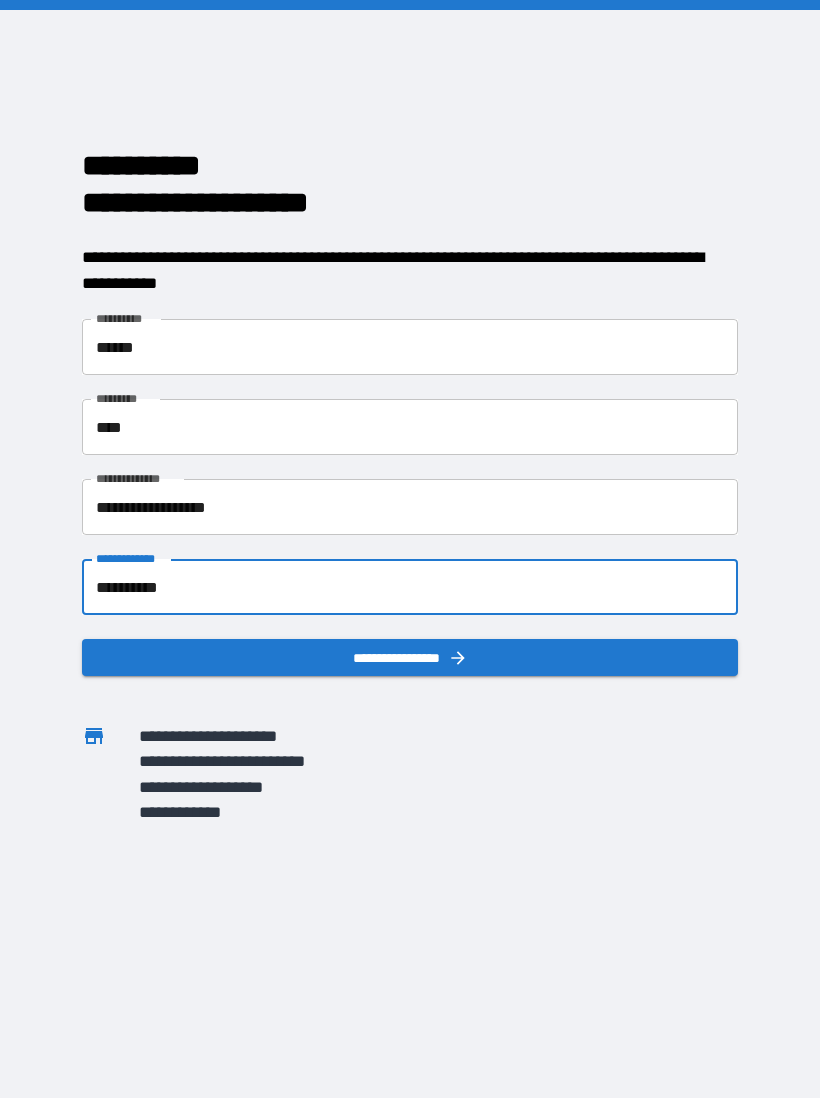 click 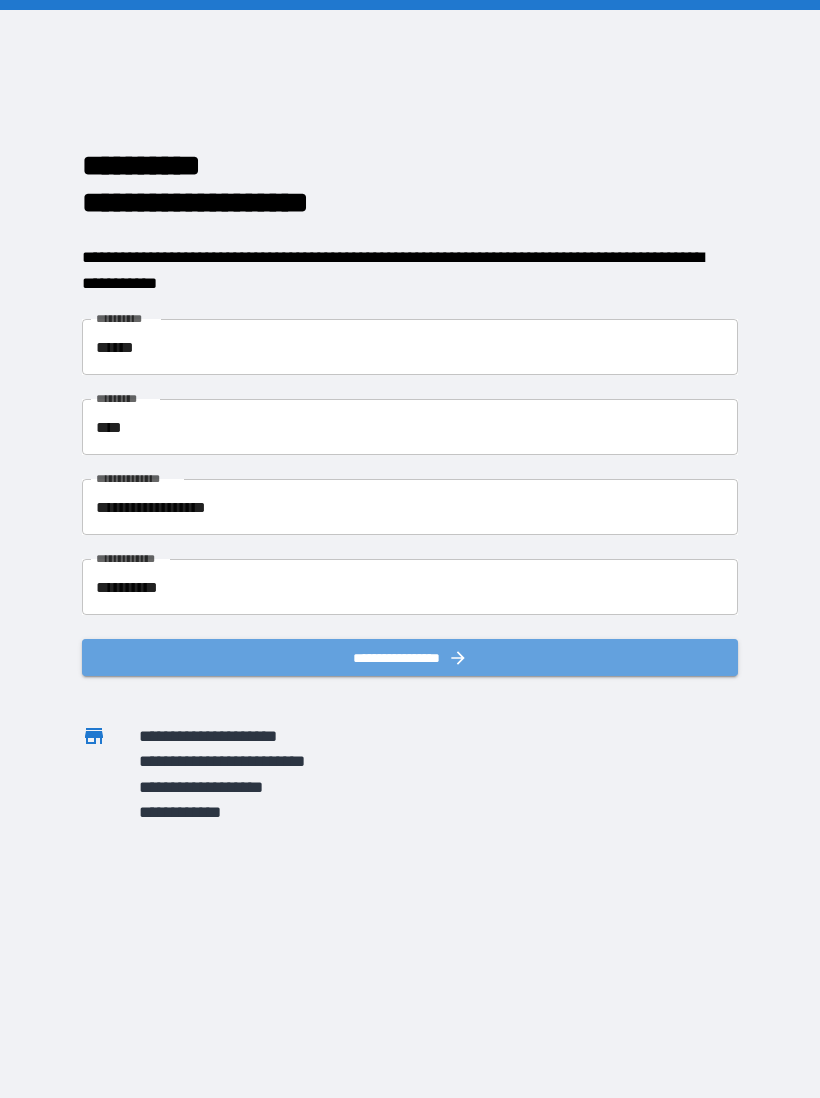 click 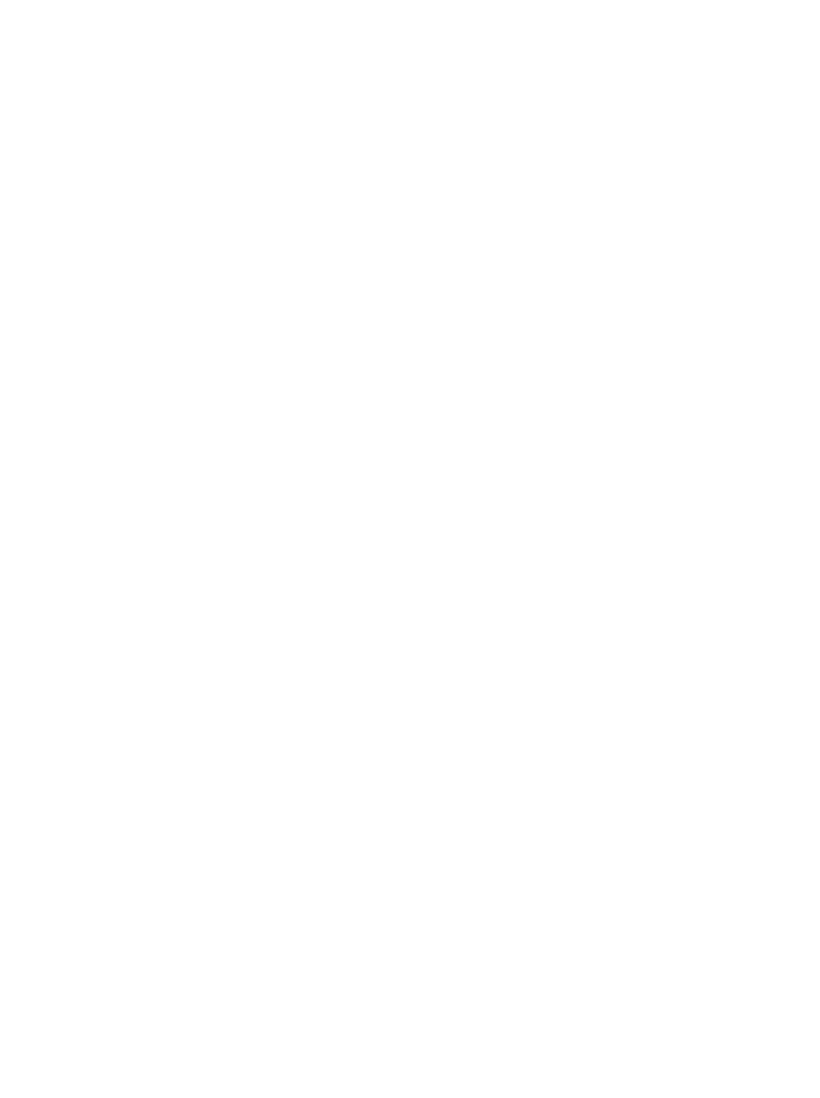 scroll, scrollTop: 0, scrollLeft: 0, axis: both 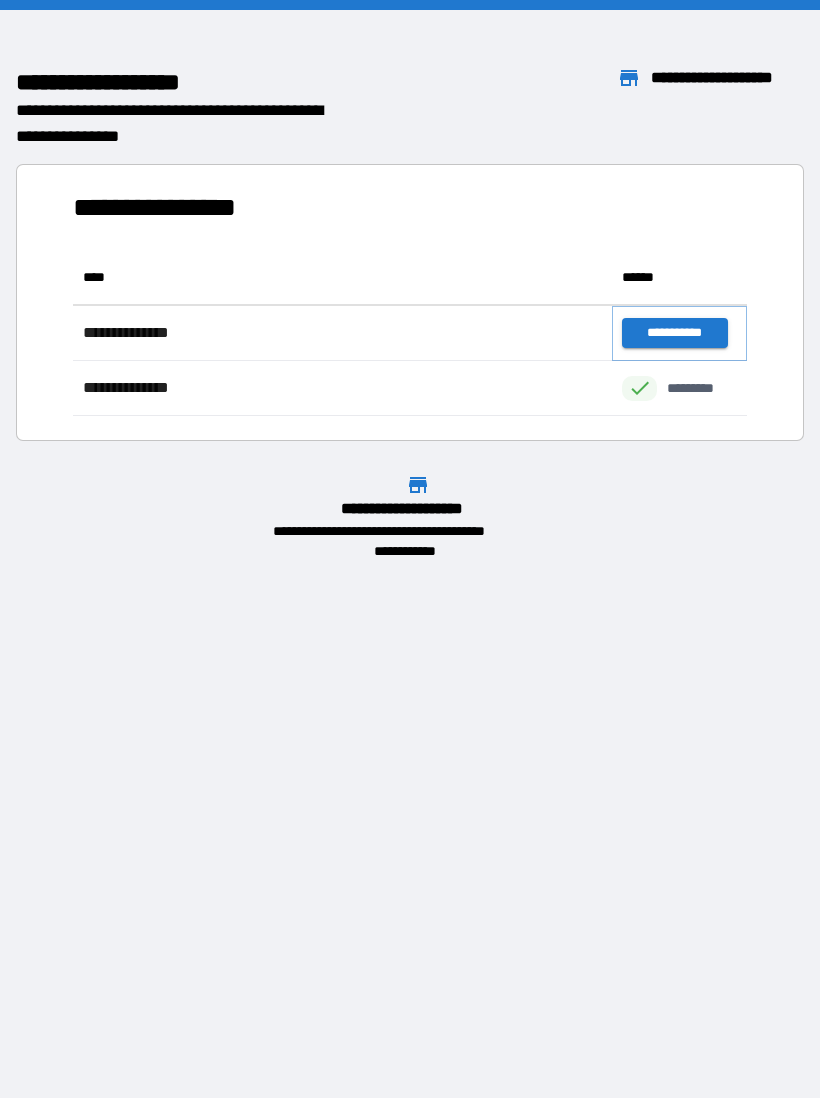 click on "**********" at bounding box center (674, 333) 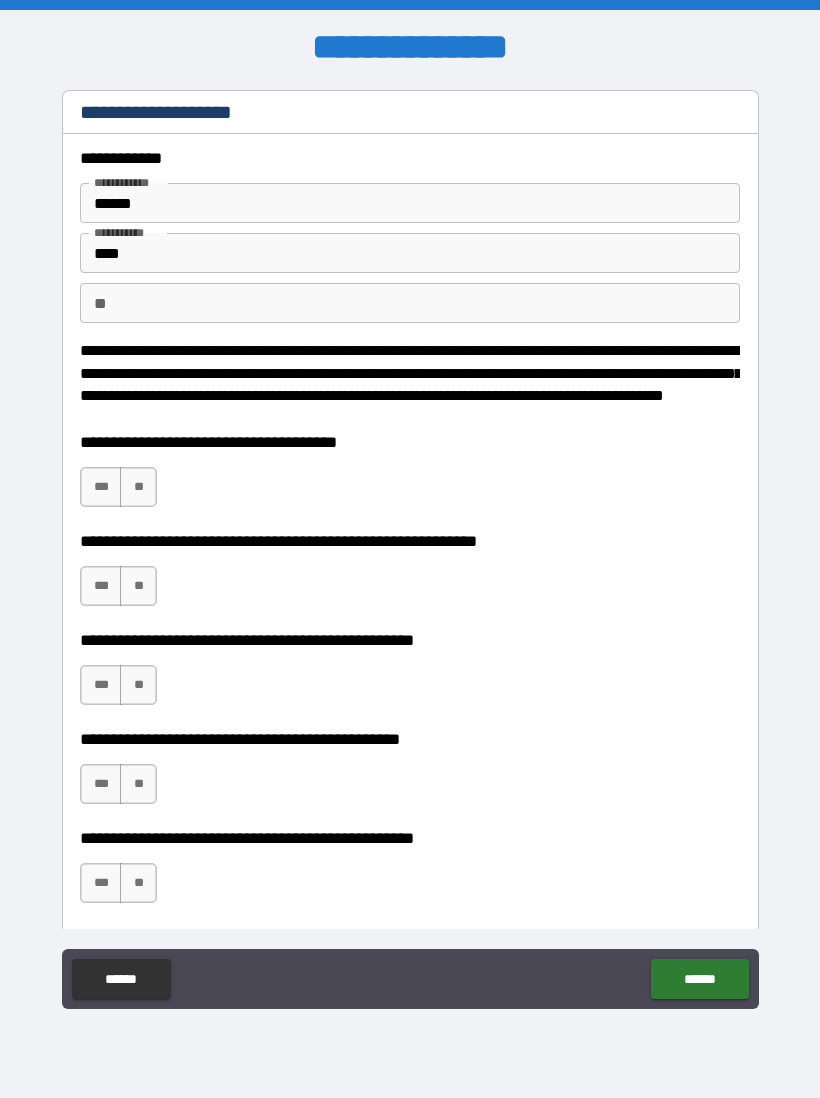 click on "**" at bounding box center (138, 685) 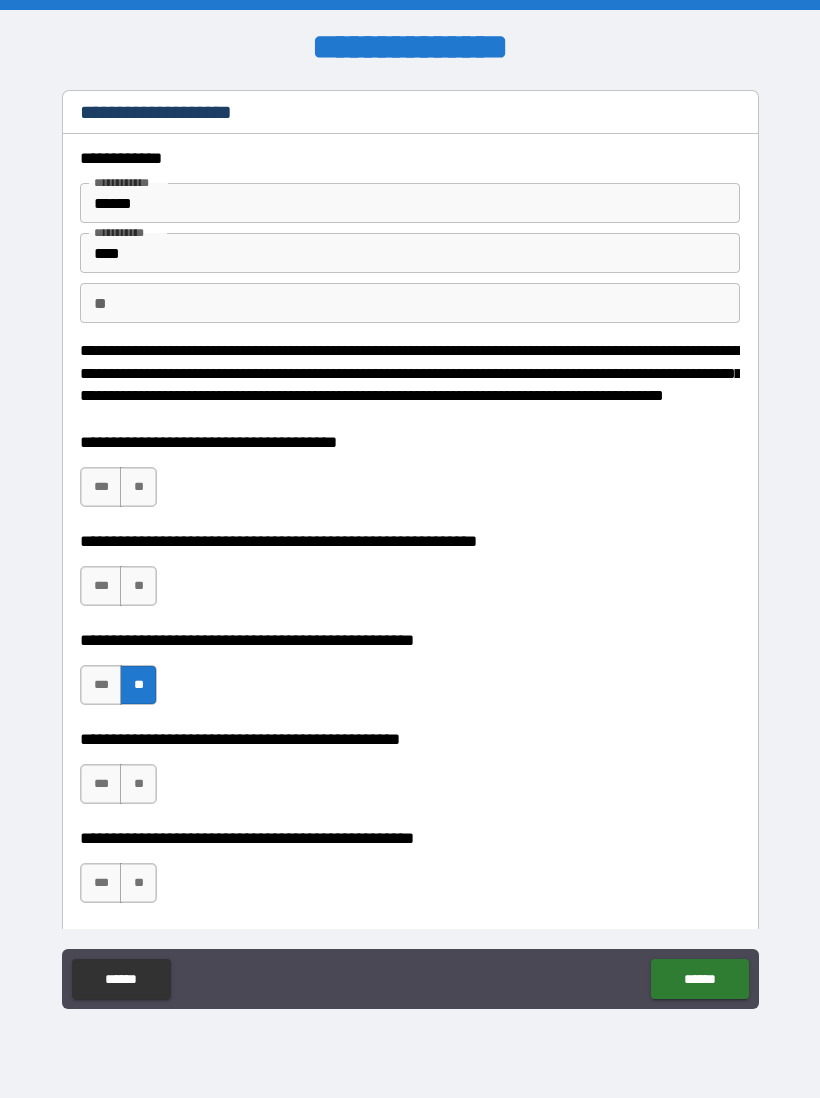 click on "***" at bounding box center [101, 586] 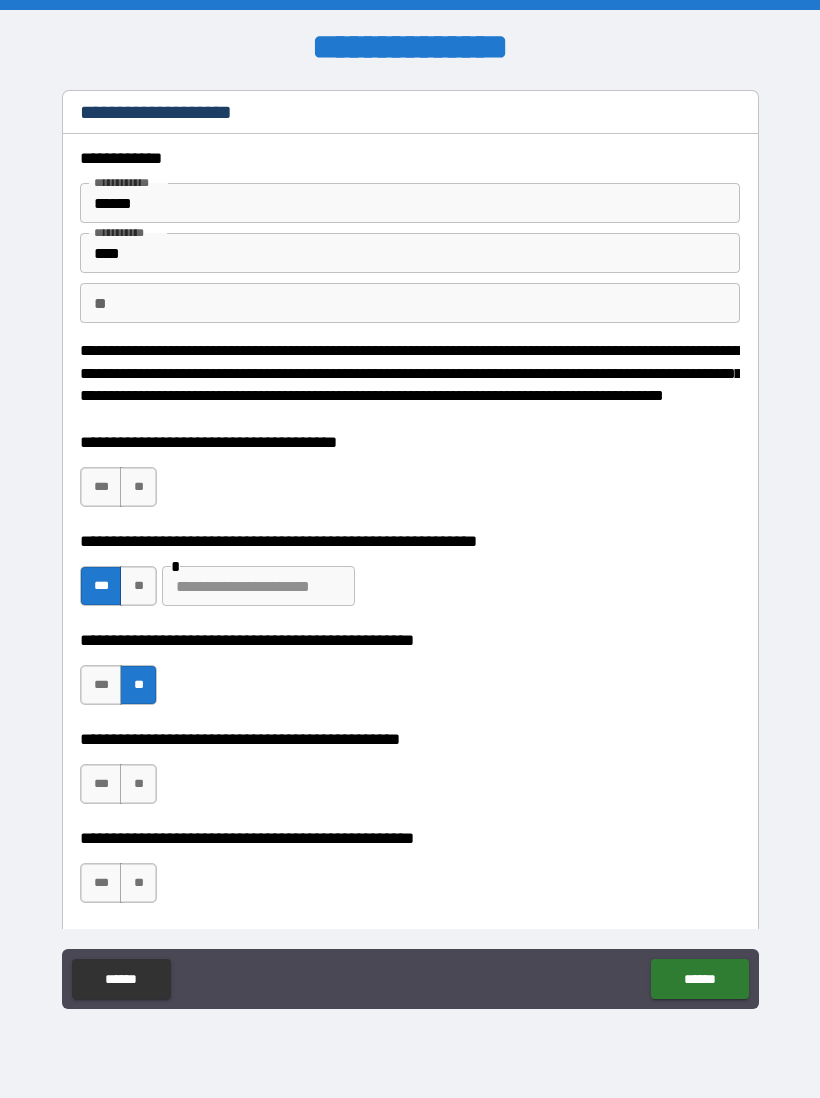 click at bounding box center [258, 586] 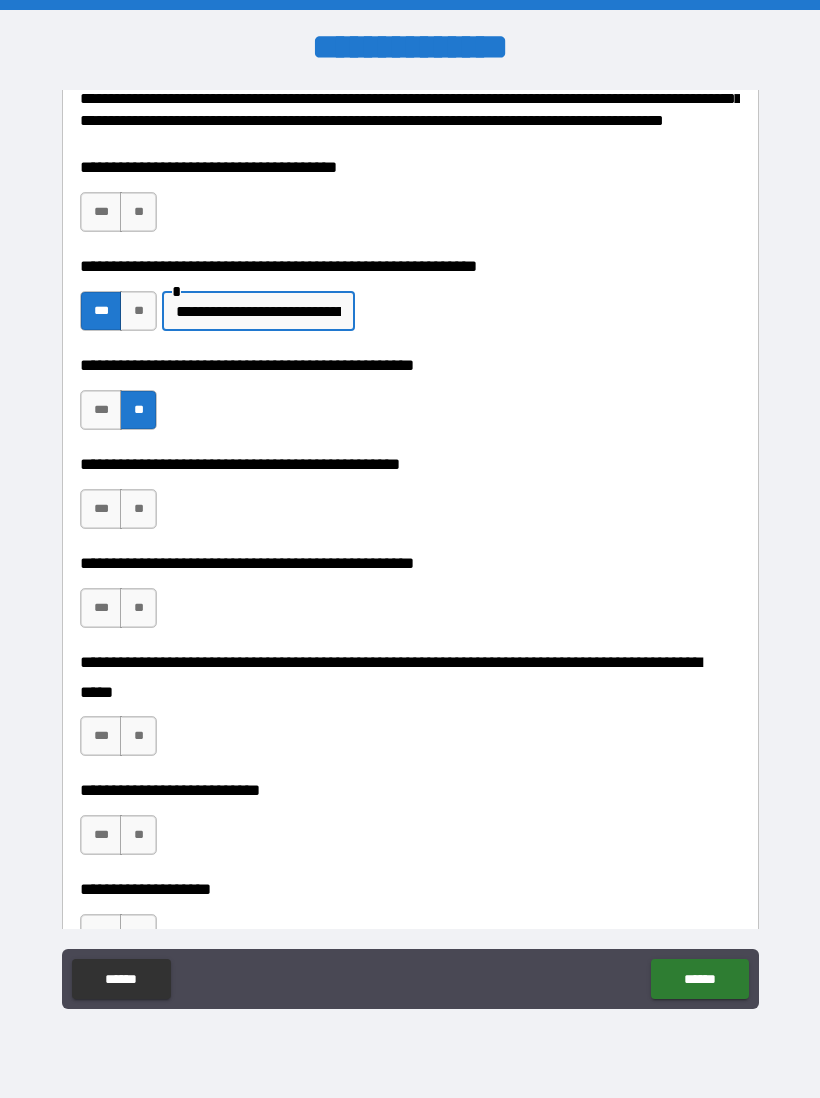 scroll, scrollTop: 276, scrollLeft: 0, axis: vertical 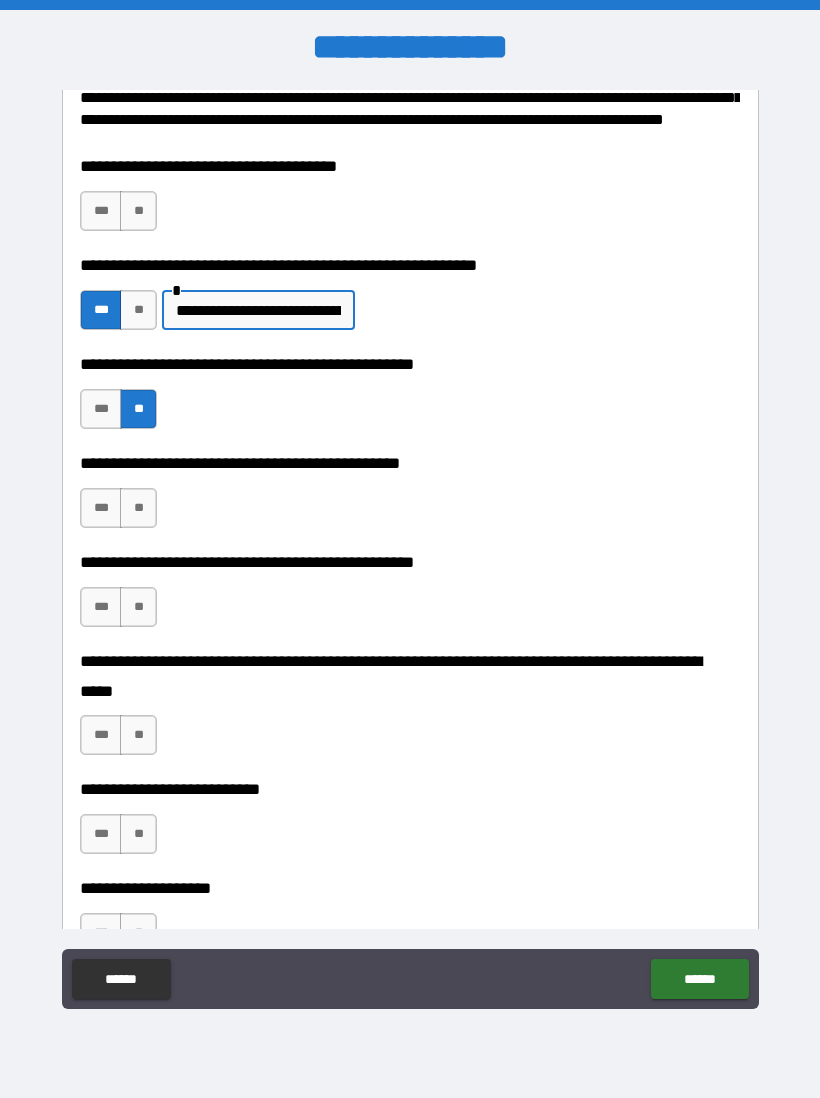 type on "**********" 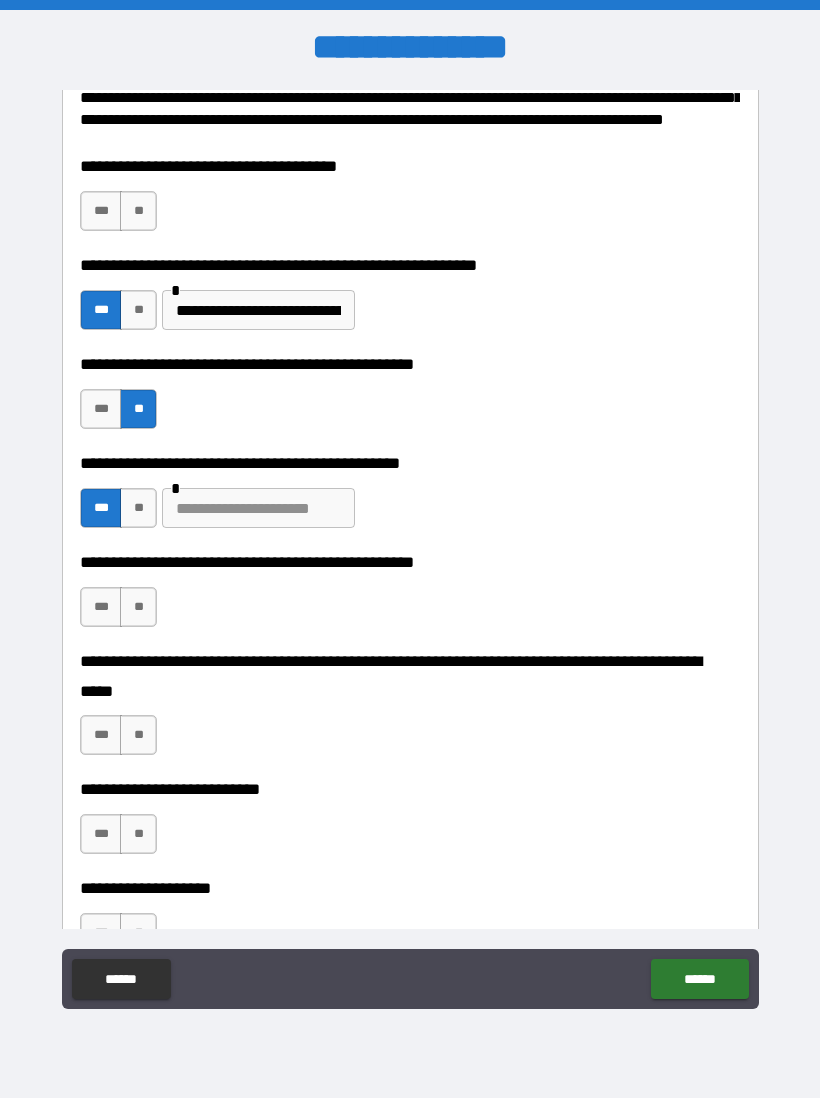 click at bounding box center (258, 508) 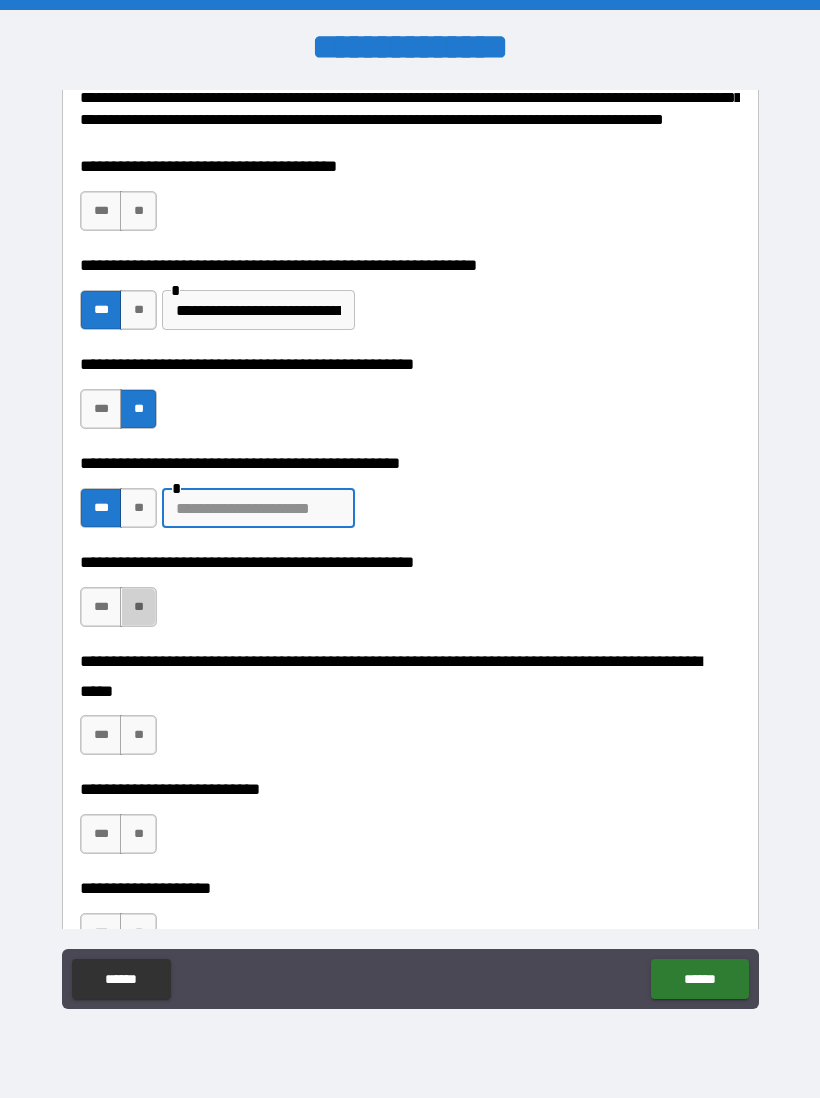 click on "**" at bounding box center [138, 607] 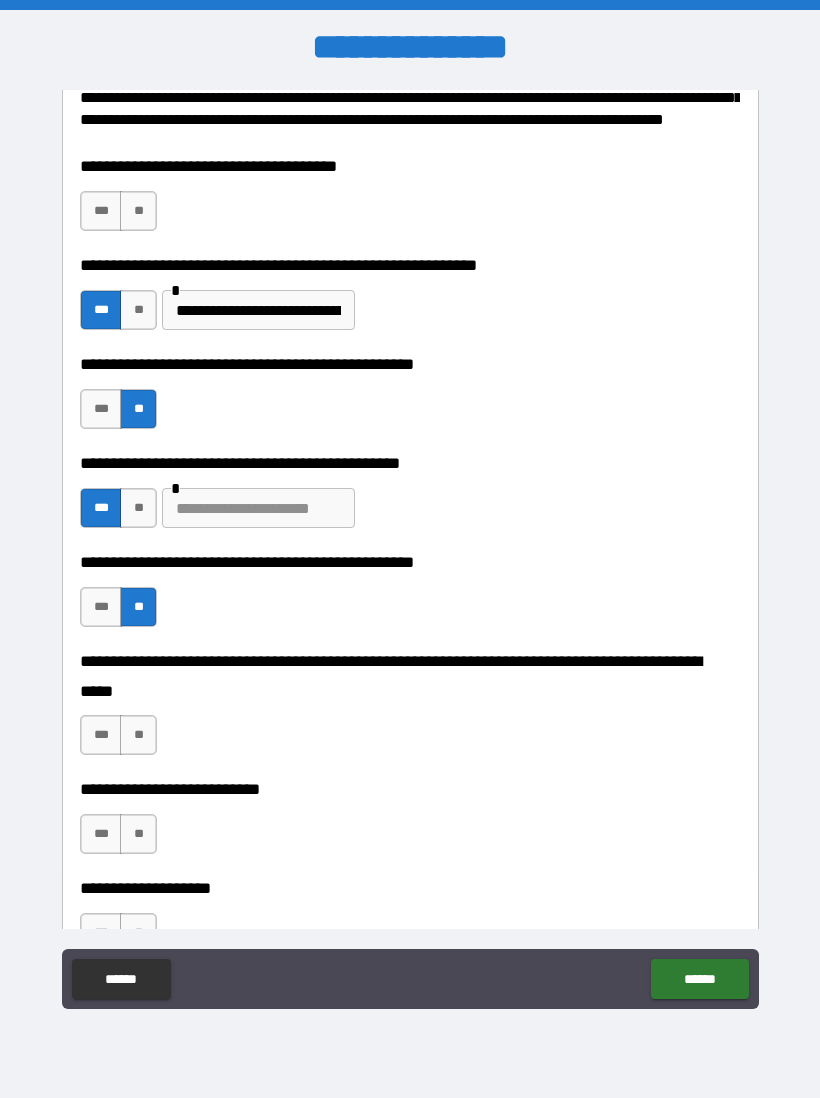 click on "*** **" at bounding box center (121, 740) 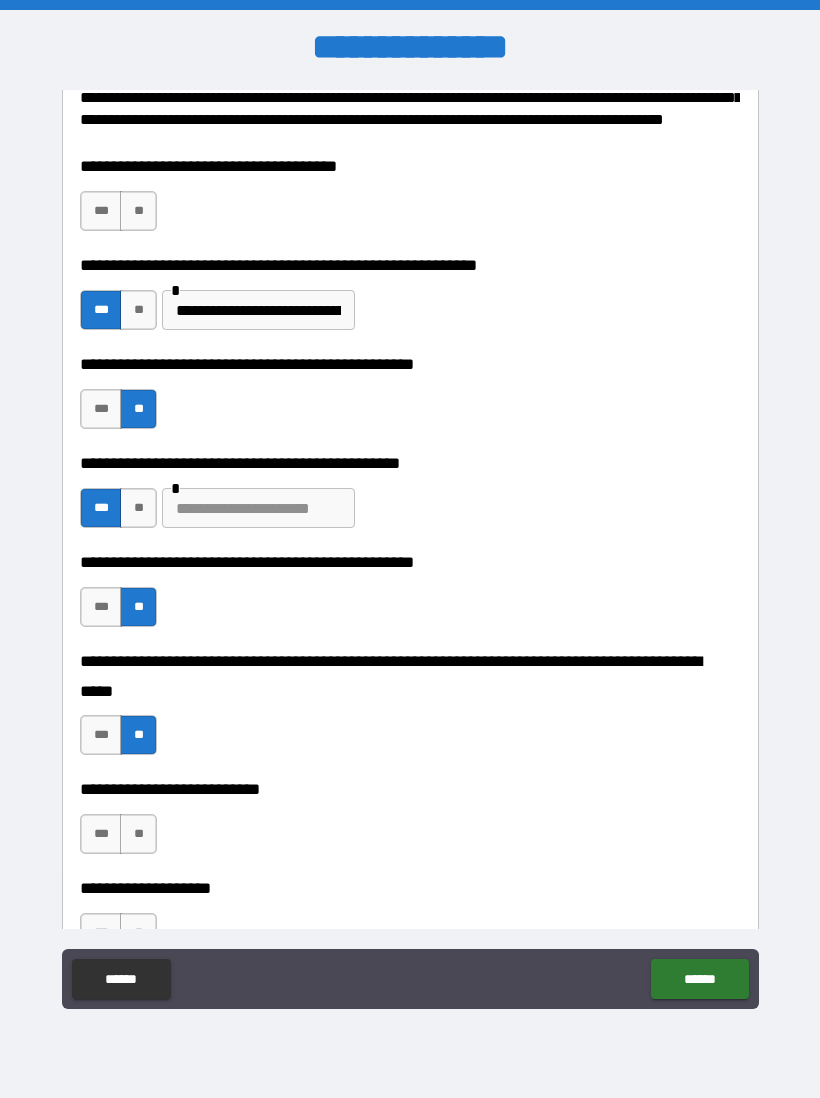 click on "**" at bounding box center (138, 834) 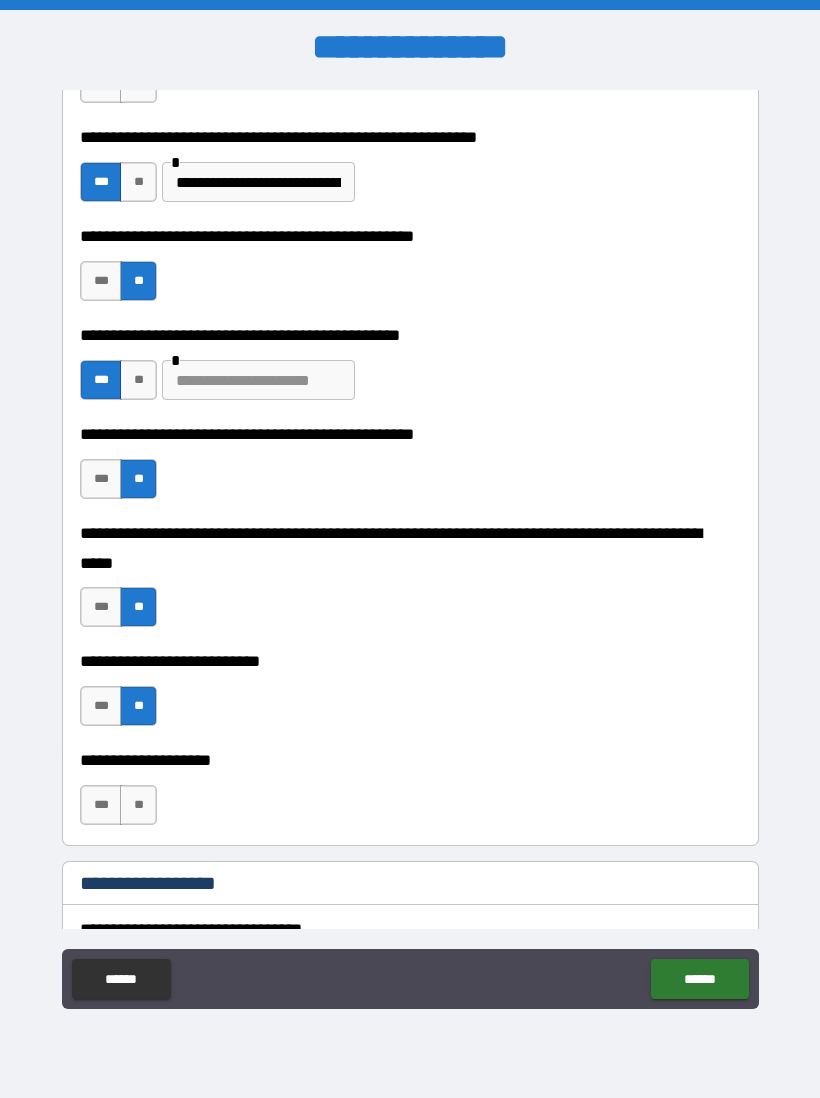 scroll, scrollTop: 423, scrollLeft: 0, axis: vertical 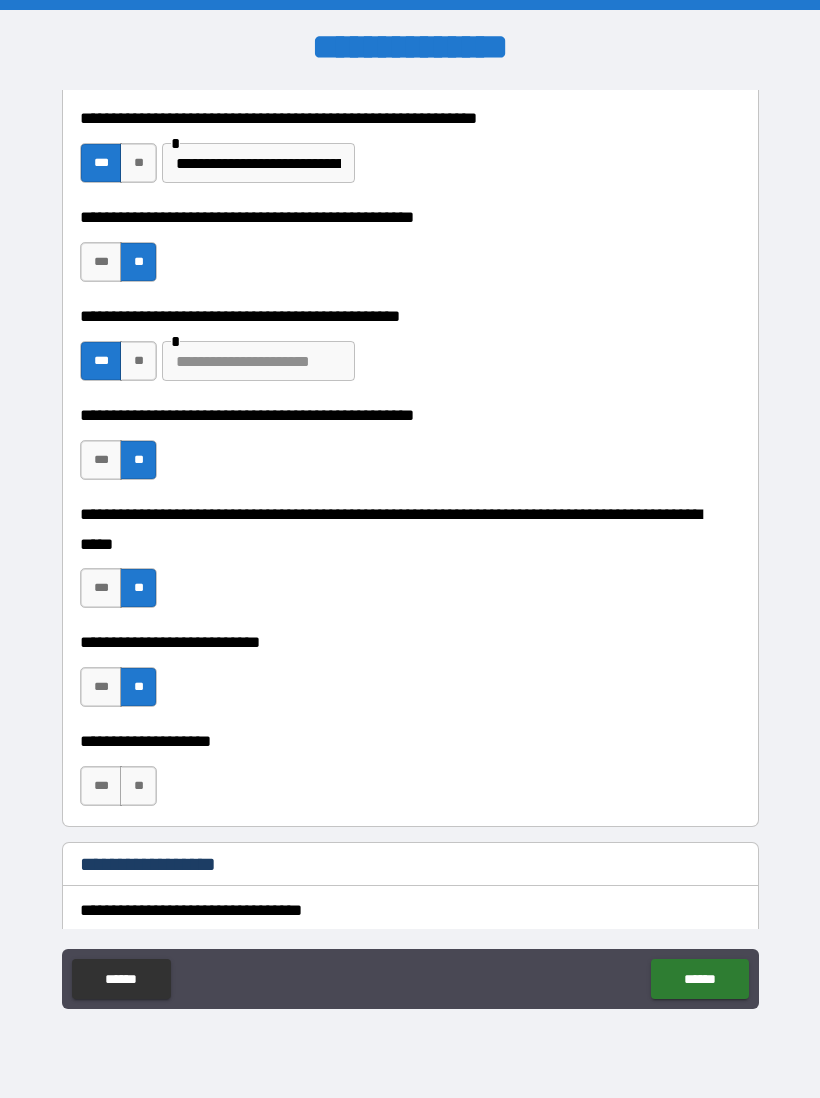 click on "**" at bounding box center [138, 786] 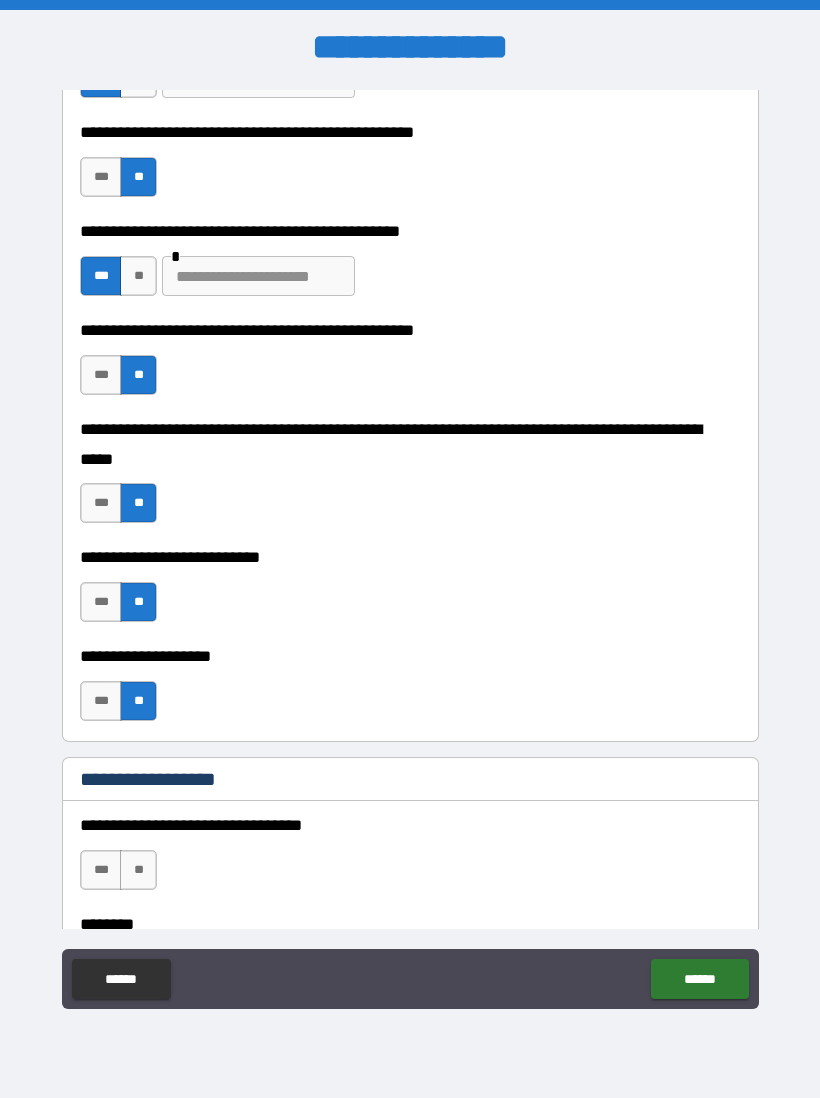 scroll, scrollTop: 547, scrollLeft: 0, axis: vertical 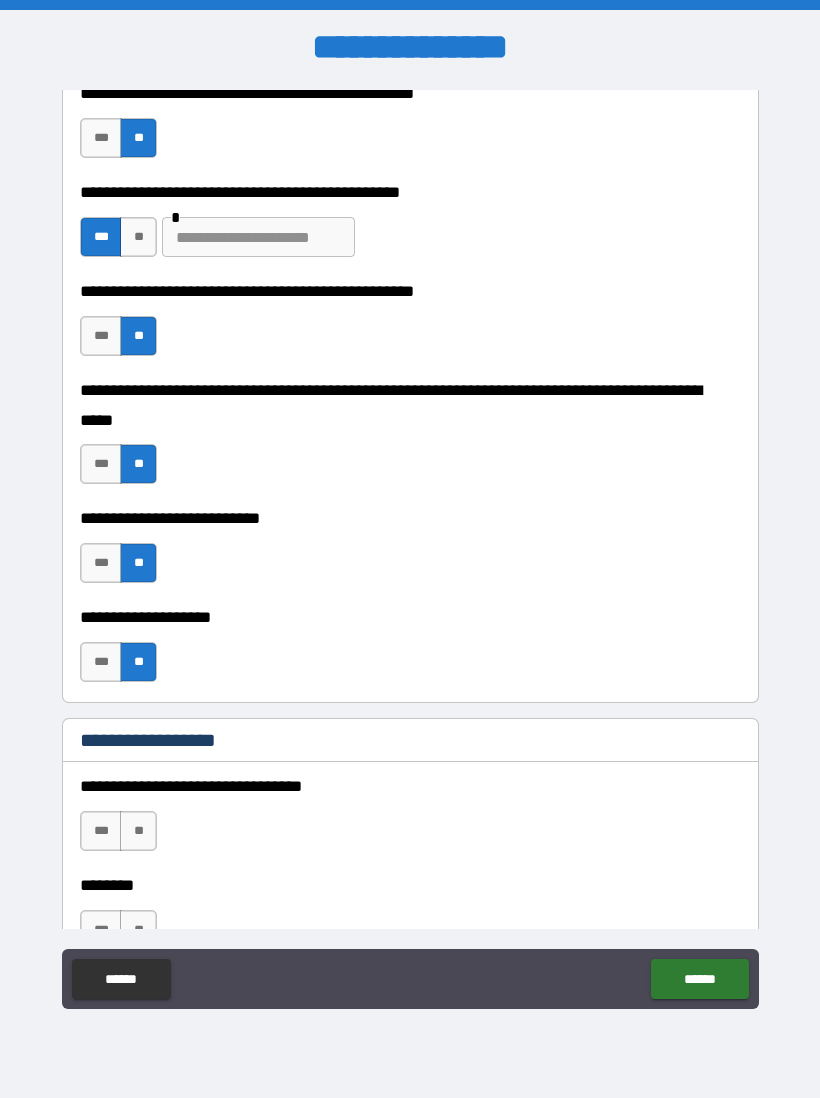 click on "**" at bounding box center (138, 831) 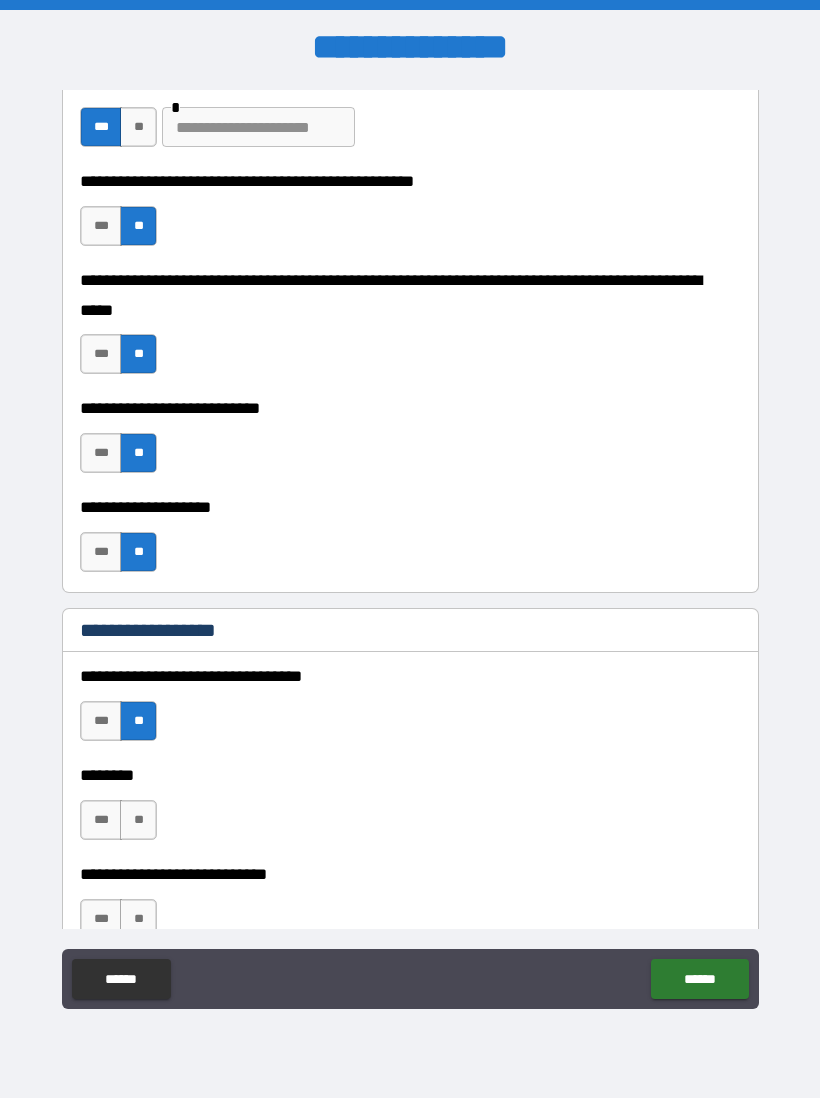 scroll, scrollTop: 695, scrollLeft: 0, axis: vertical 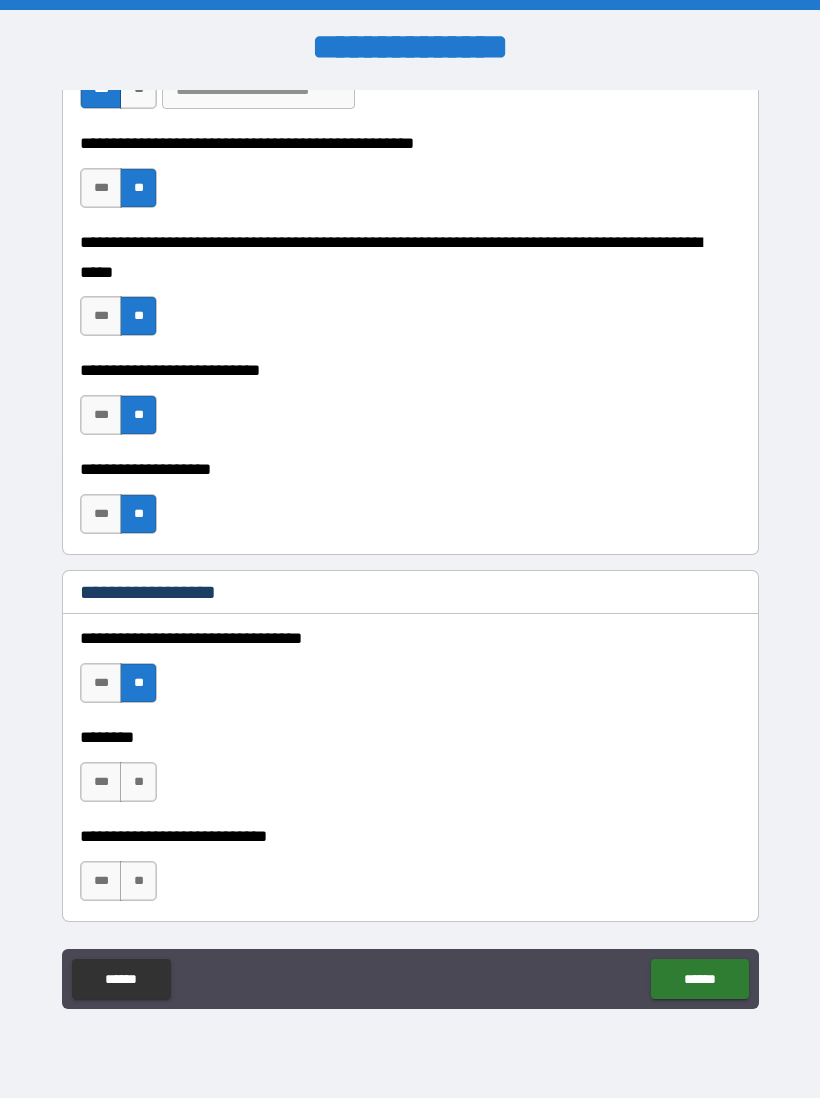 click on "**" at bounding box center [138, 782] 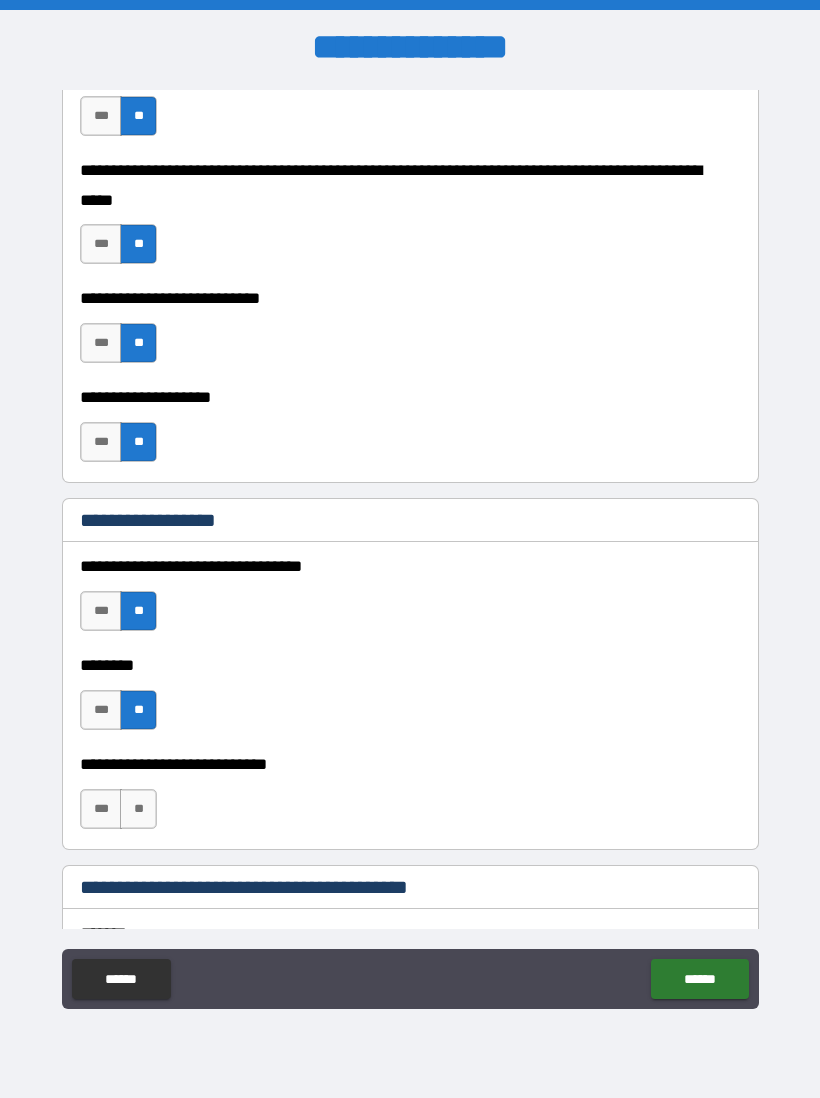scroll, scrollTop: 771, scrollLeft: 0, axis: vertical 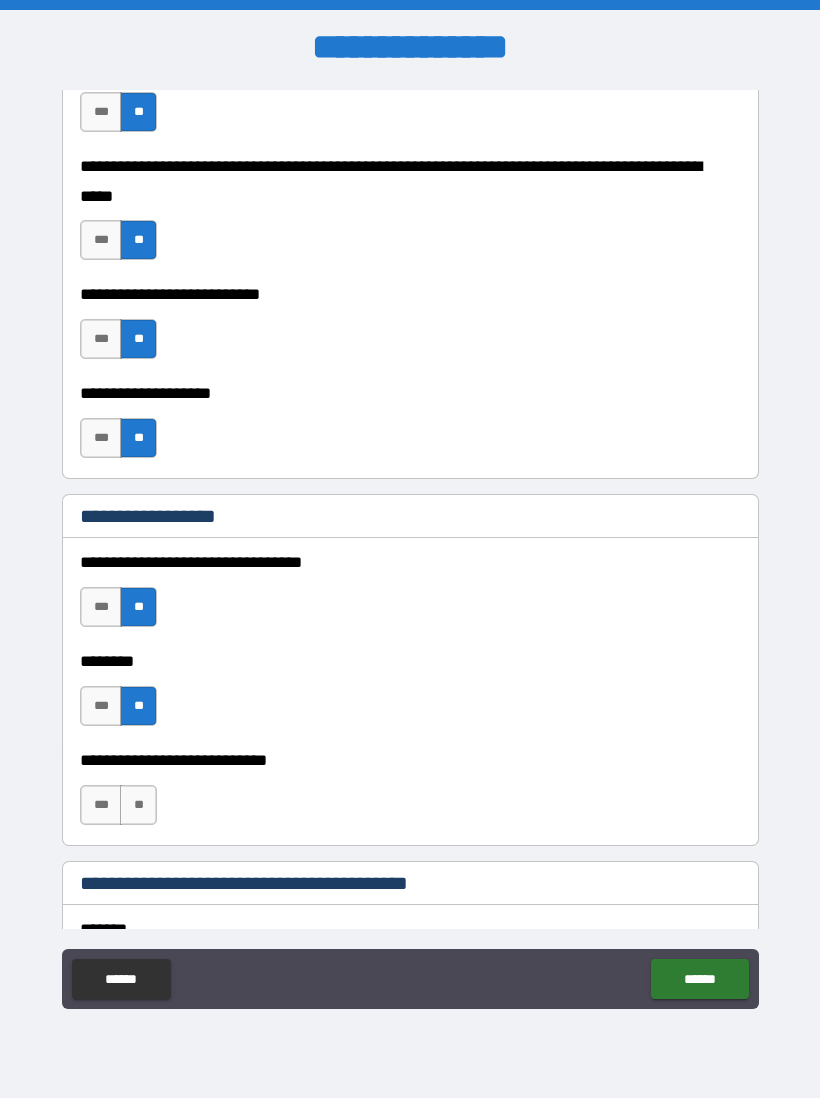 click on "**" at bounding box center [138, 805] 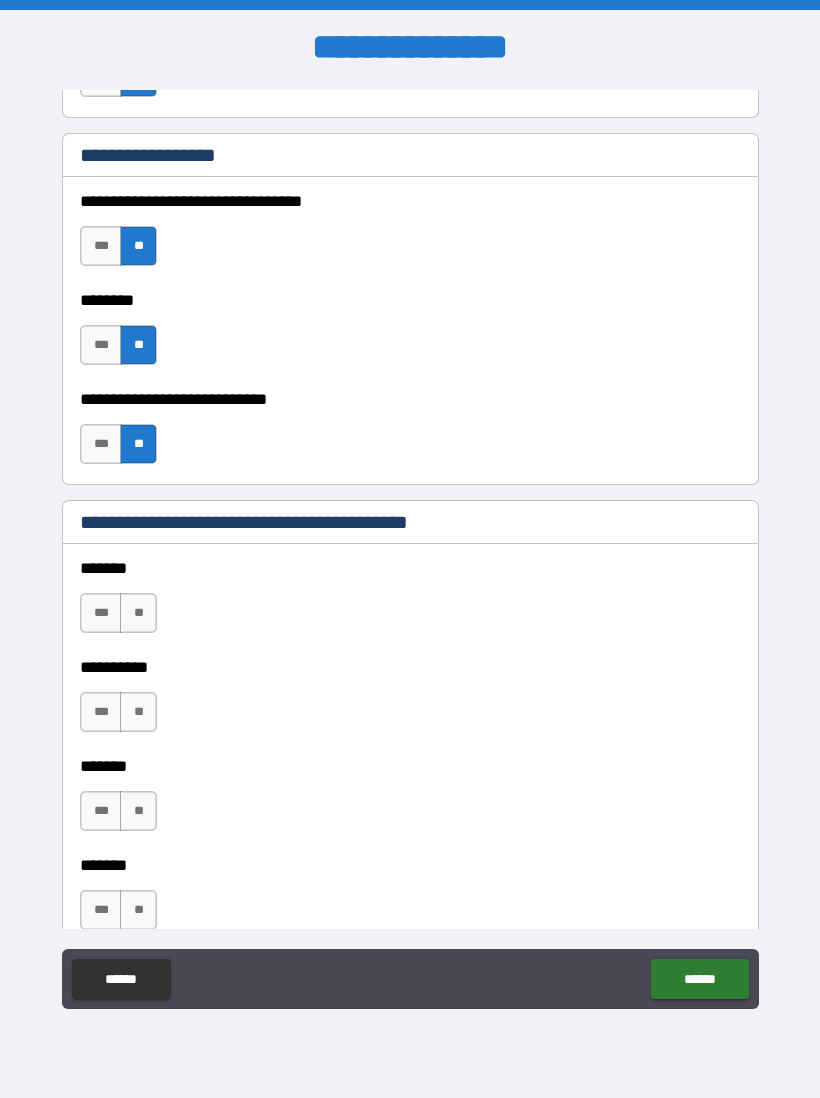 scroll, scrollTop: 1138, scrollLeft: 0, axis: vertical 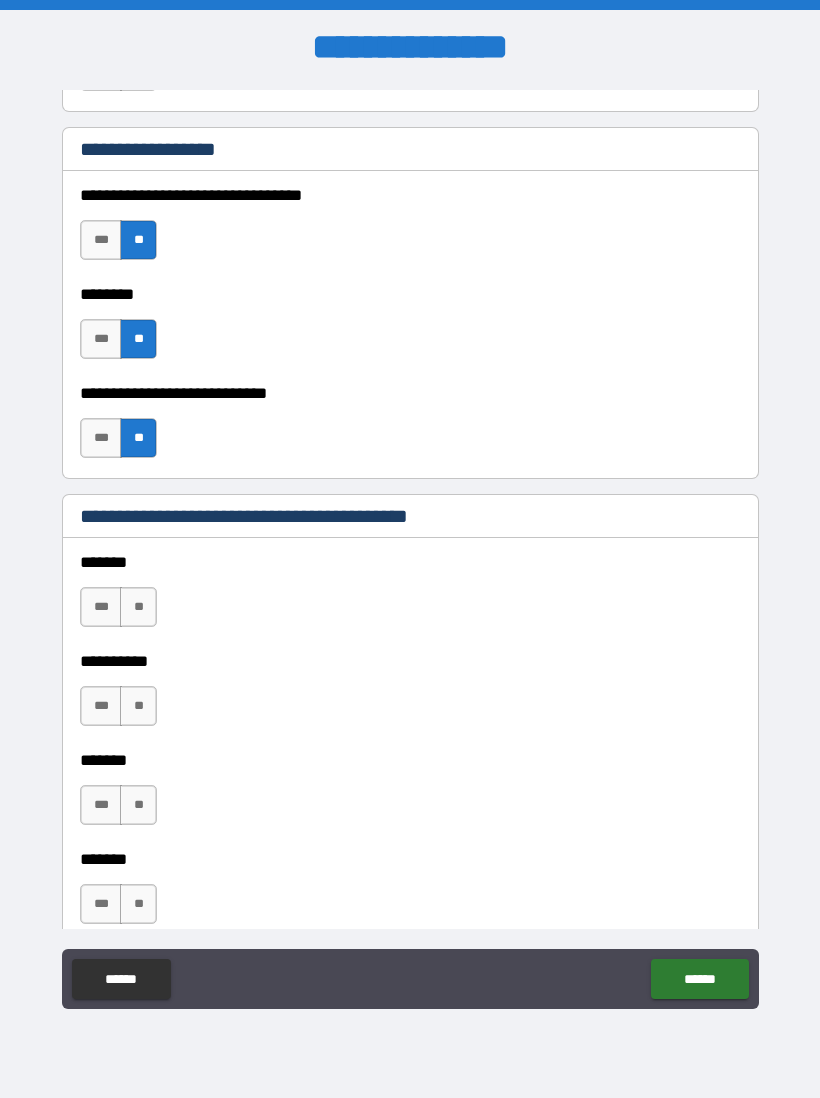 click on "**" at bounding box center [138, 607] 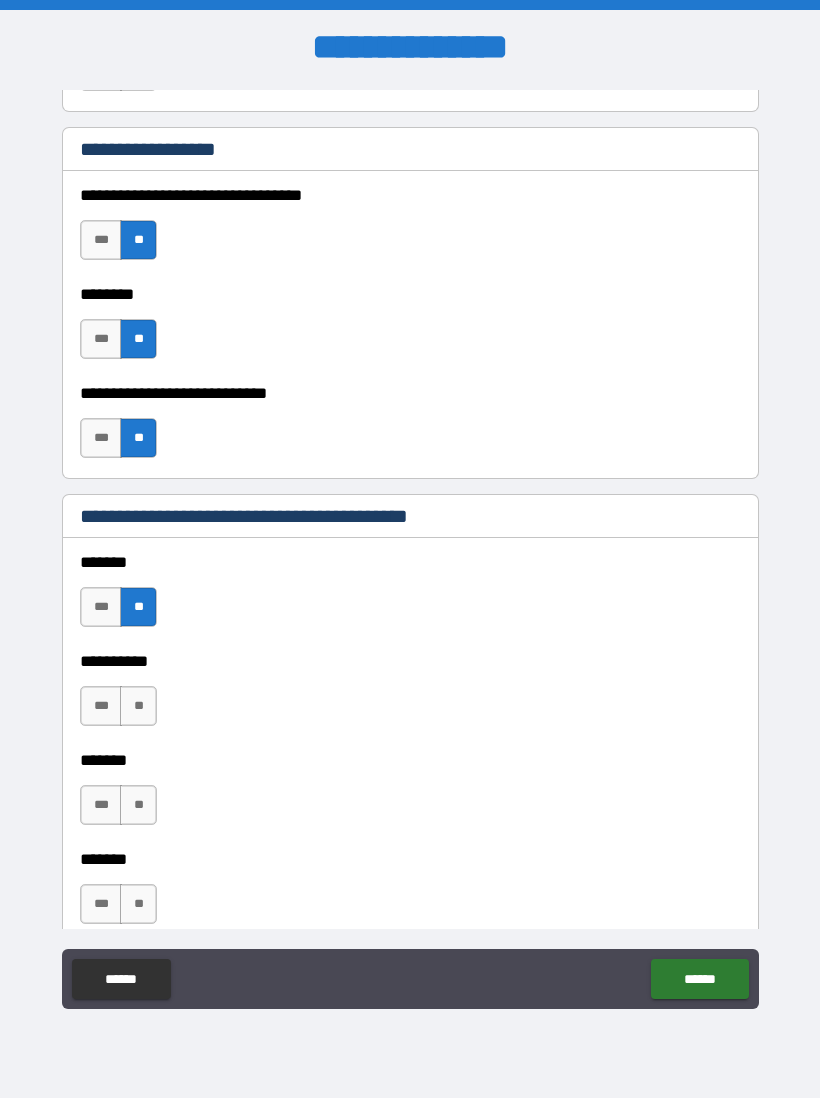 click on "**" at bounding box center (138, 706) 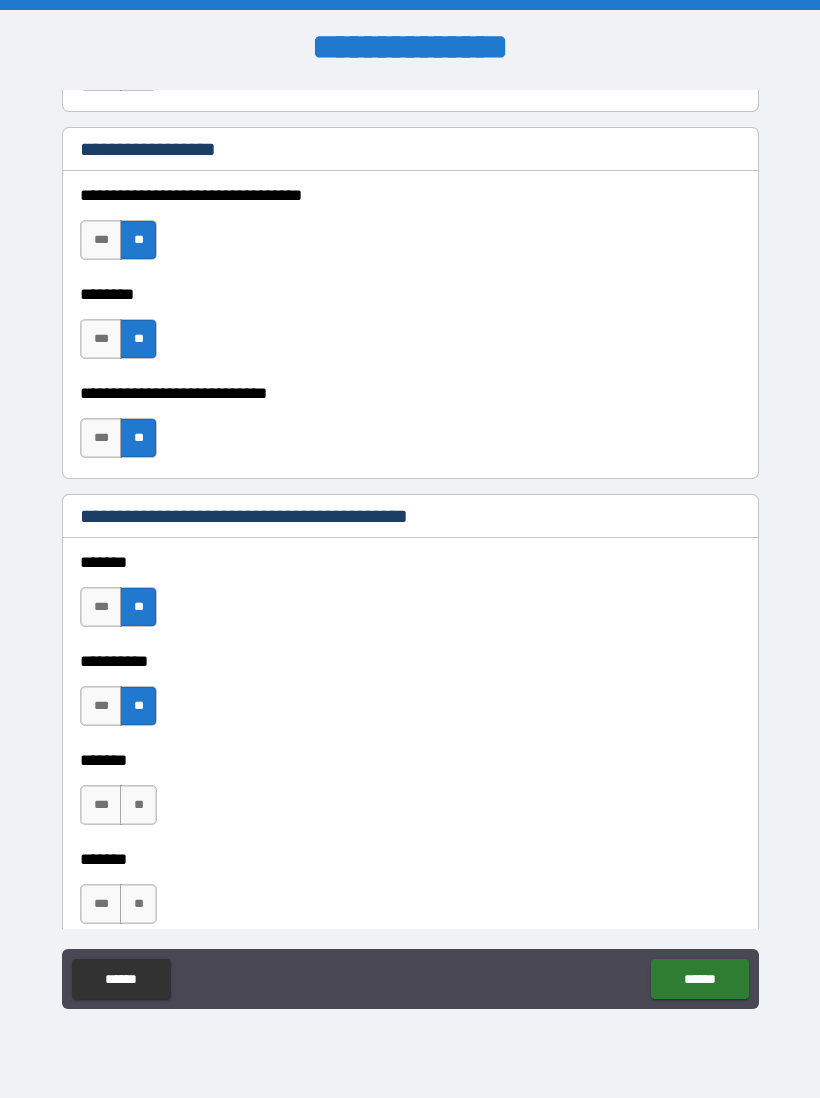 click on "**" at bounding box center [138, 805] 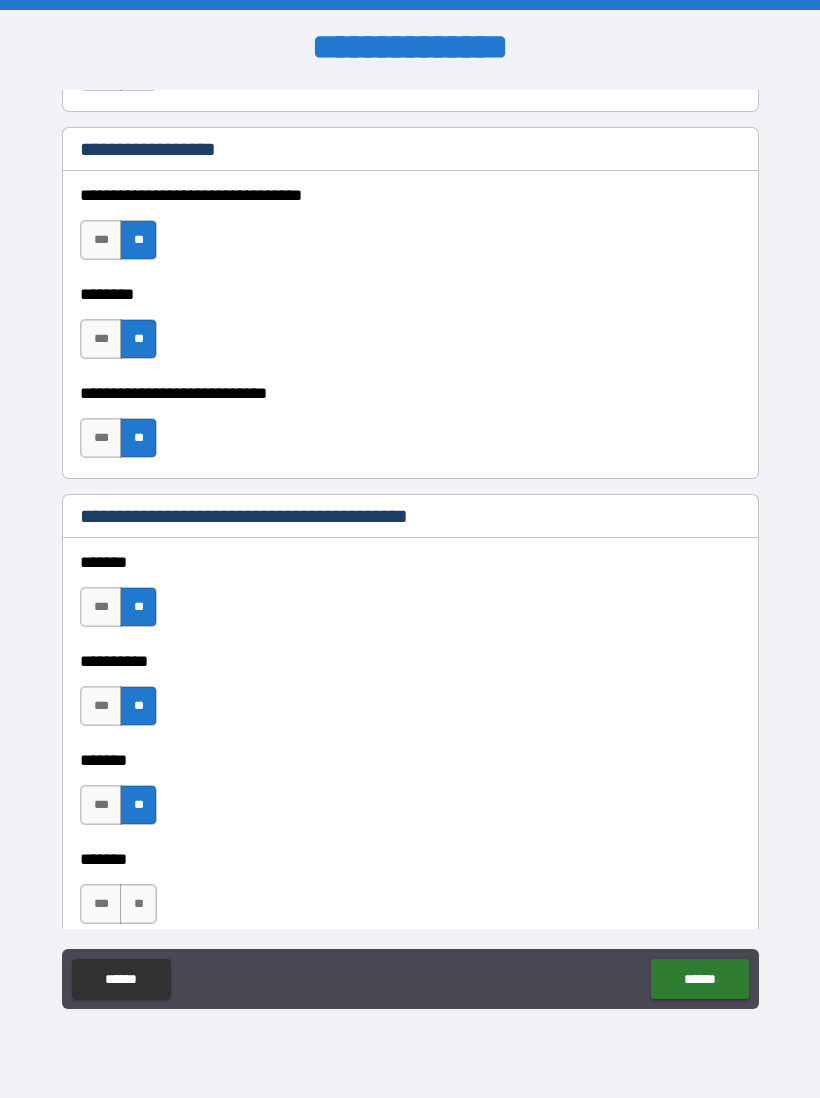 click on "**" at bounding box center [138, 904] 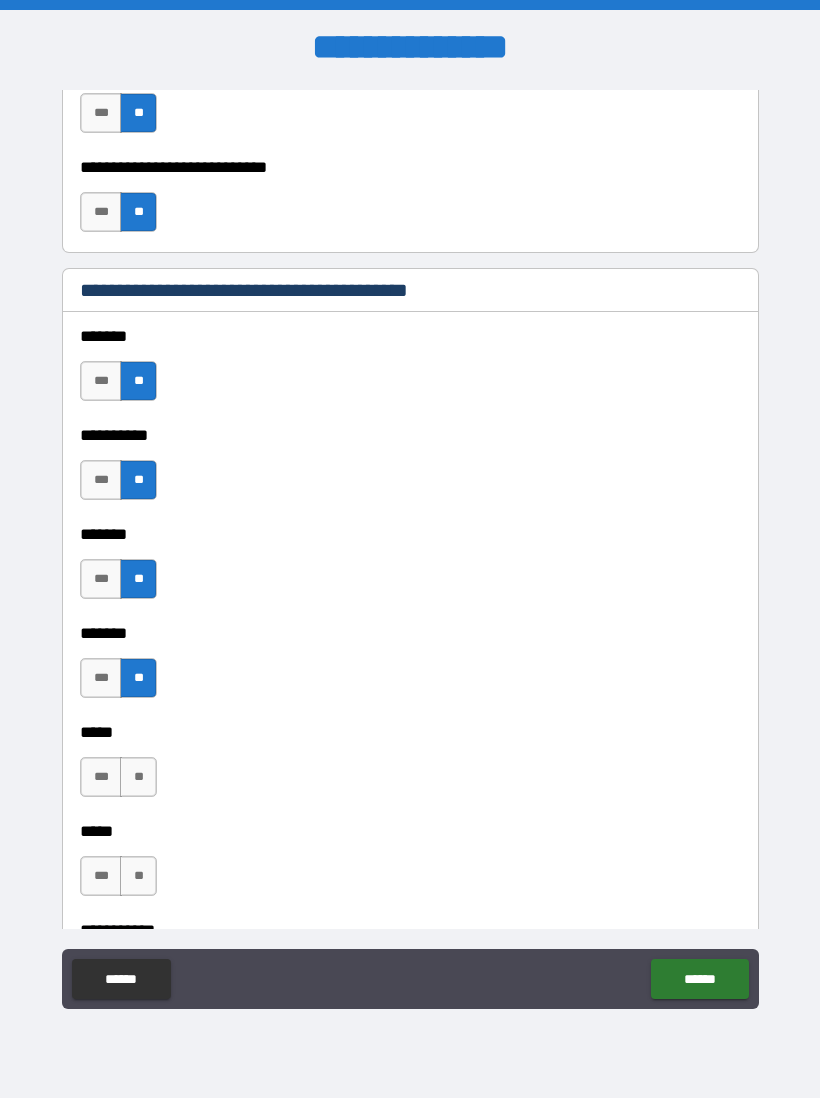 scroll, scrollTop: 1370, scrollLeft: 0, axis: vertical 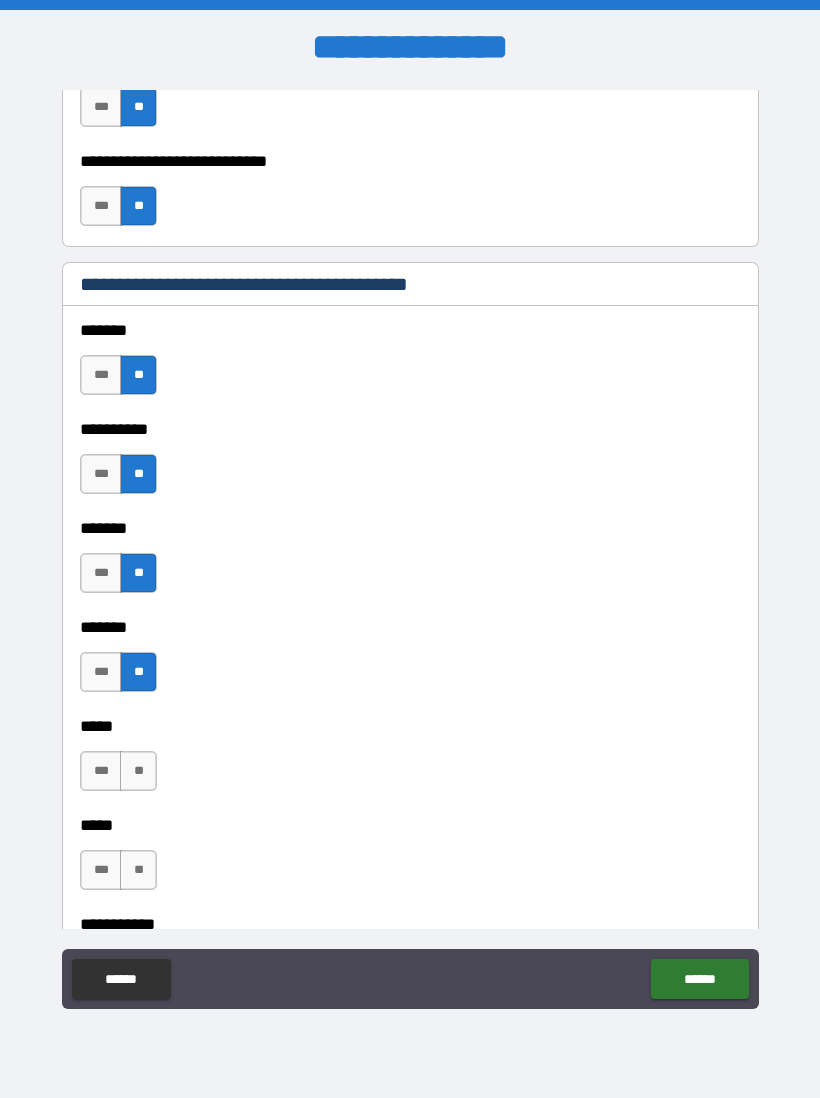 click on "**" at bounding box center (138, 771) 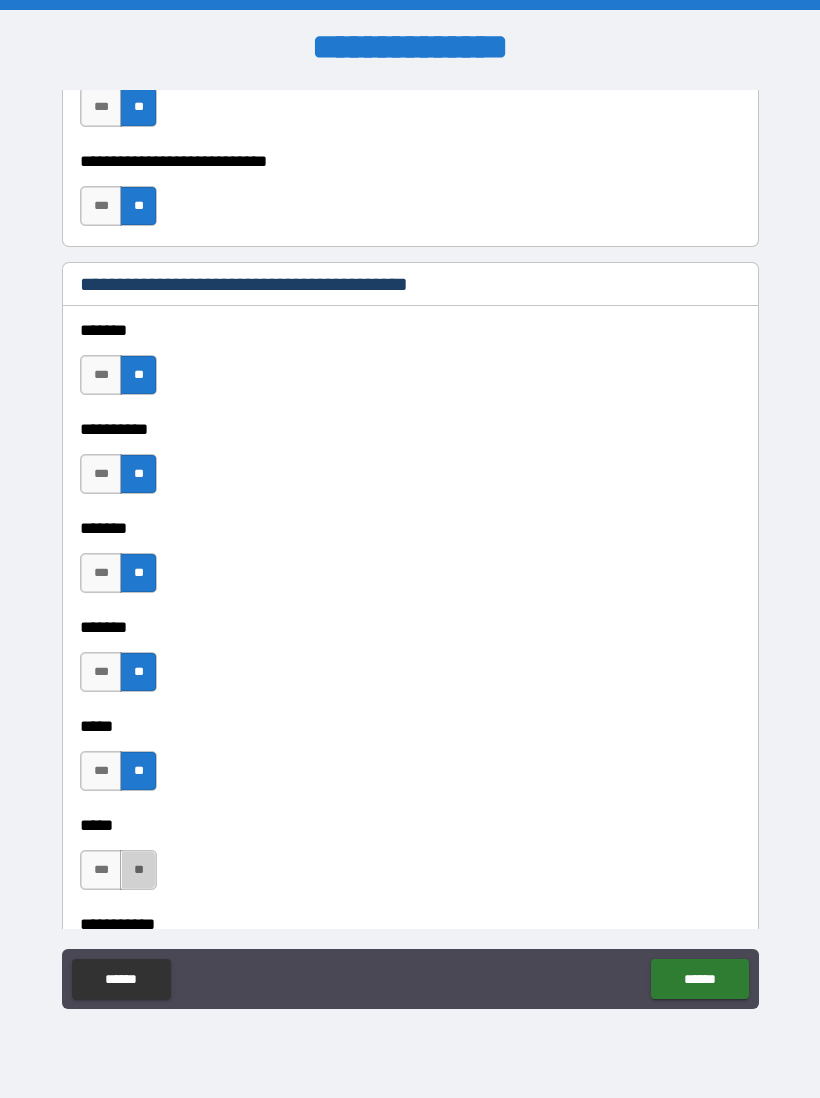click on "**" at bounding box center [138, 870] 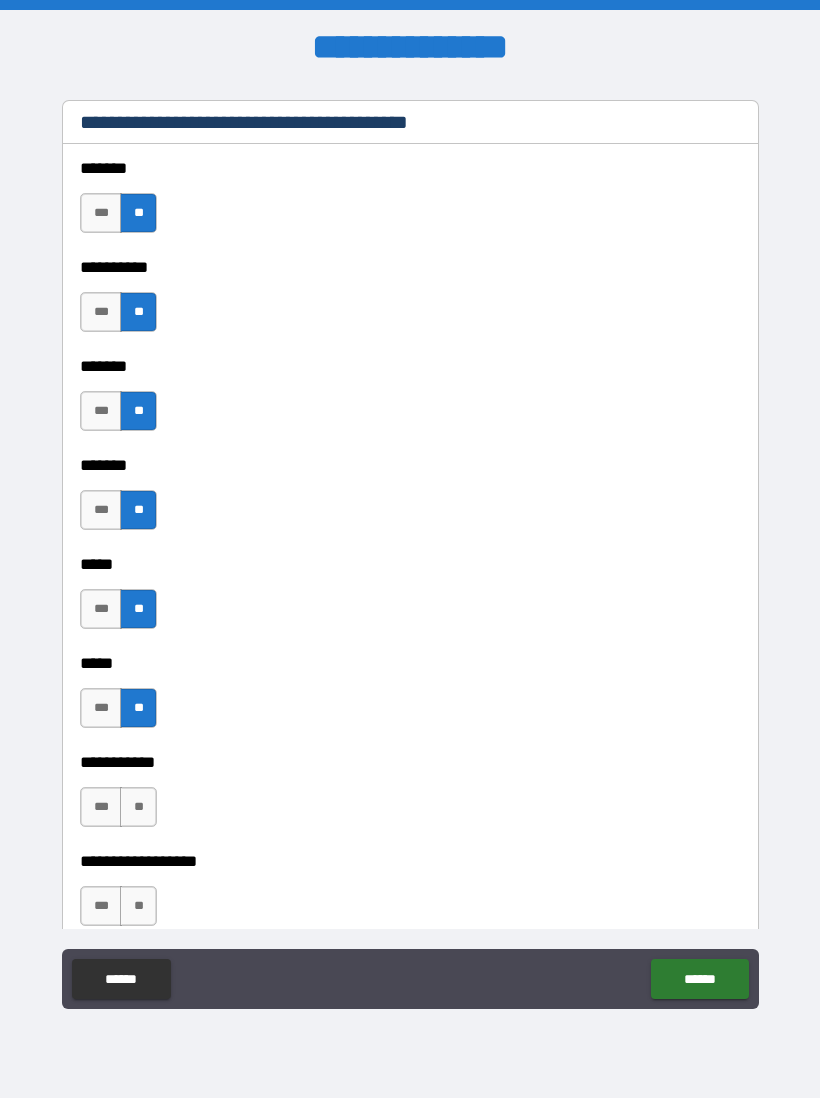 scroll, scrollTop: 1546, scrollLeft: 0, axis: vertical 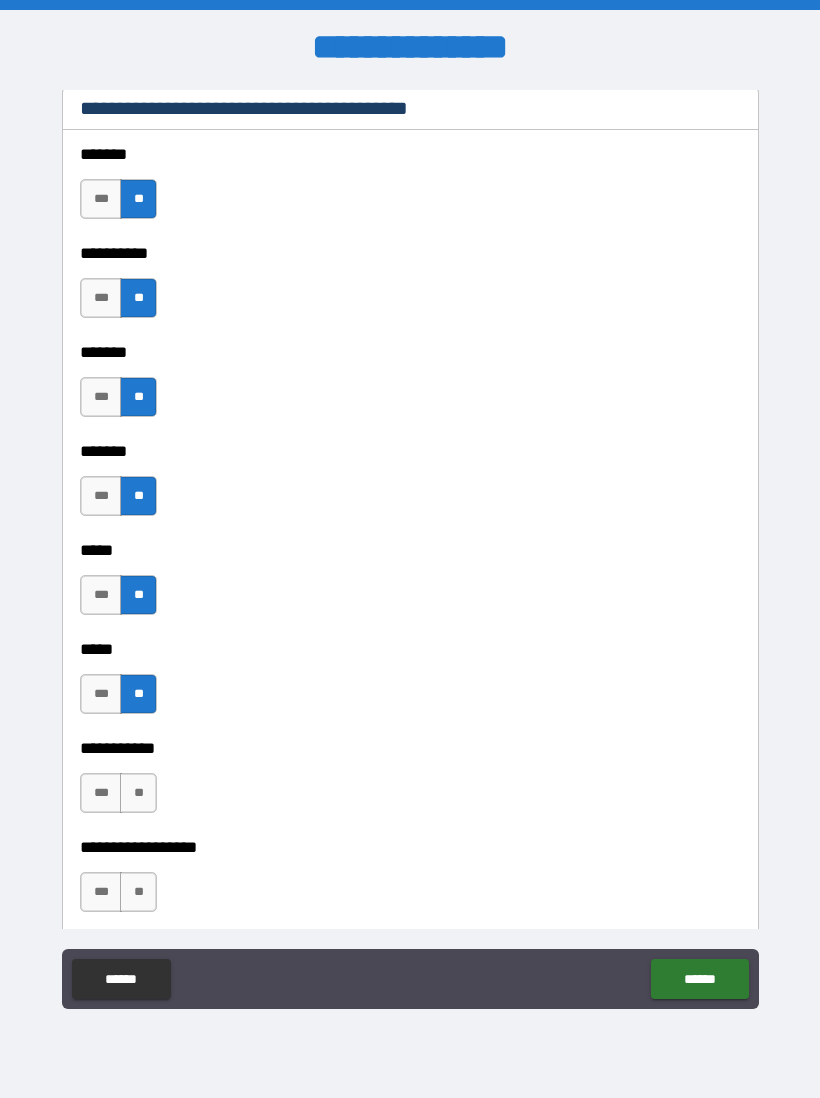click on "**" at bounding box center (138, 793) 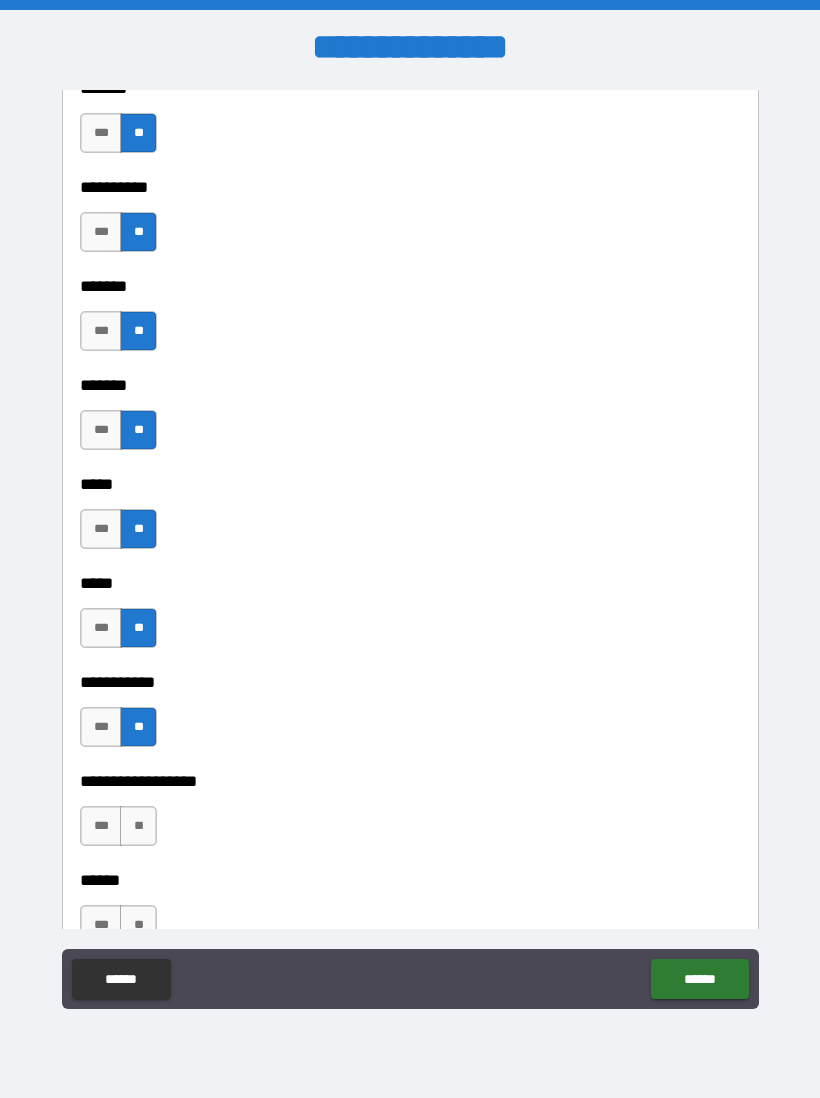 scroll, scrollTop: 1633, scrollLeft: 0, axis: vertical 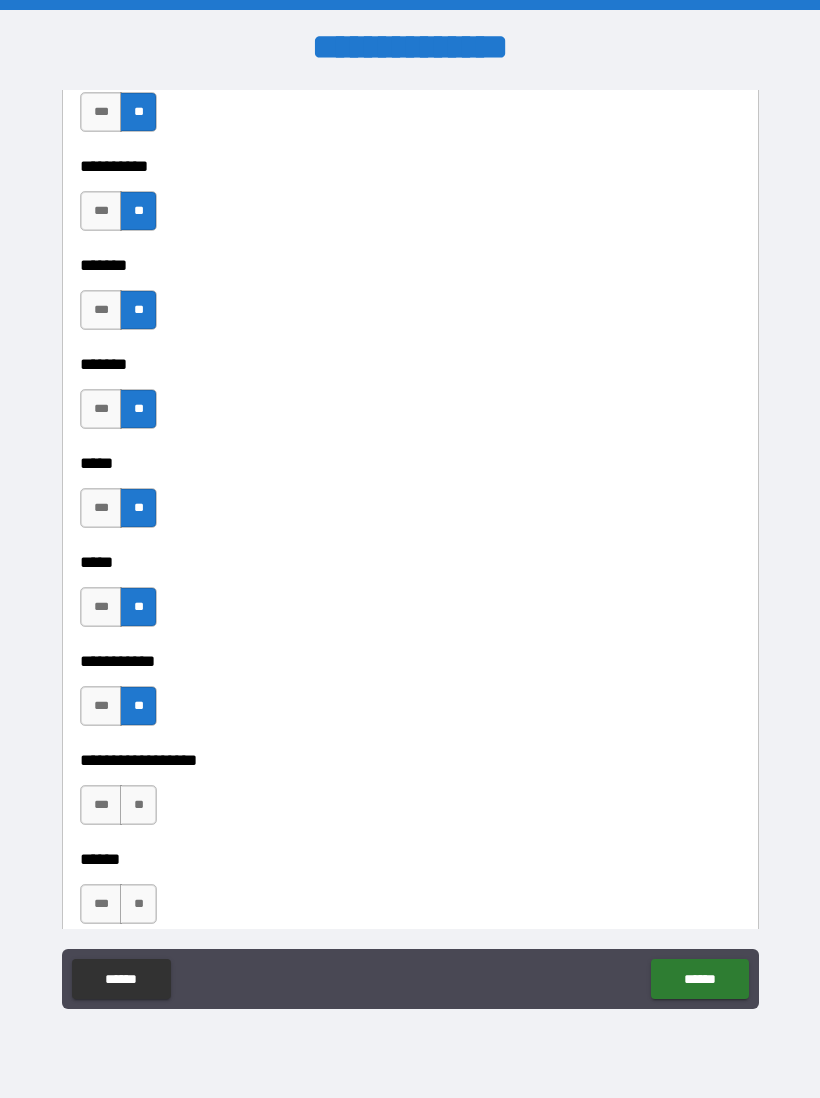 click on "**" at bounding box center [138, 805] 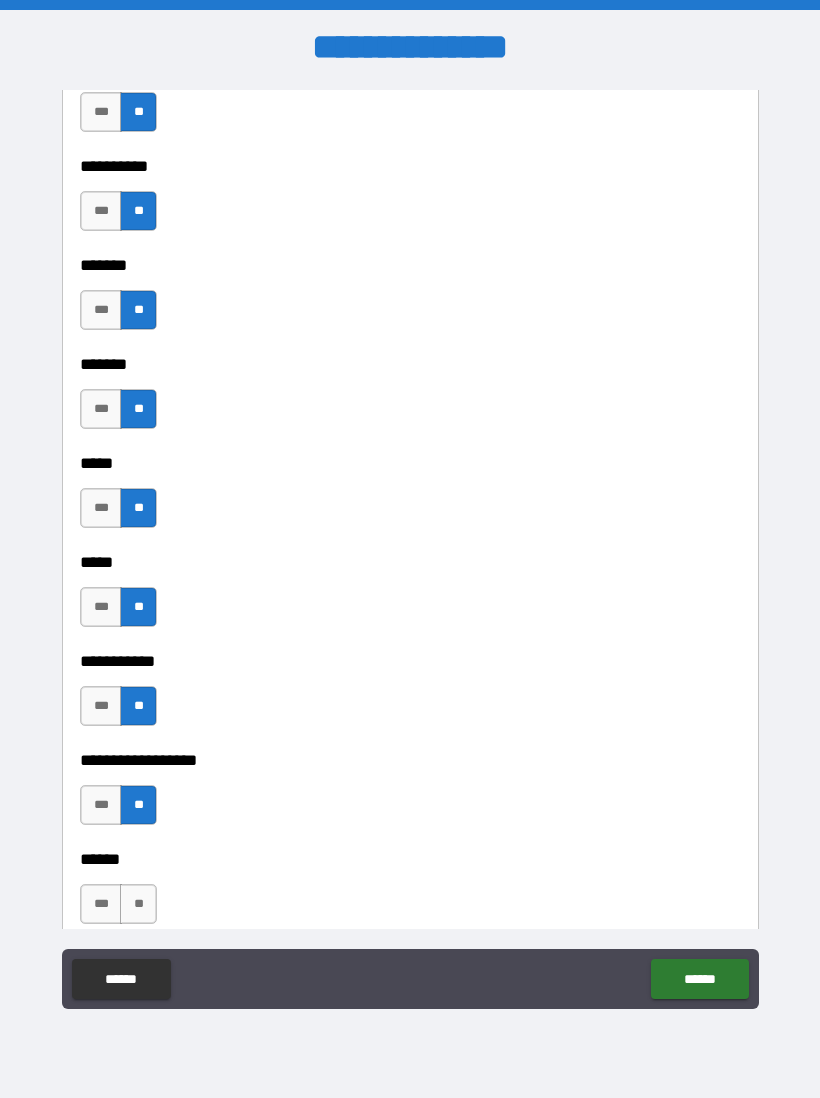 click on "**" at bounding box center (138, 904) 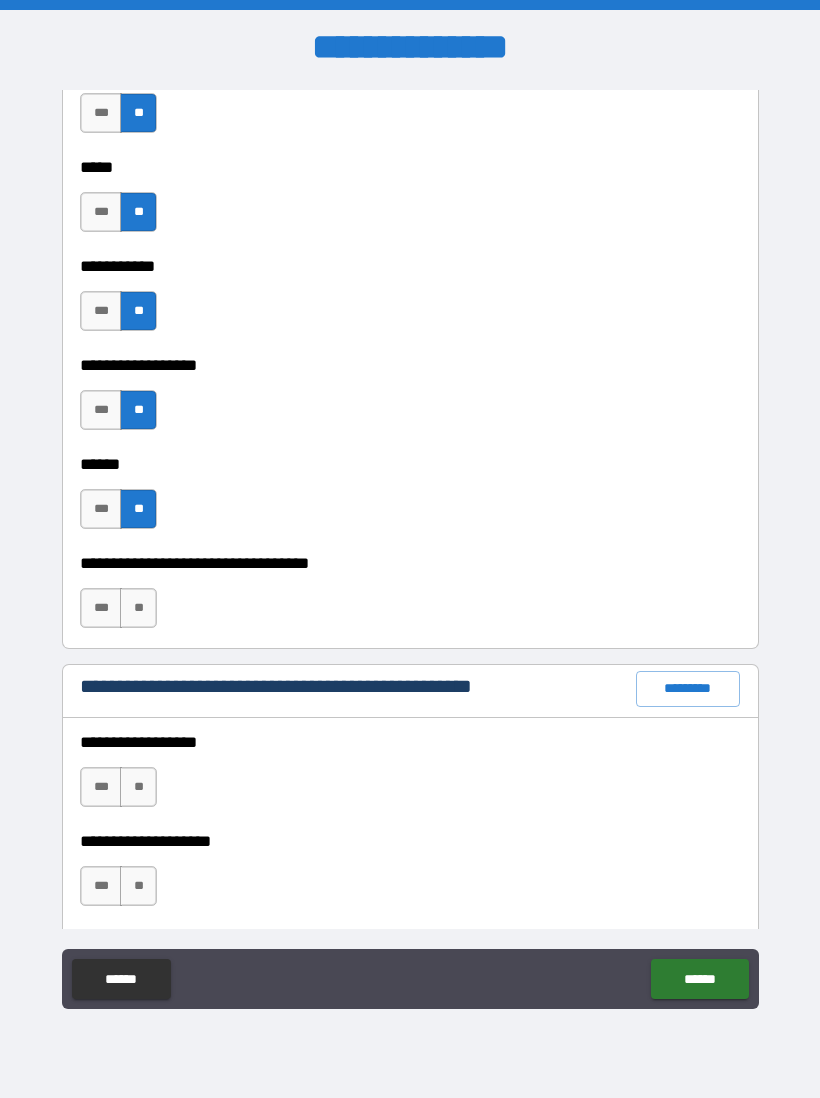 scroll, scrollTop: 2029, scrollLeft: 0, axis: vertical 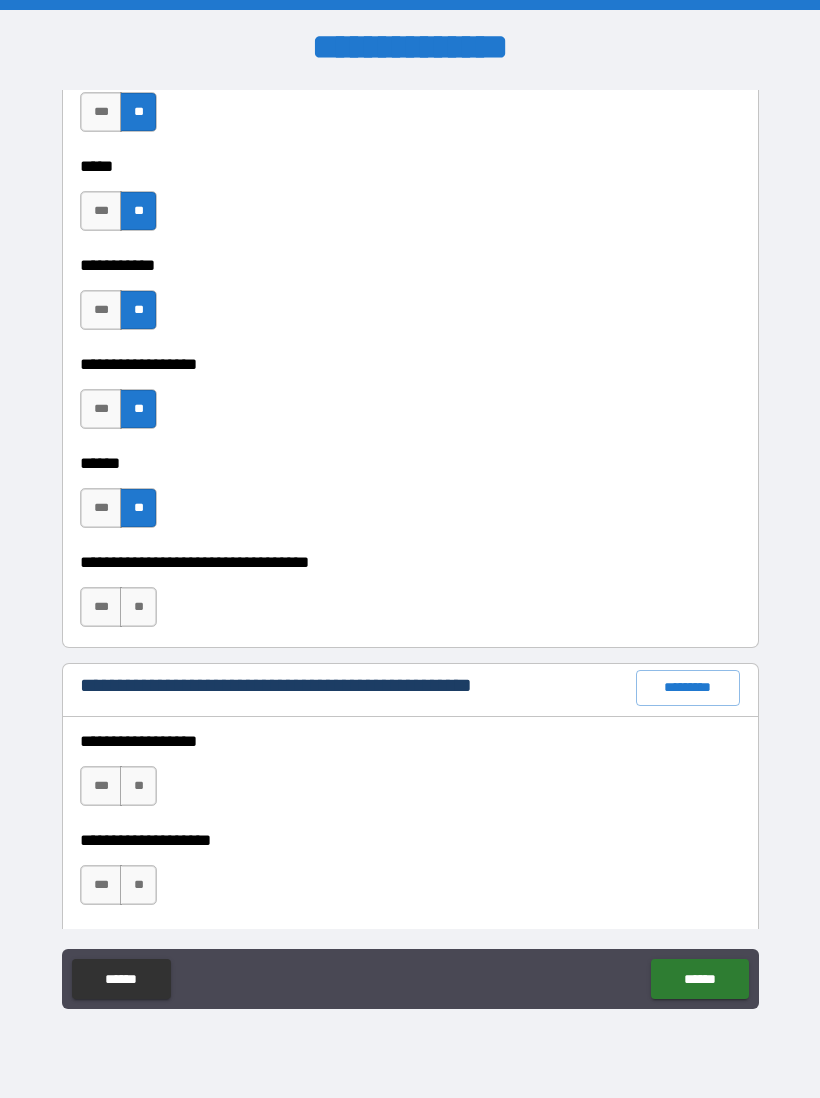 click on "**" at bounding box center (138, 607) 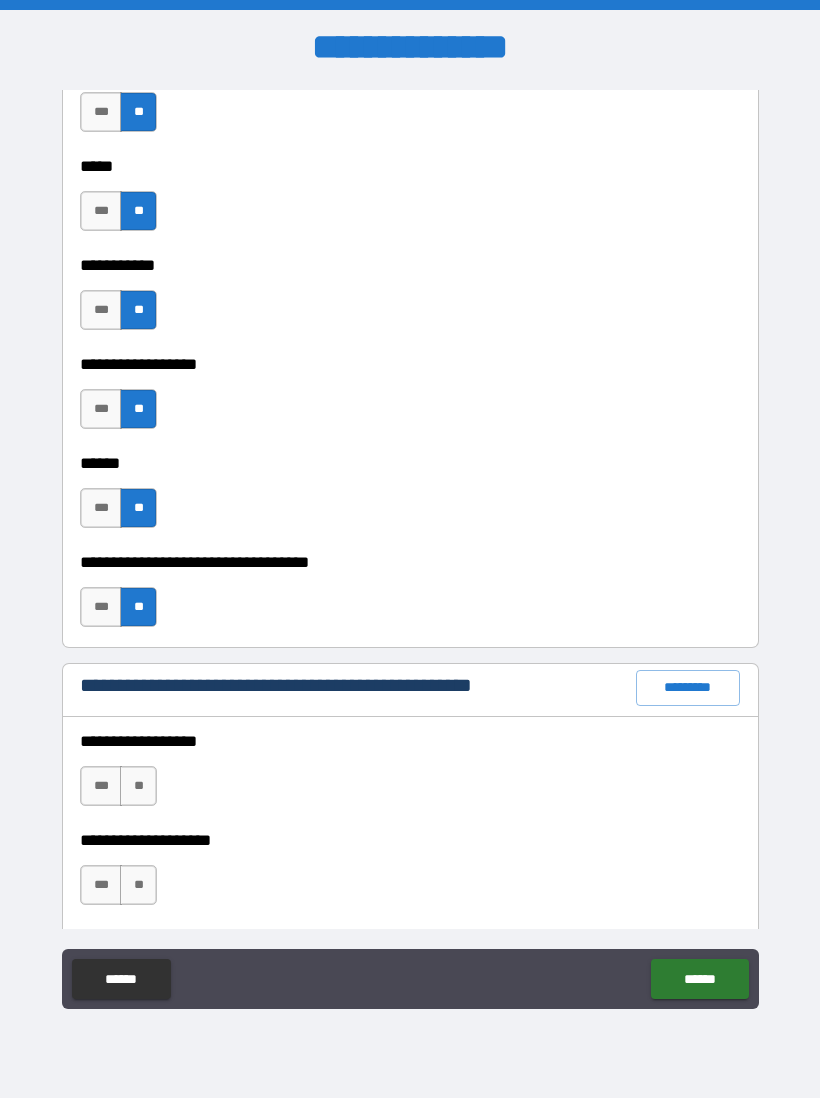click on "**" at bounding box center [138, 786] 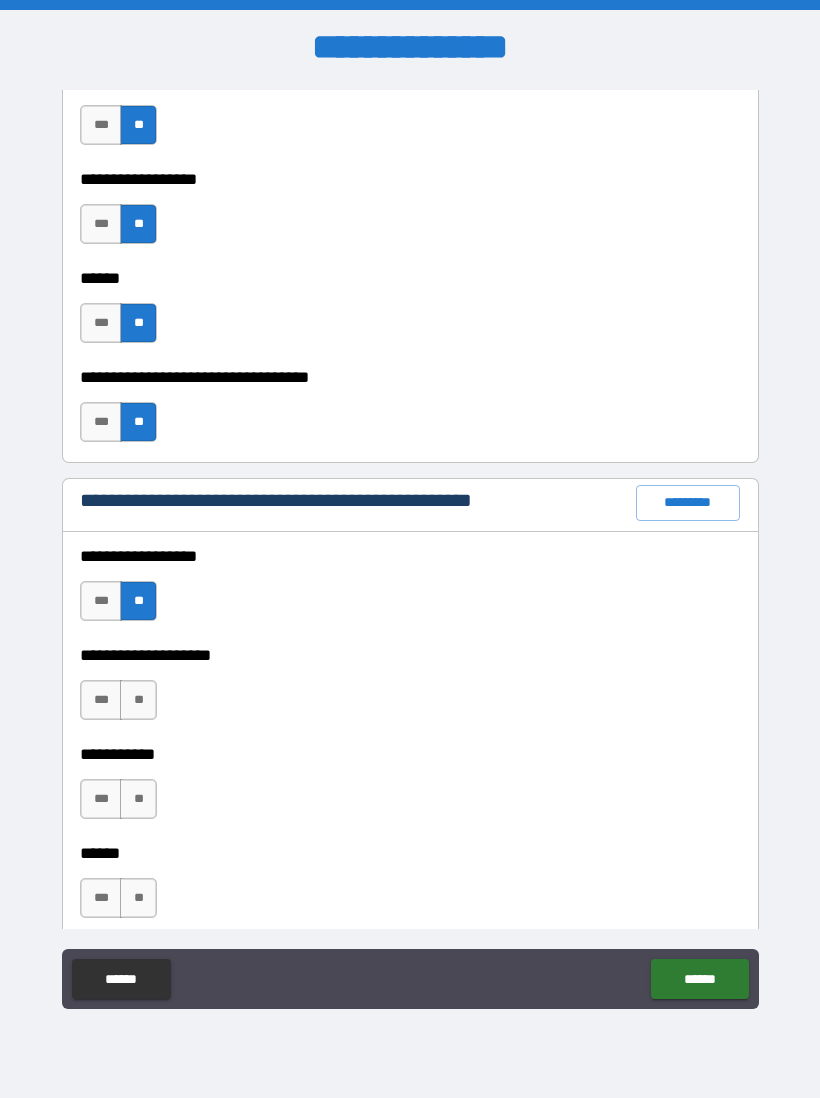 scroll, scrollTop: 2215, scrollLeft: 0, axis: vertical 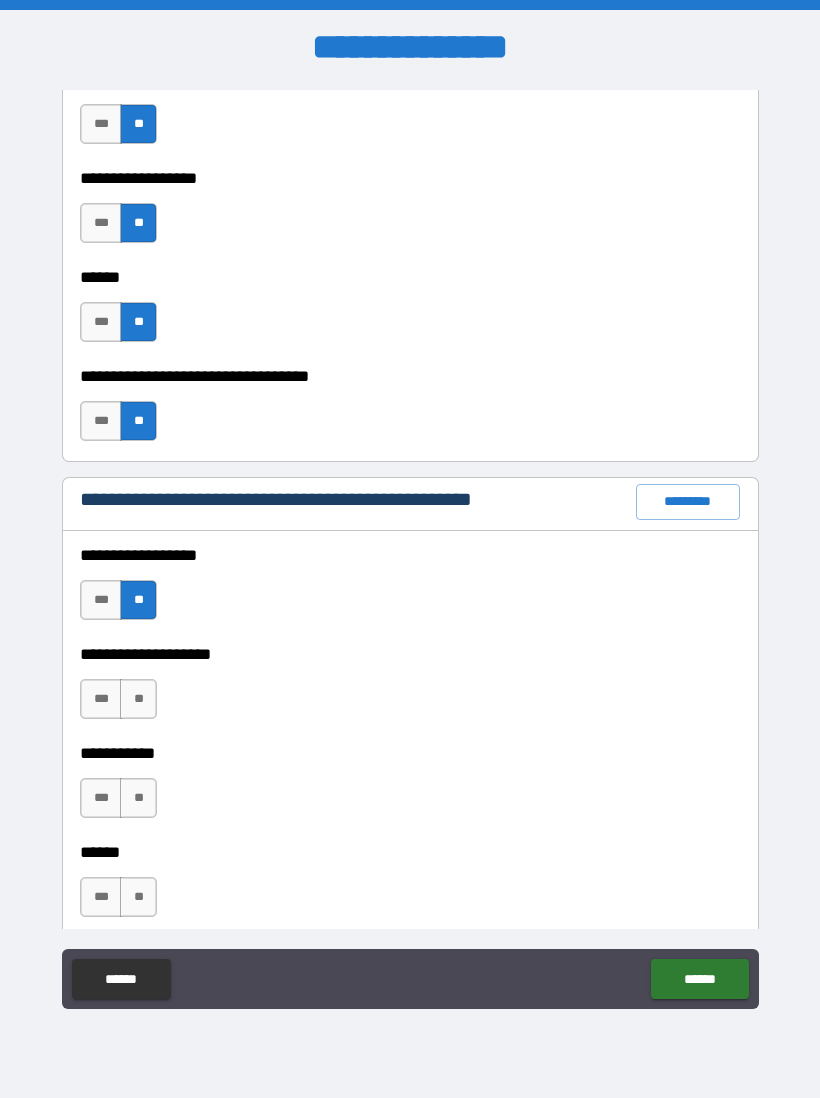 click on "**" at bounding box center (138, 699) 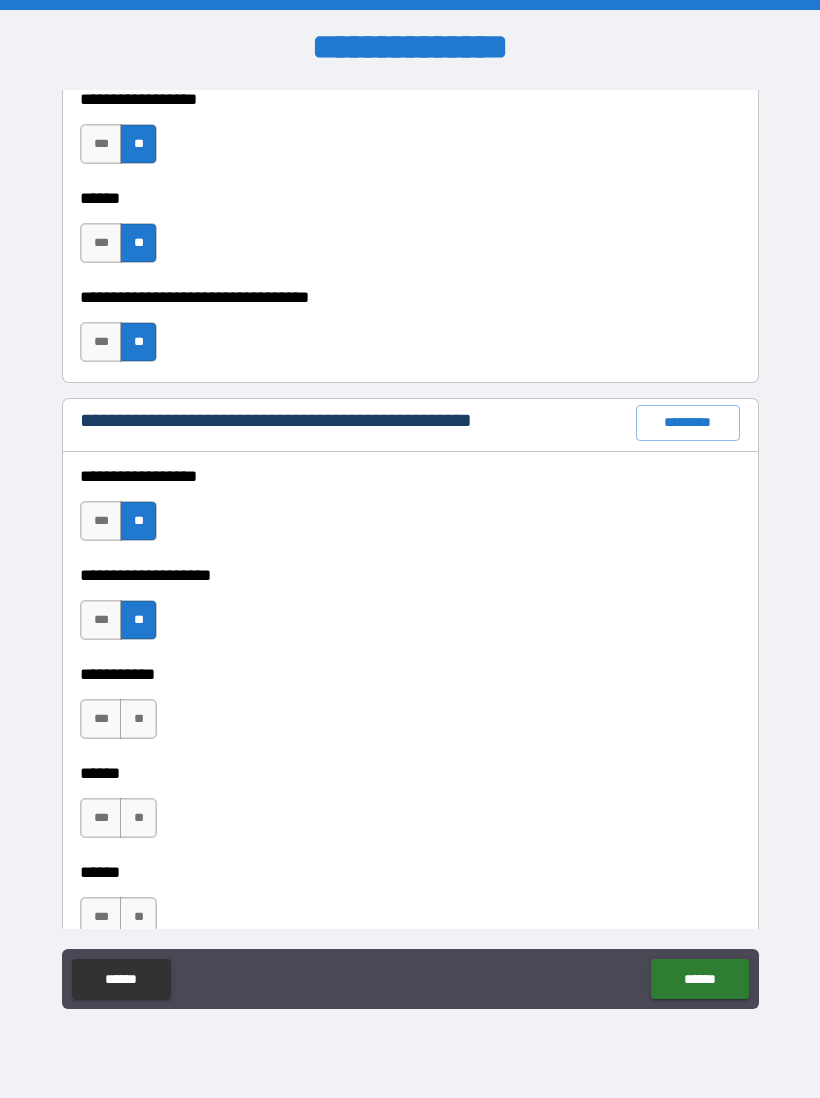 scroll, scrollTop: 2297, scrollLeft: 0, axis: vertical 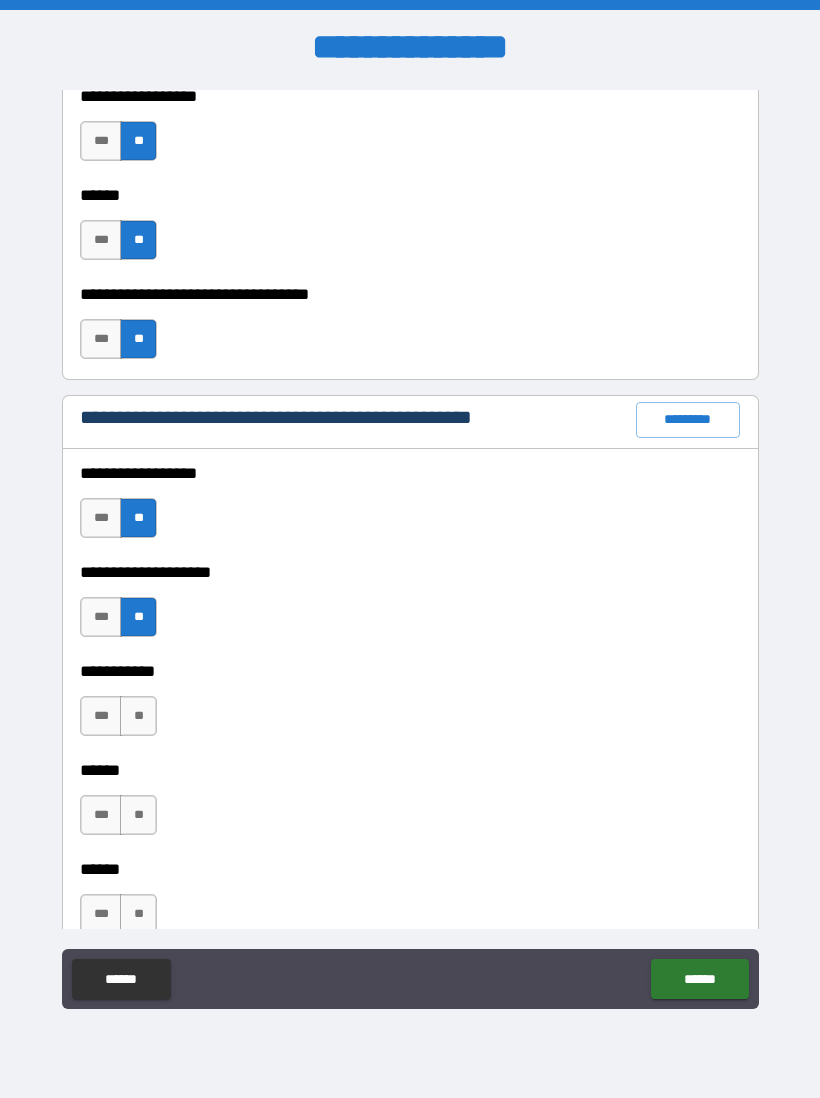 click on "**" at bounding box center (138, 716) 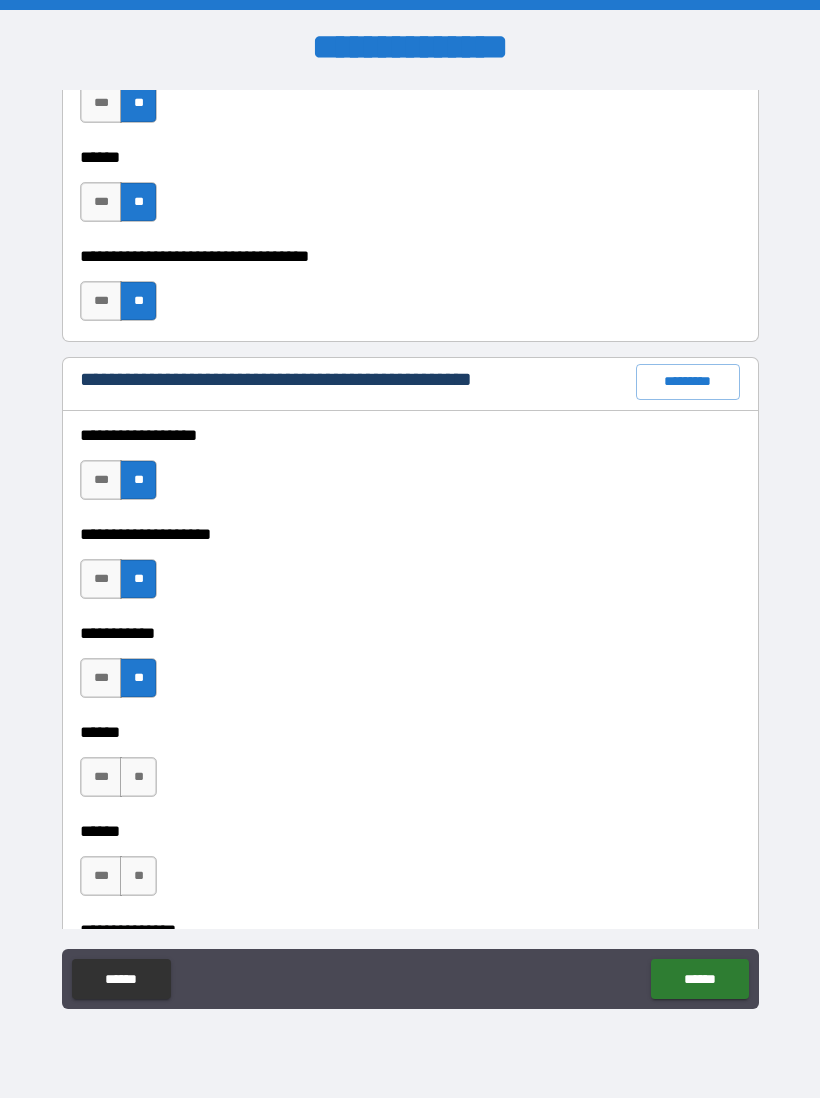 scroll, scrollTop: 2360, scrollLeft: 0, axis: vertical 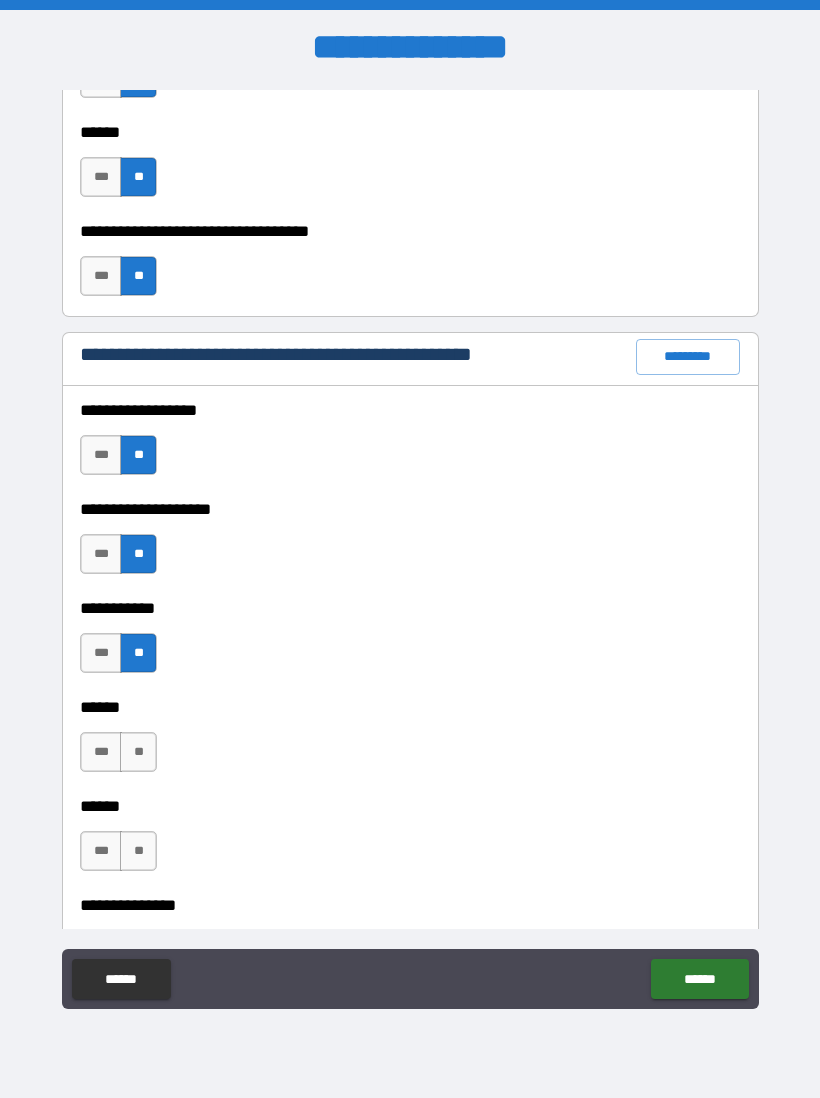 click on "**" at bounding box center (138, 752) 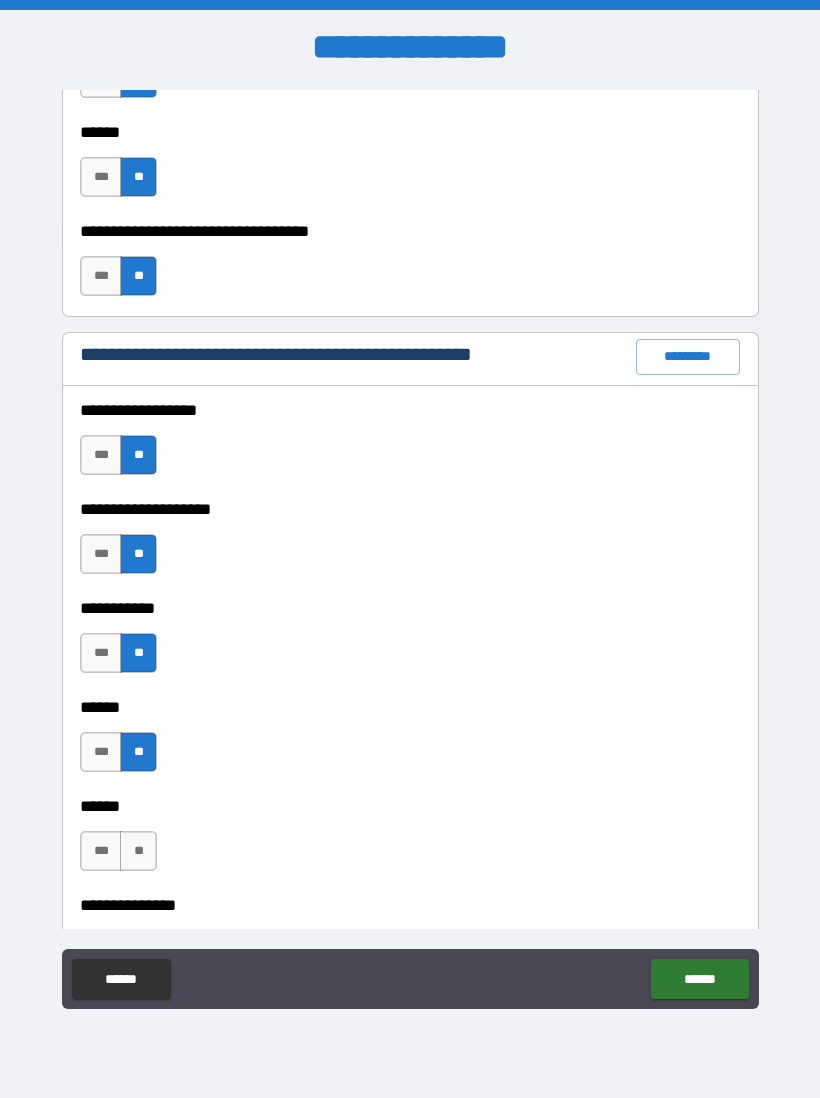 scroll, scrollTop: 2419, scrollLeft: 0, axis: vertical 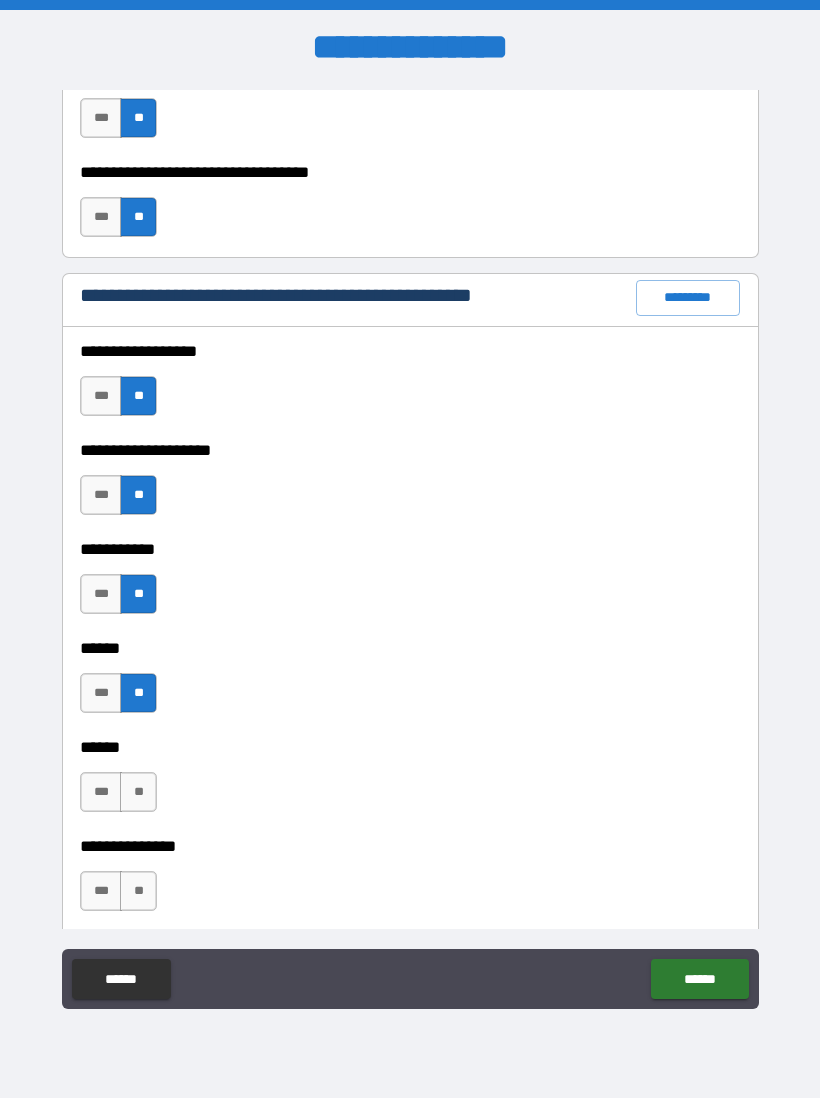 click on "**" at bounding box center (138, 792) 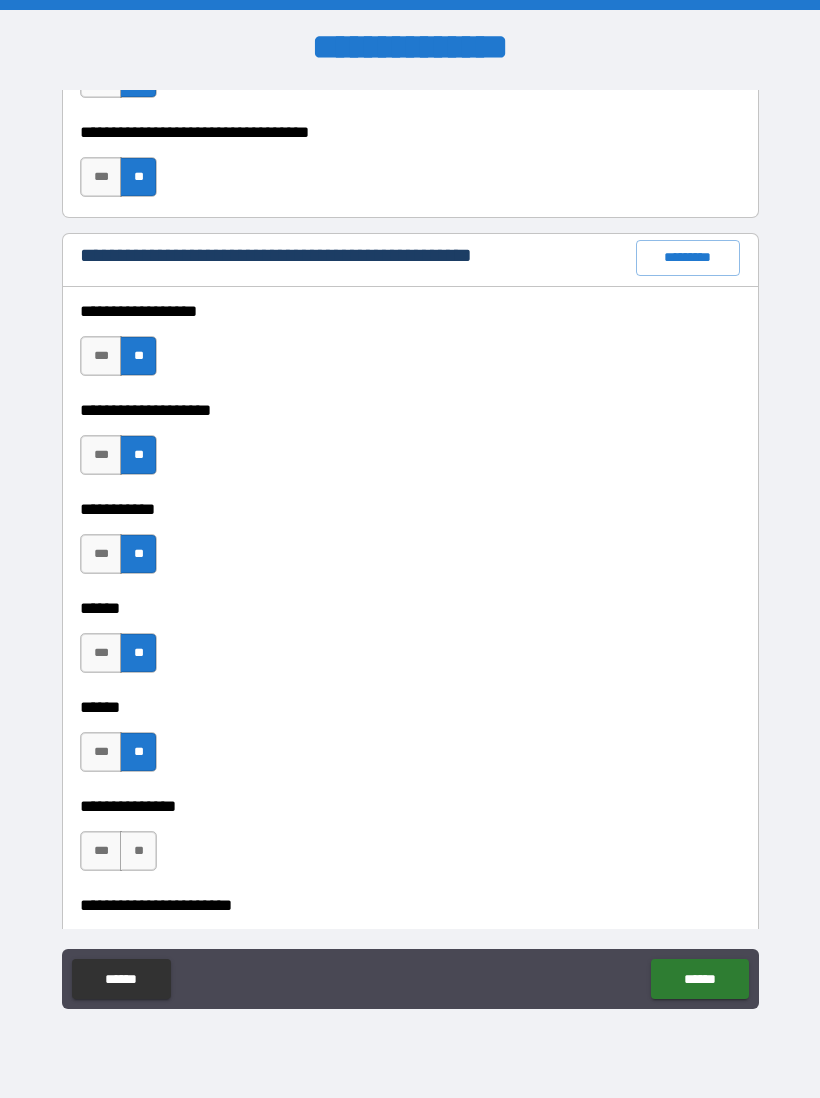 scroll, scrollTop: 2491, scrollLeft: 0, axis: vertical 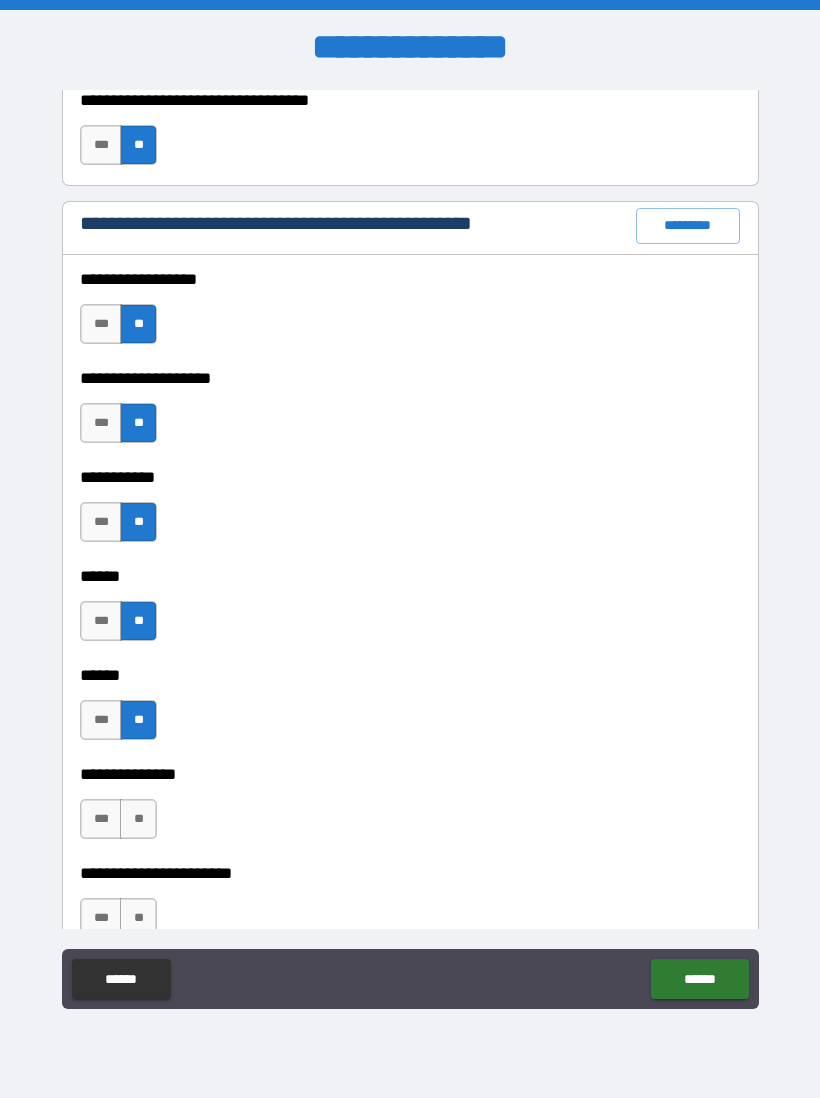 click on "***" at bounding box center (101, 819) 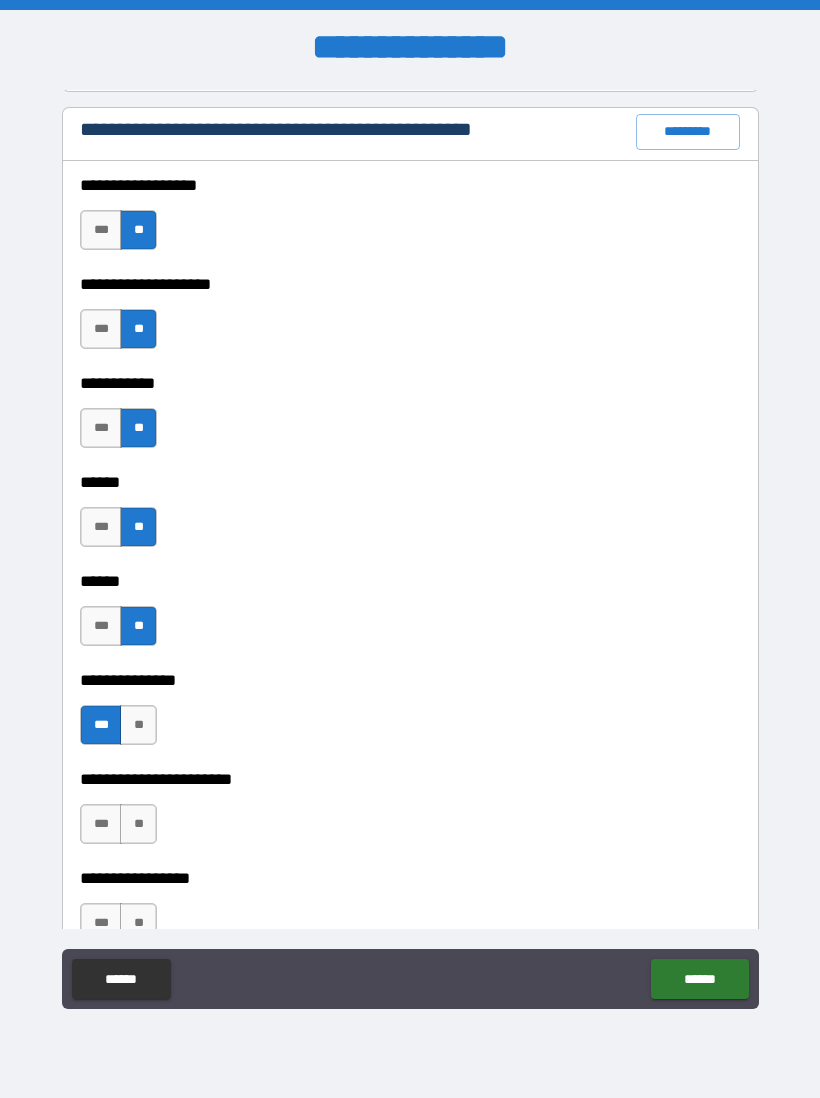 scroll, scrollTop: 2617, scrollLeft: 0, axis: vertical 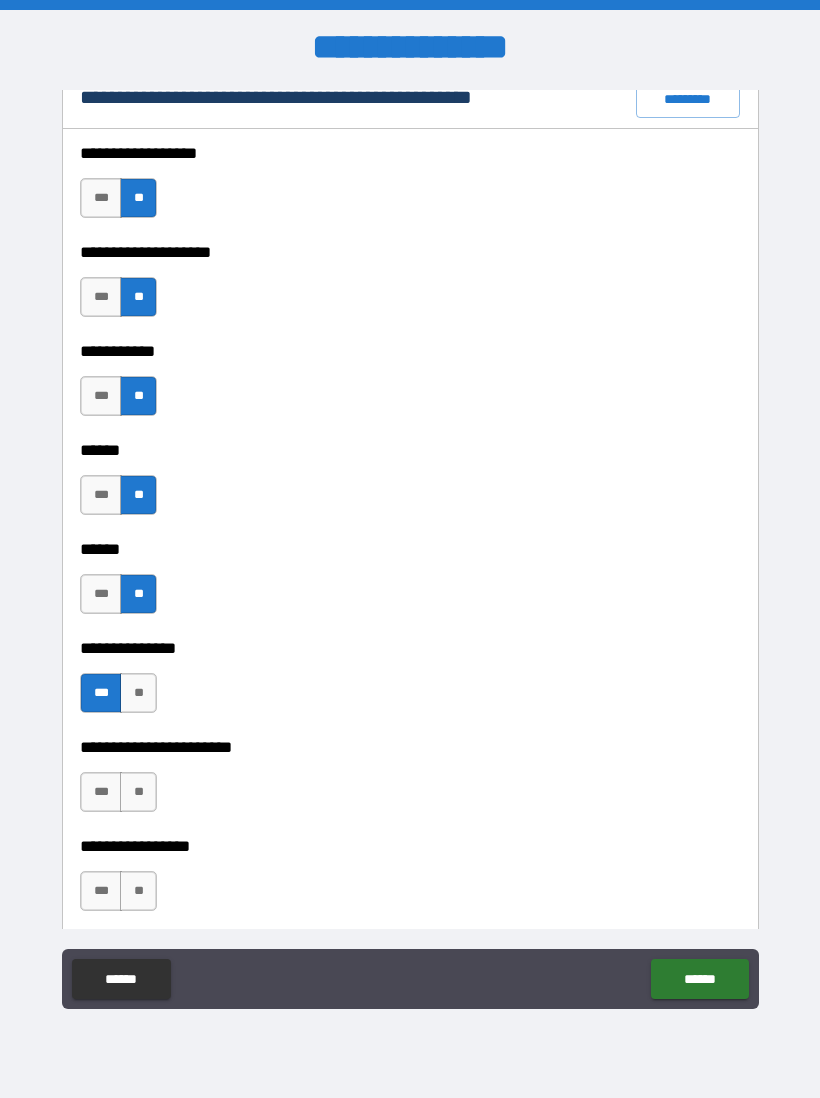 click on "**" at bounding box center [138, 792] 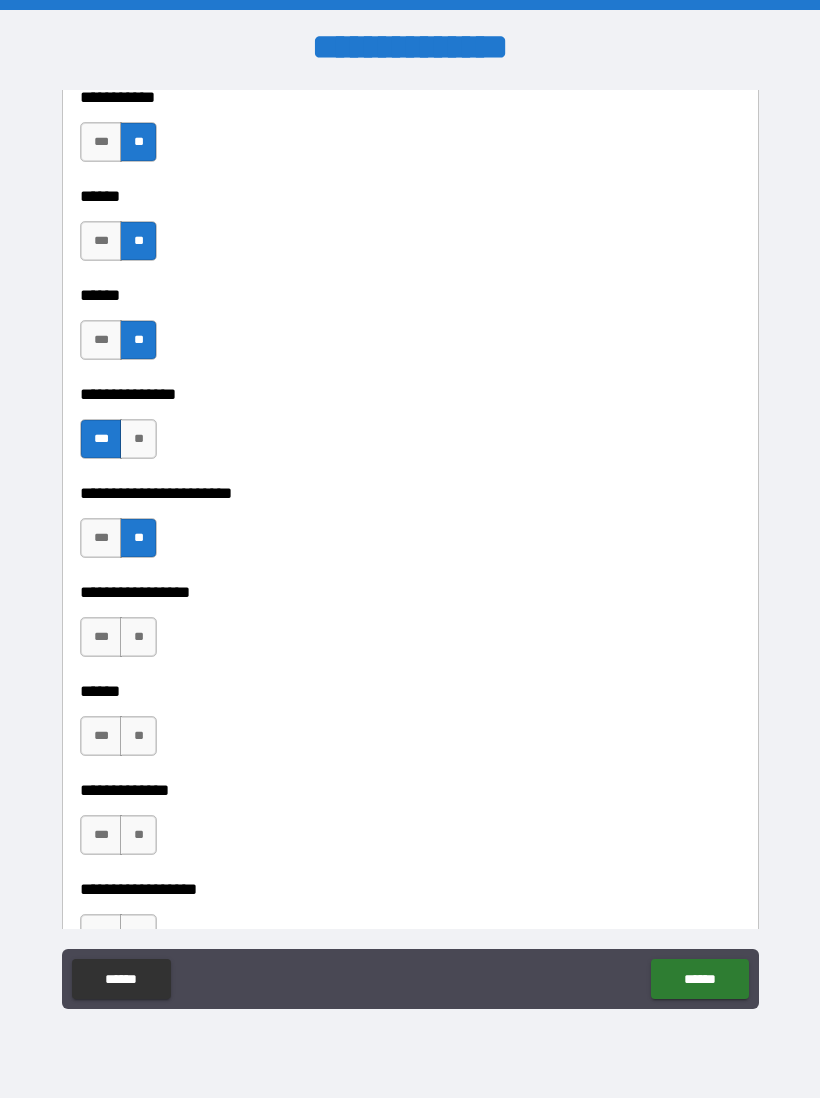scroll, scrollTop: 2872, scrollLeft: 0, axis: vertical 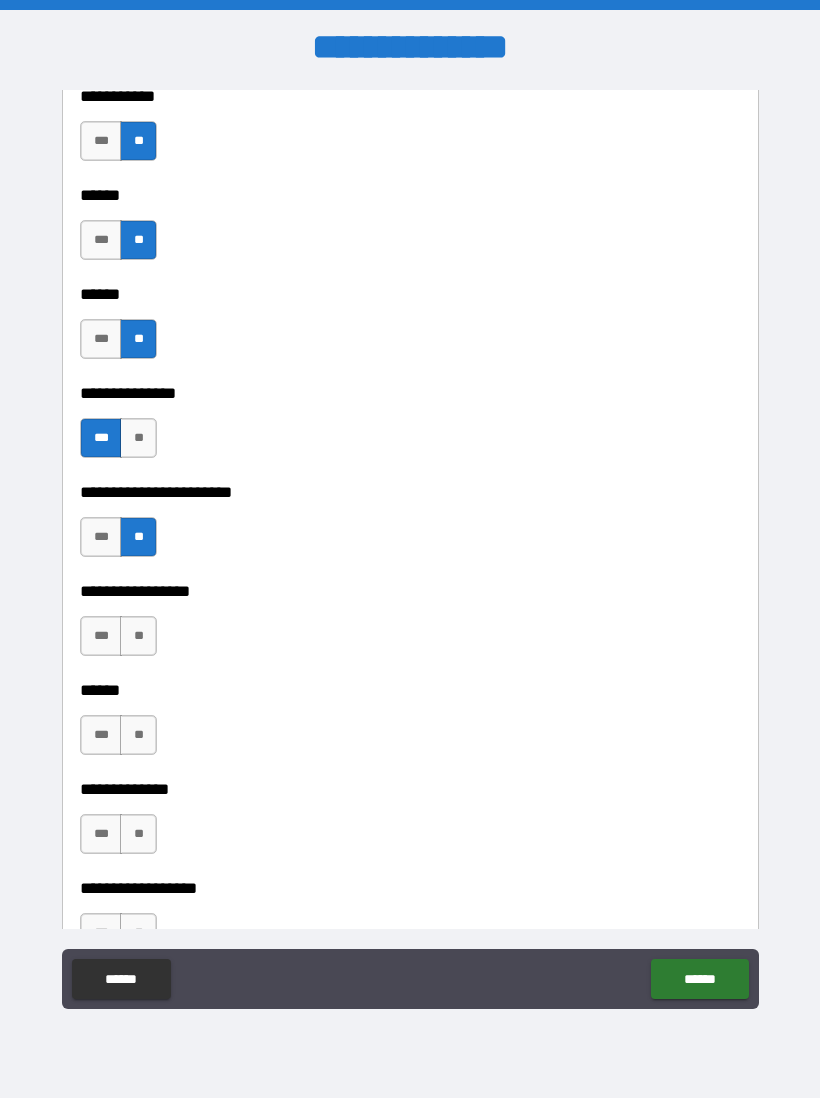 click on "***" at bounding box center (101, 636) 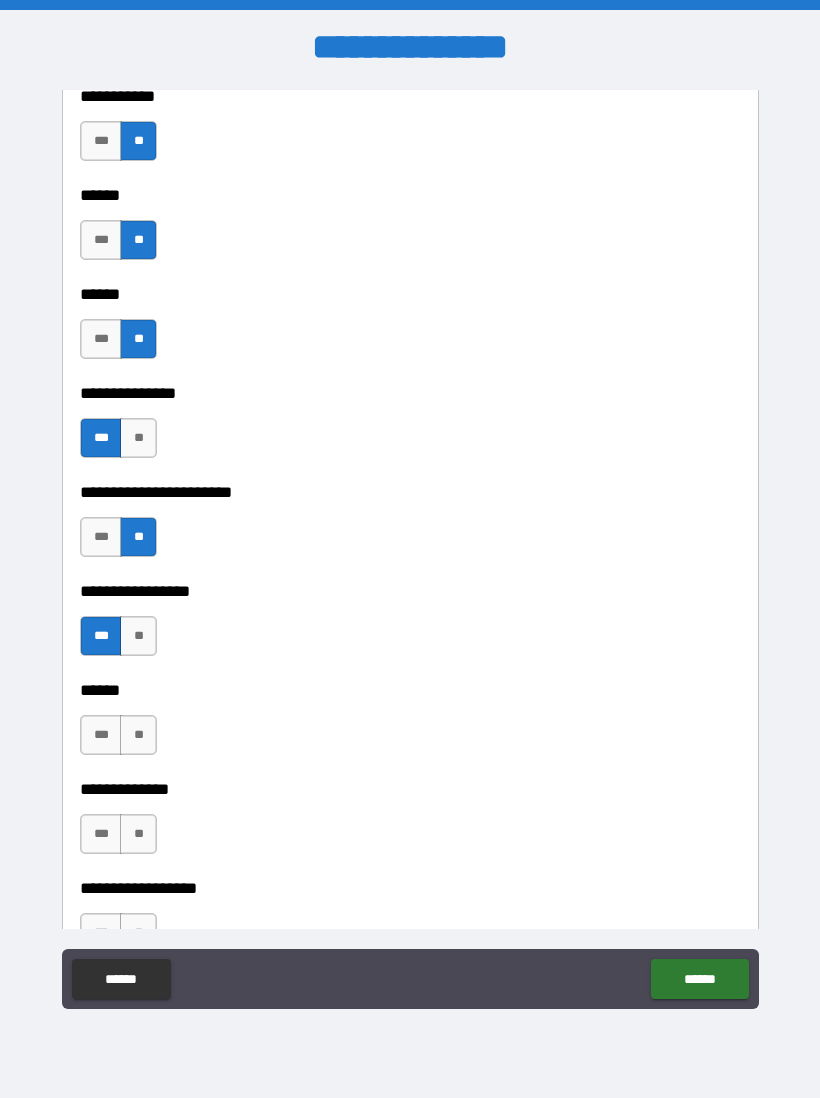 click on "**" at bounding box center (138, 735) 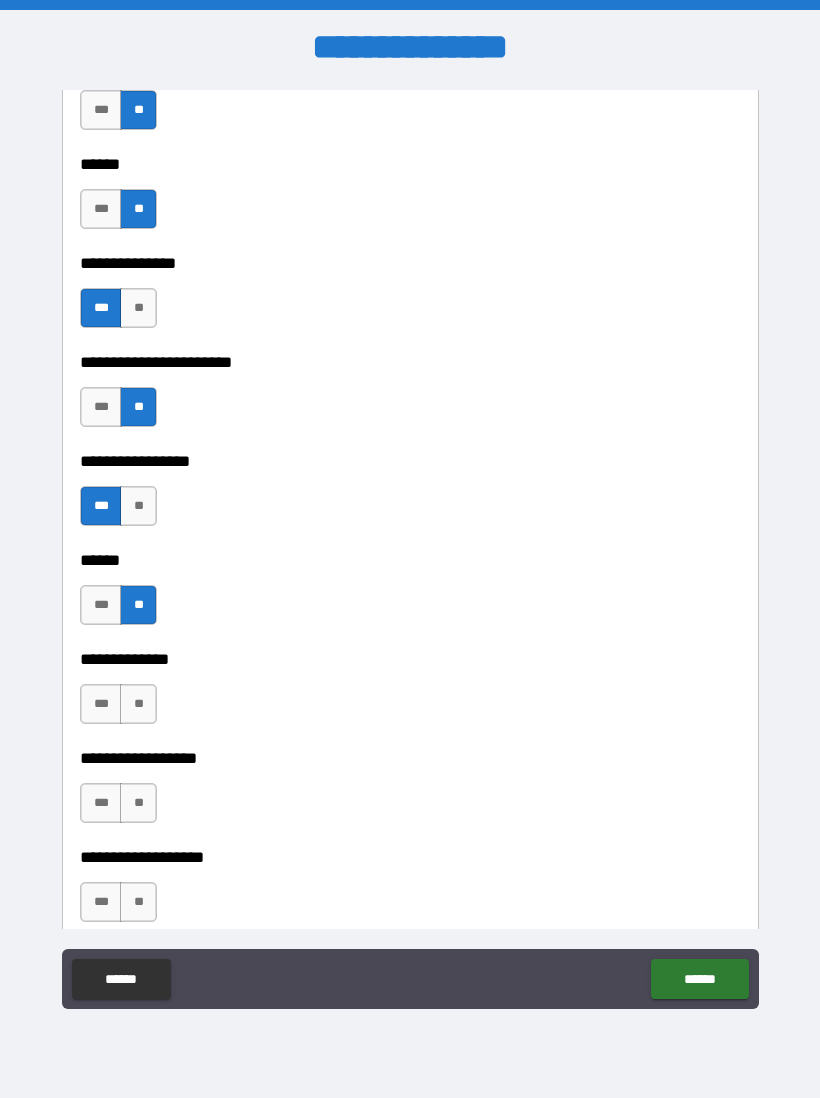 scroll, scrollTop: 3006, scrollLeft: 0, axis: vertical 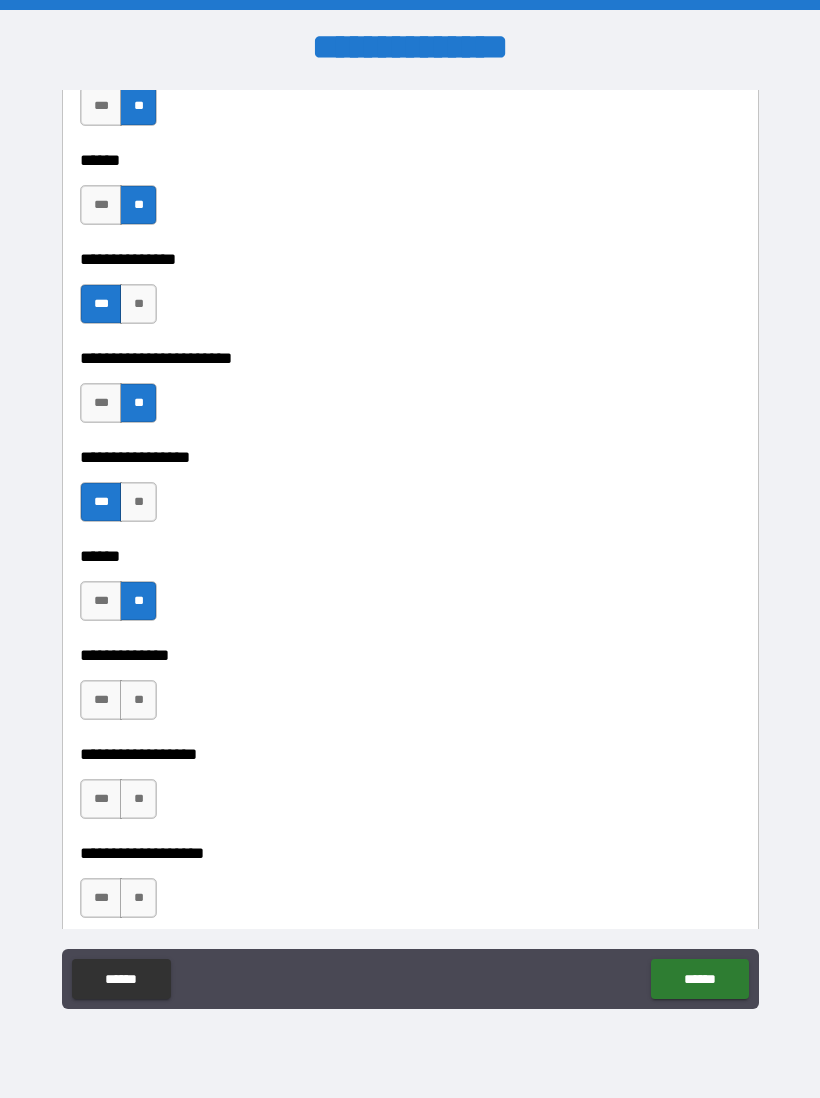 click on "**" at bounding box center (138, 700) 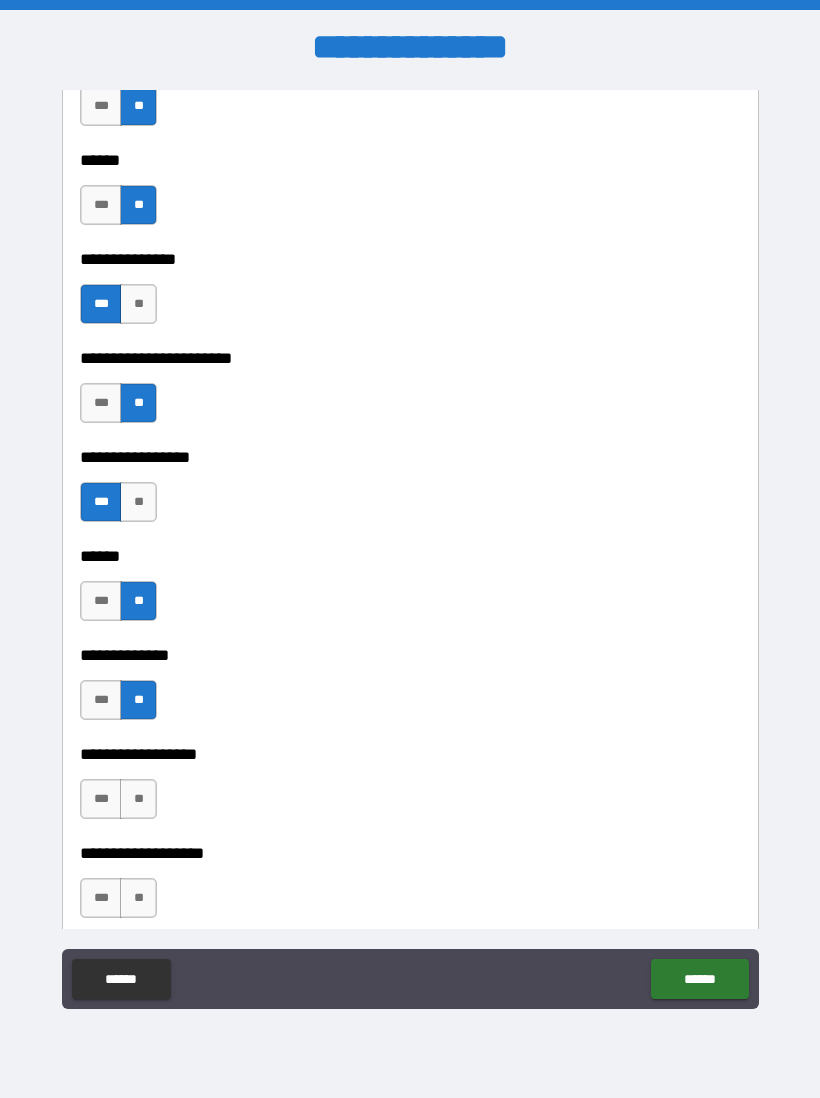 click on "**" at bounding box center (138, 799) 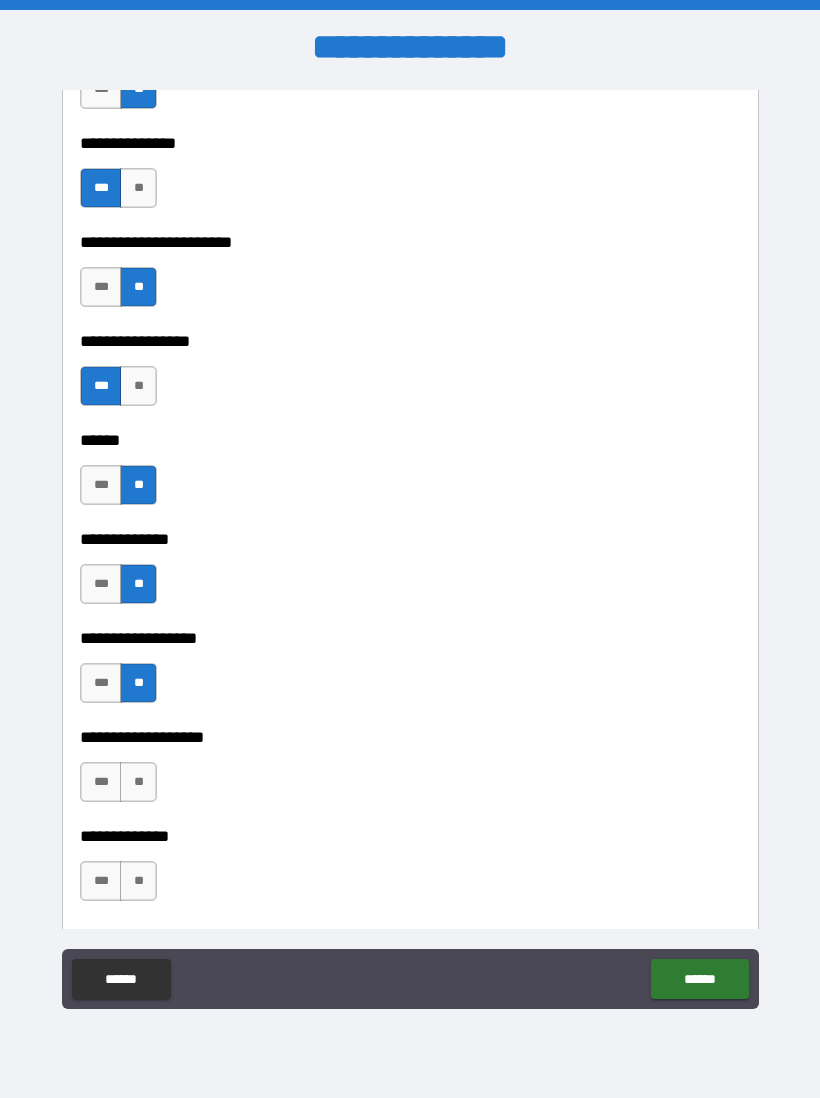 scroll, scrollTop: 3116, scrollLeft: 0, axis: vertical 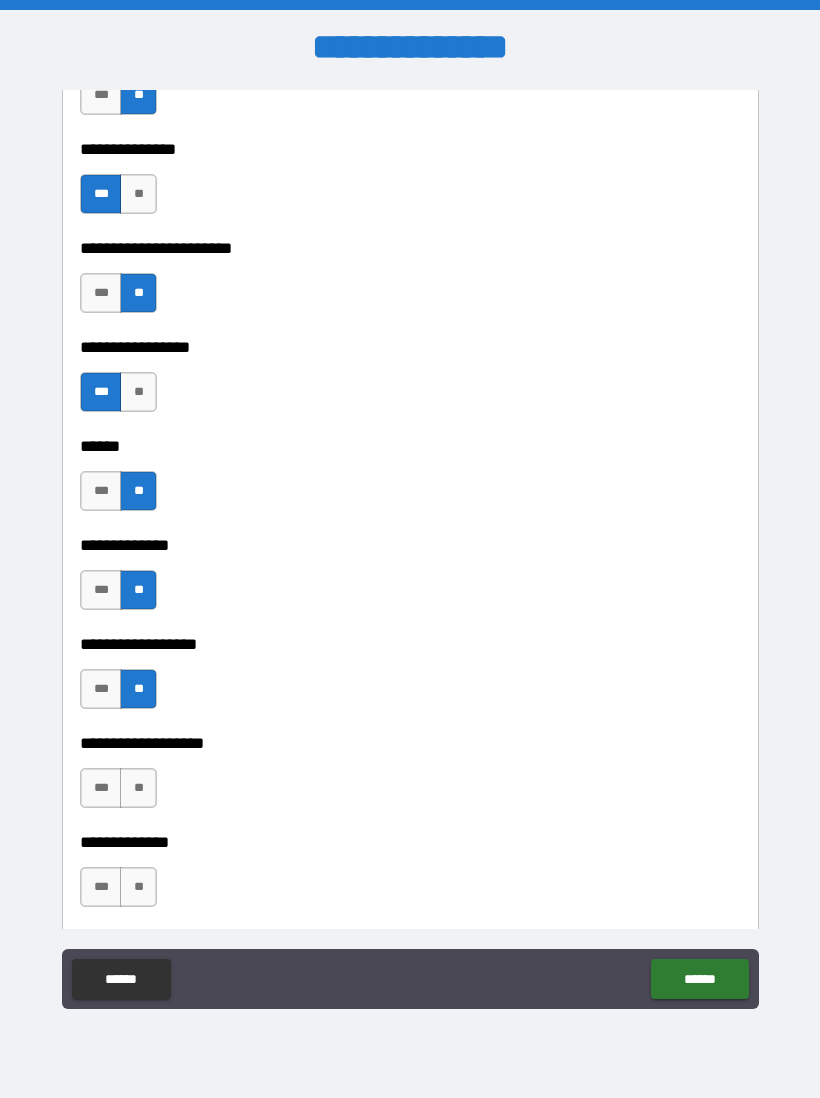 click on "**" at bounding box center (138, 788) 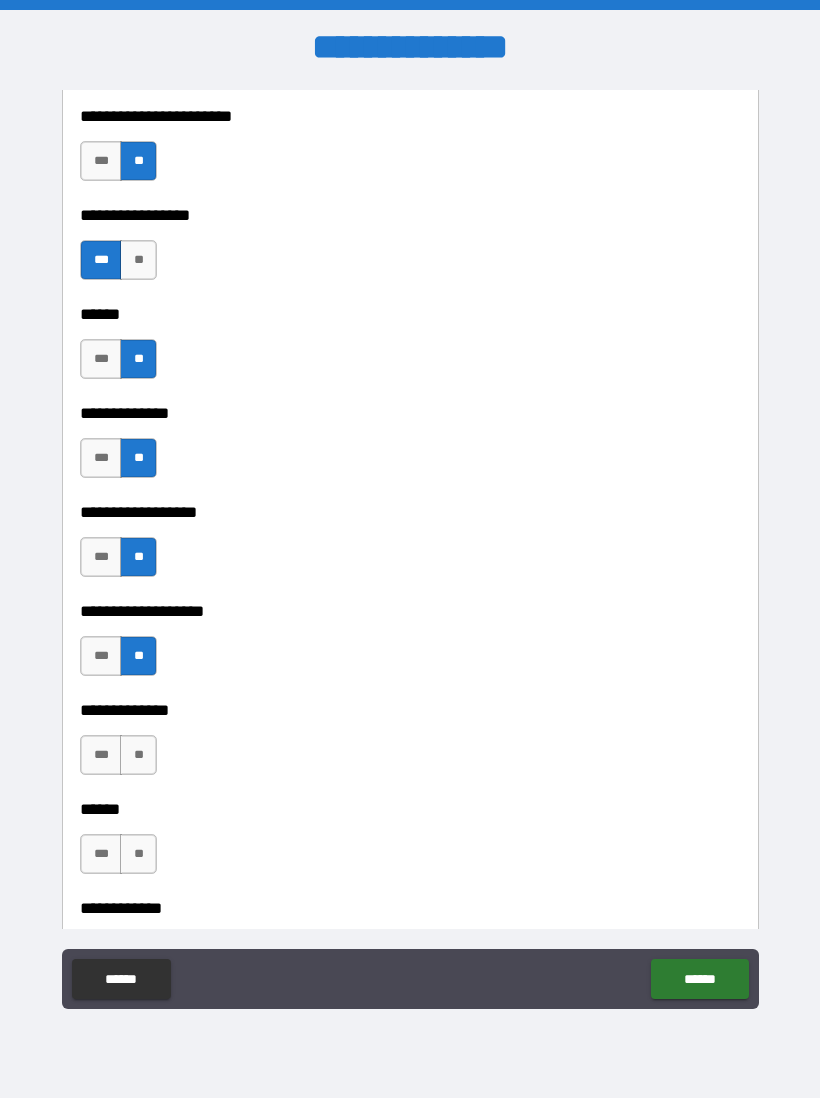 scroll, scrollTop: 3250, scrollLeft: 0, axis: vertical 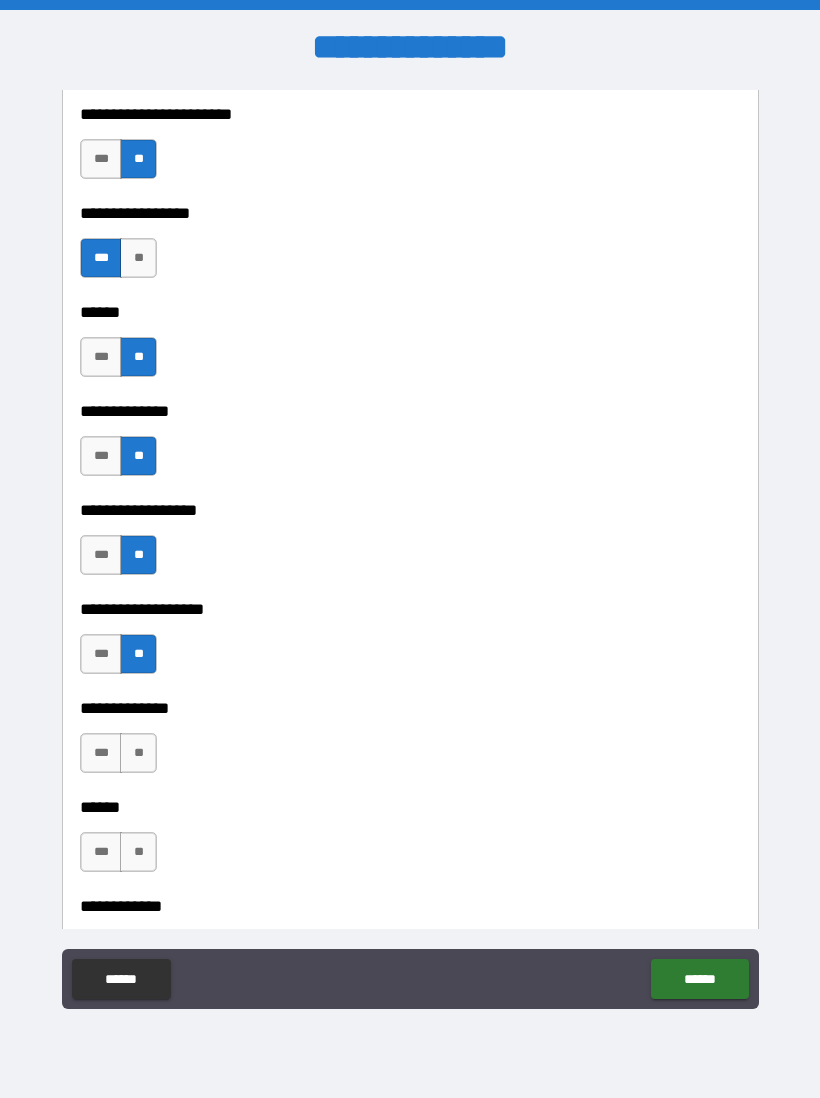 click on "**" at bounding box center (138, 753) 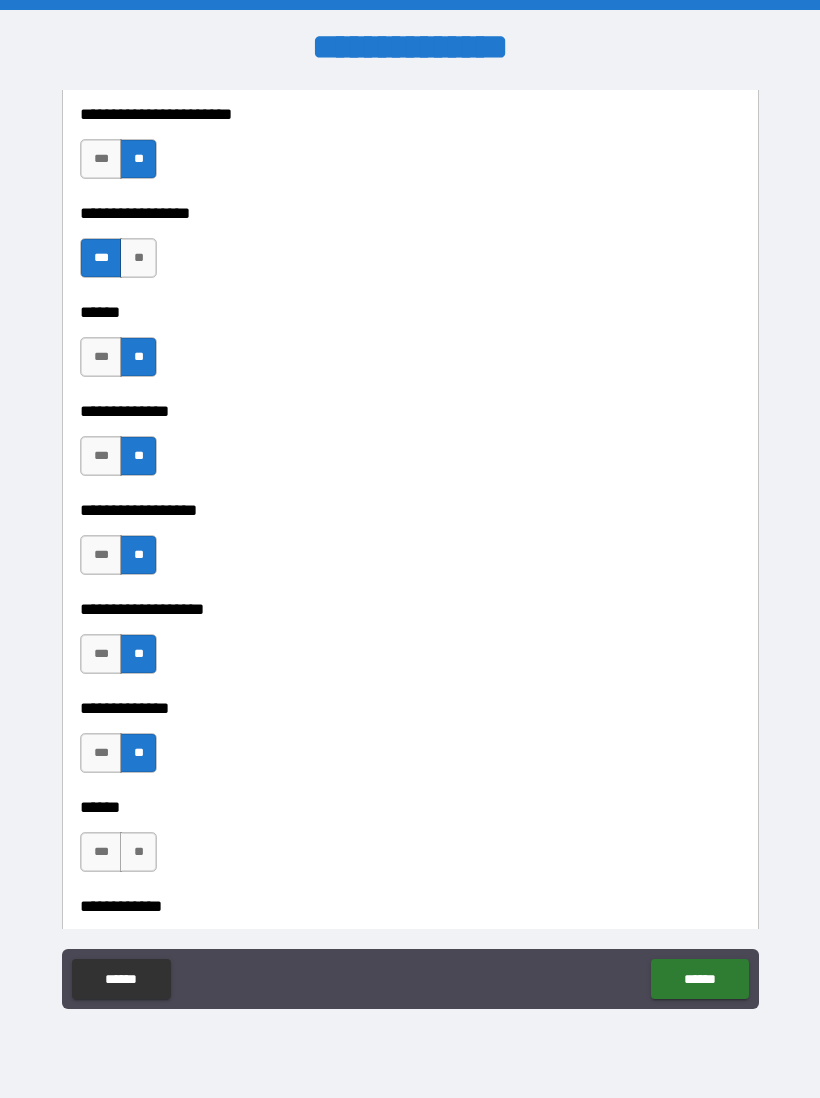 click on "**" at bounding box center [138, 852] 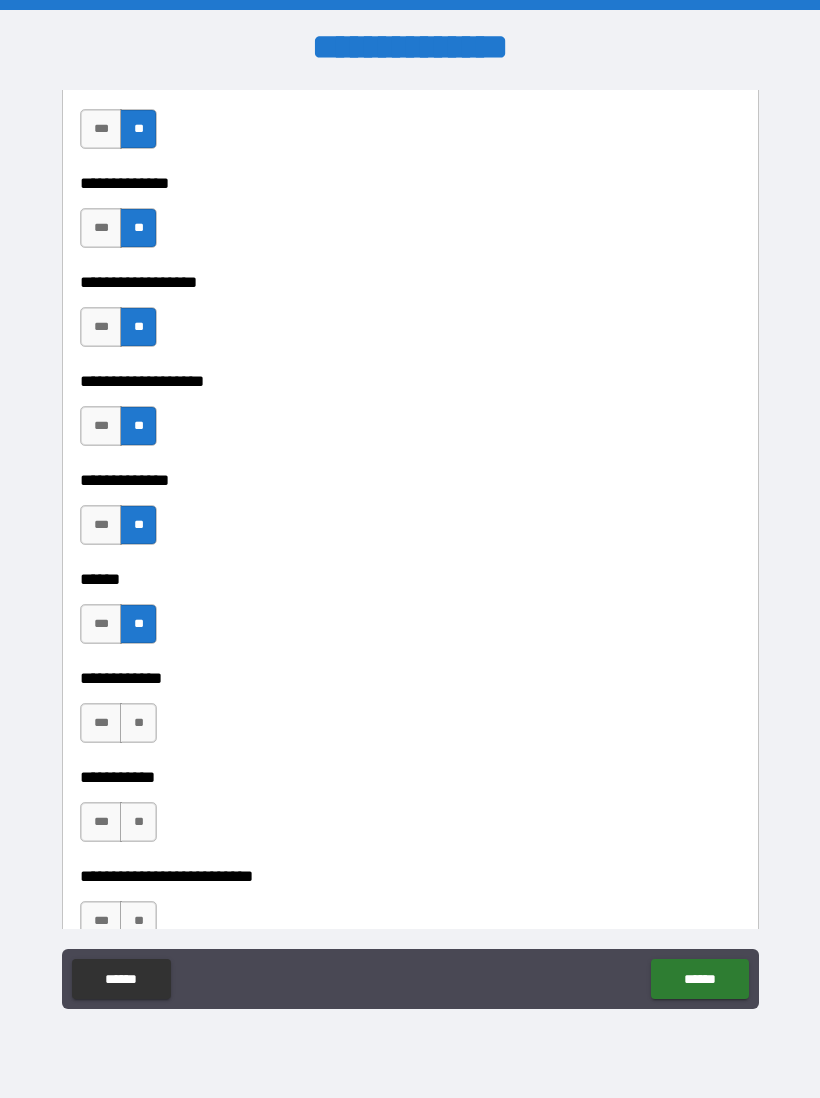 scroll, scrollTop: 3493, scrollLeft: 0, axis: vertical 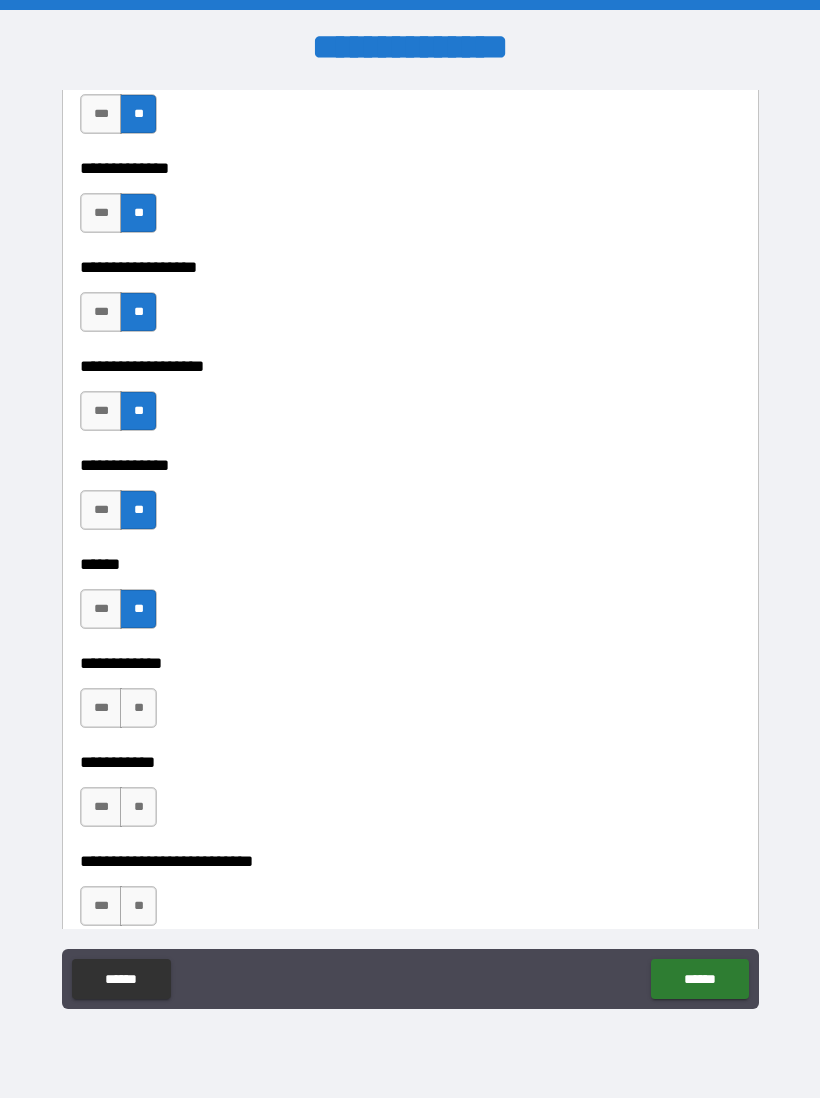 click on "**" at bounding box center [138, 708] 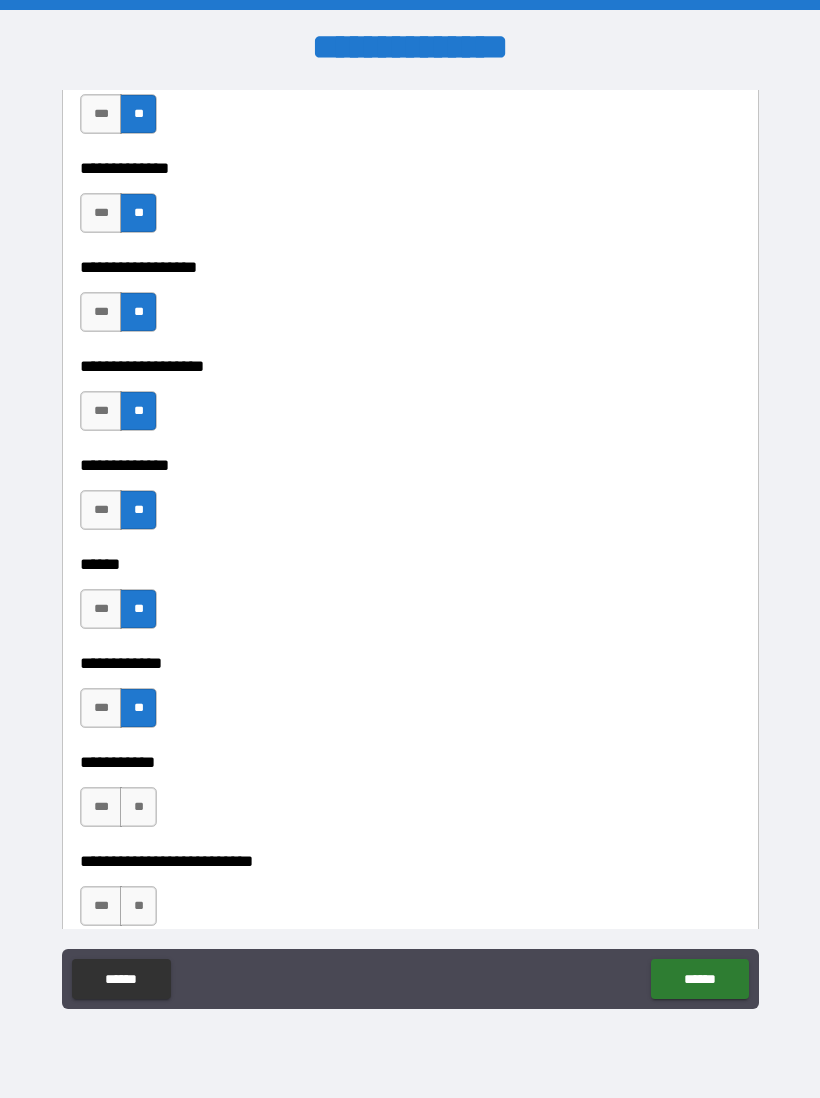click on "**" at bounding box center [138, 807] 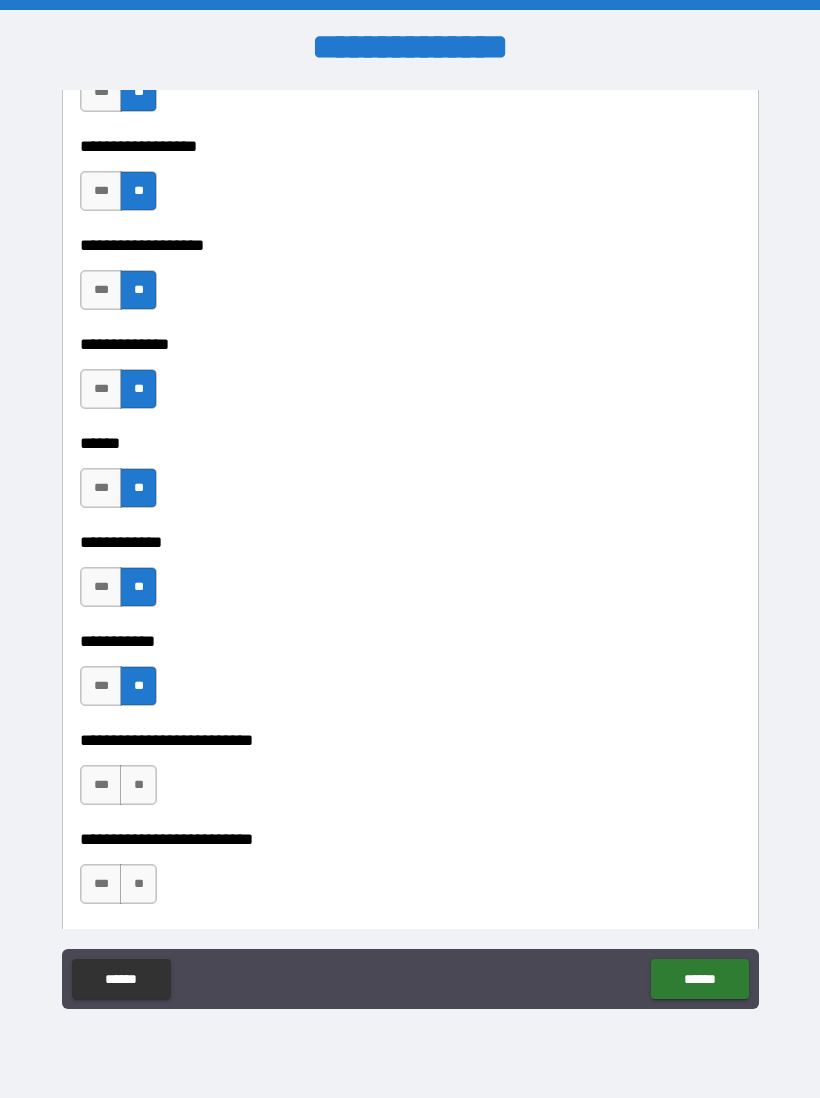 scroll, scrollTop: 3612, scrollLeft: 0, axis: vertical 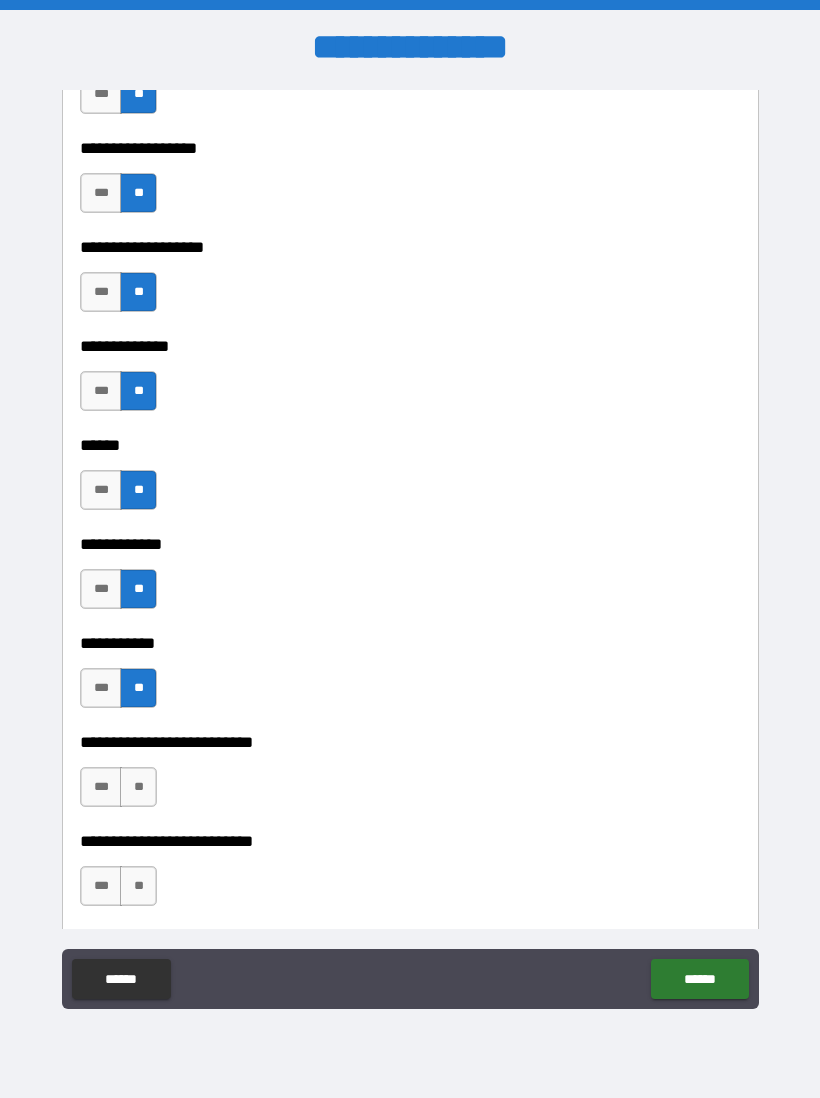 click on "***" at bounding box center [101, 787] 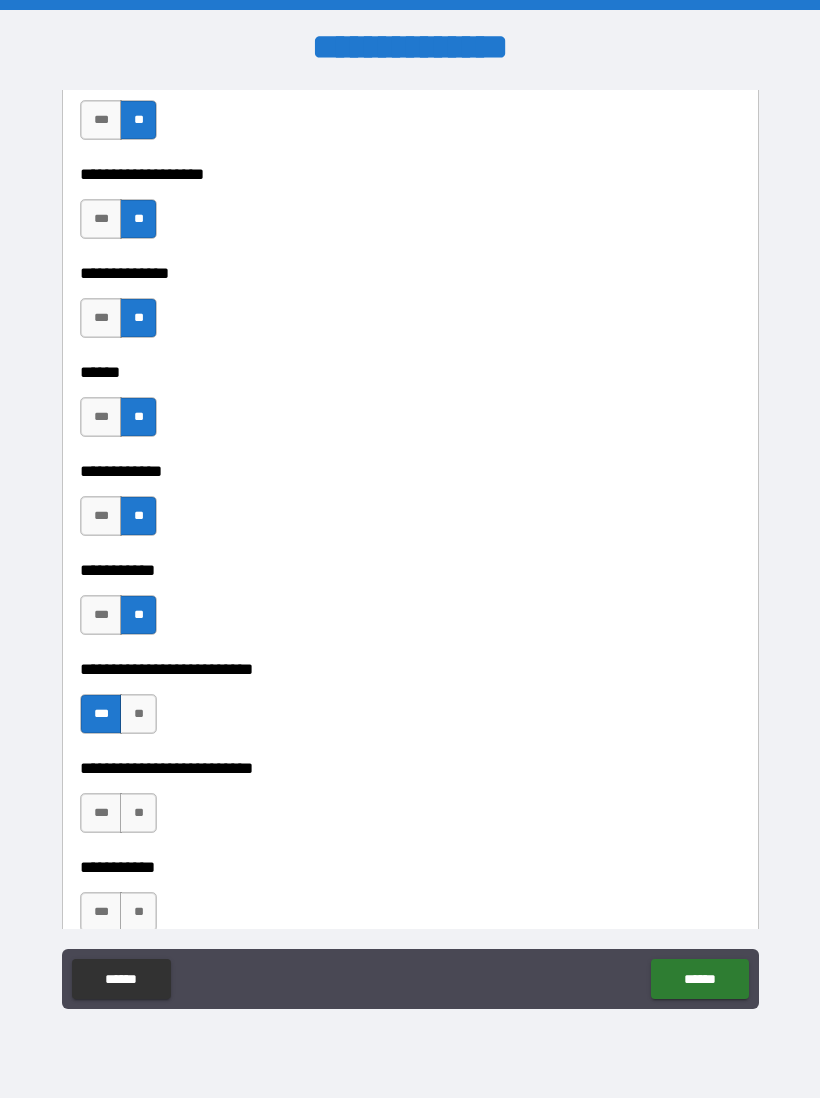 scroll, scrollTop: 3715, scrollLeft: 0, axis: vertical 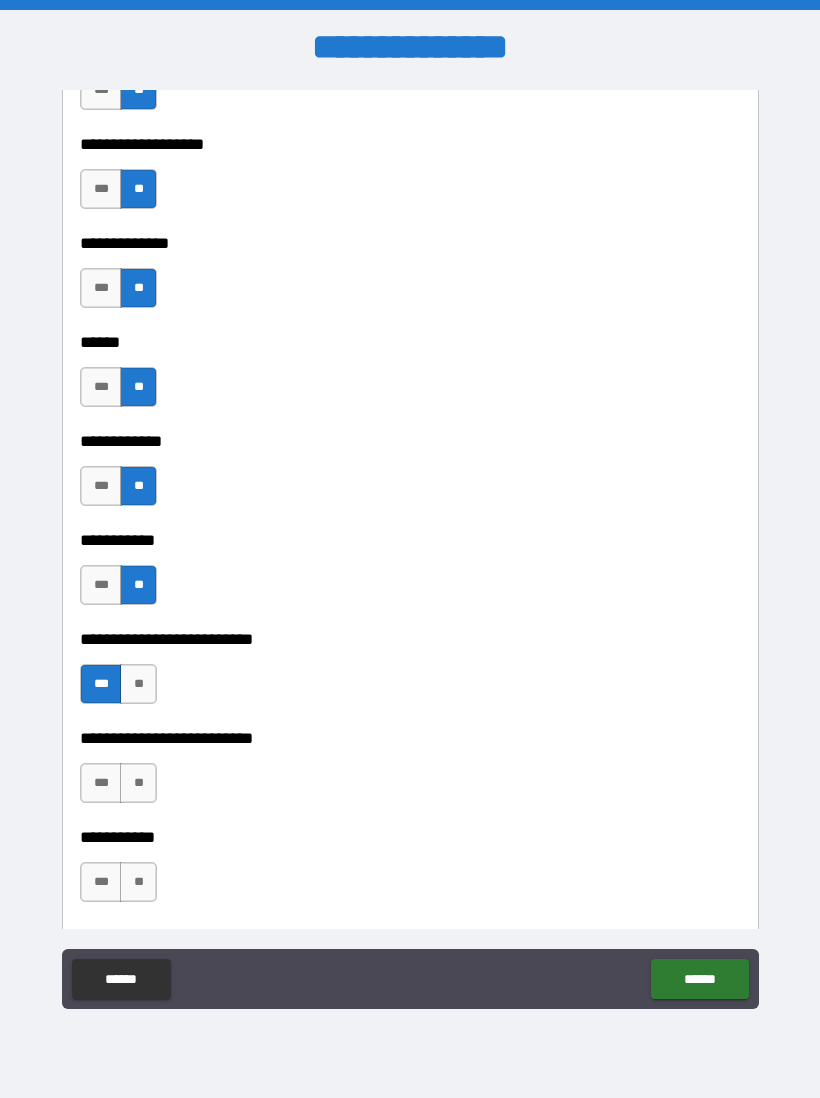 click on "**********" at bounding box center (410, 724) 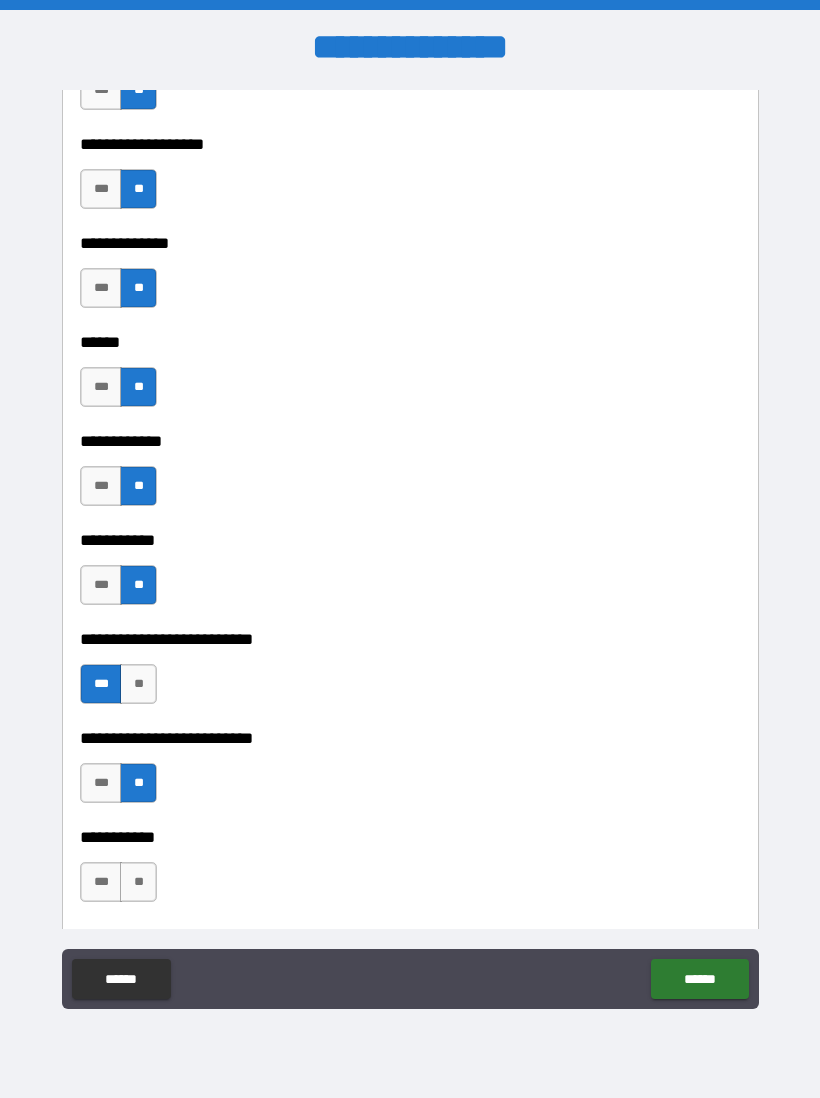 click on "**" at bounding box center (138, 882) 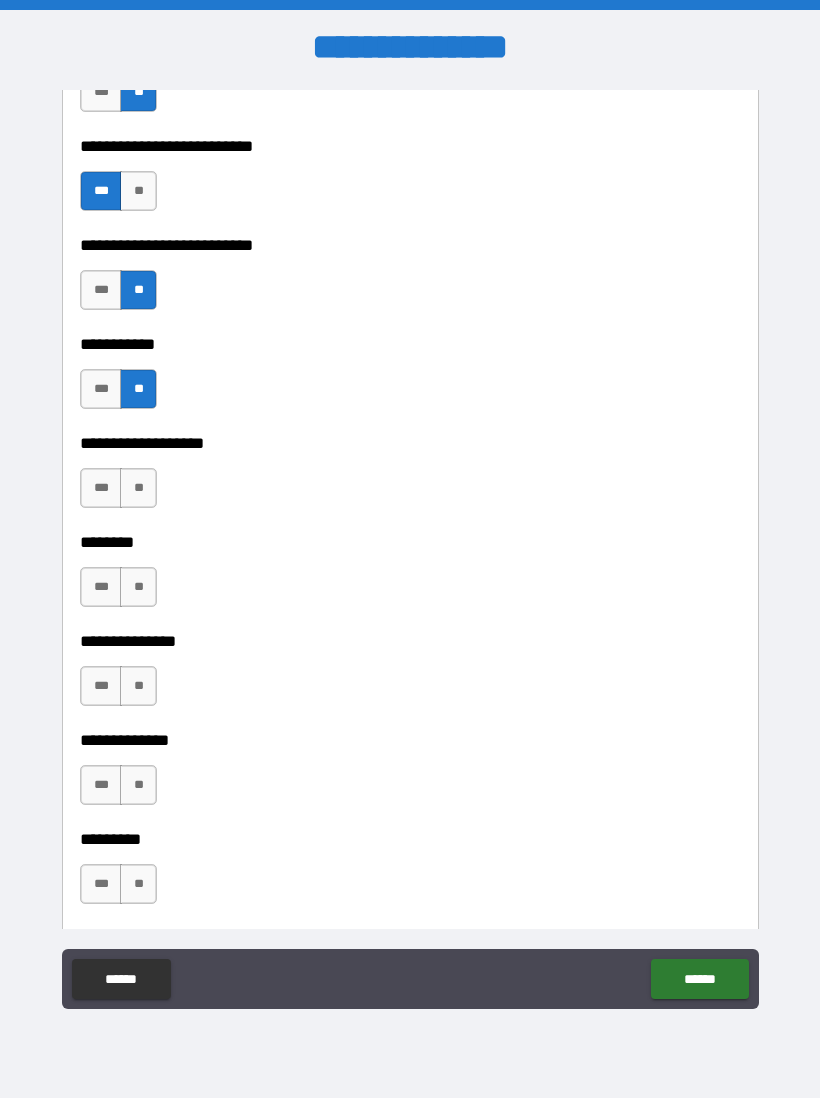 scroll, scrollTop: 4209, scrollLeft: 0, axis: vertical 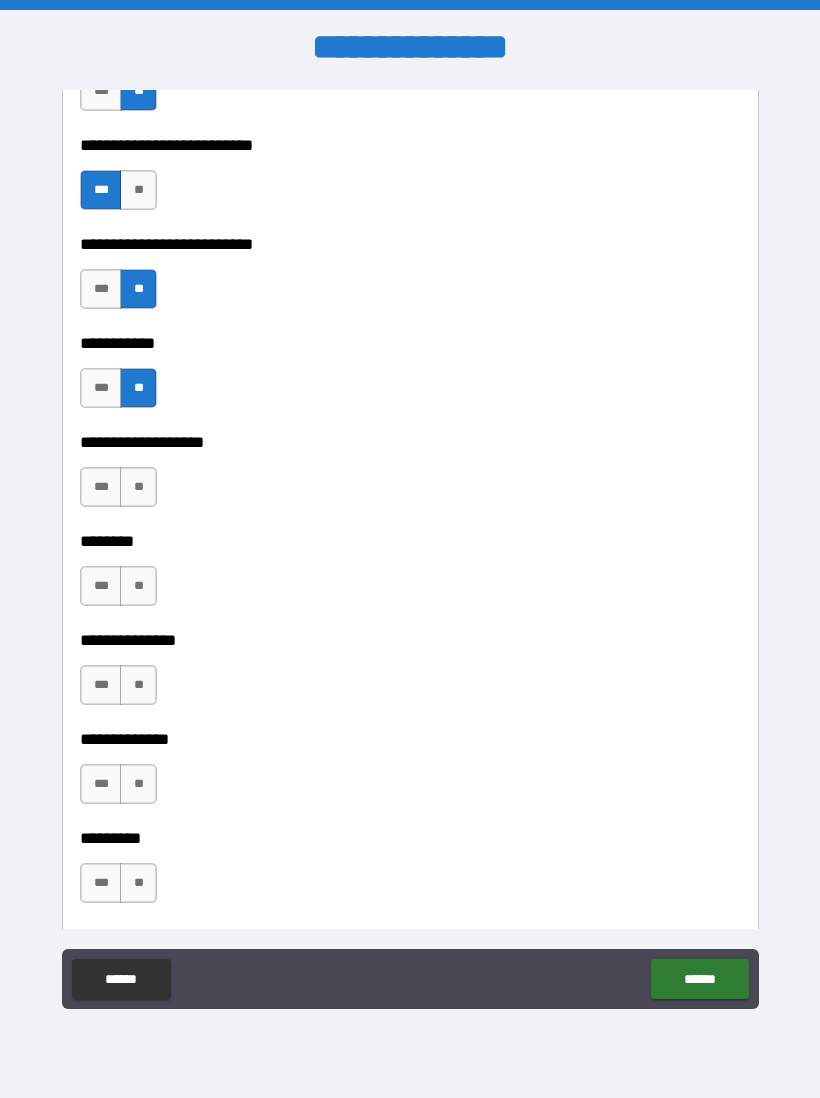 click on "**" at bounding box center [138, 487] 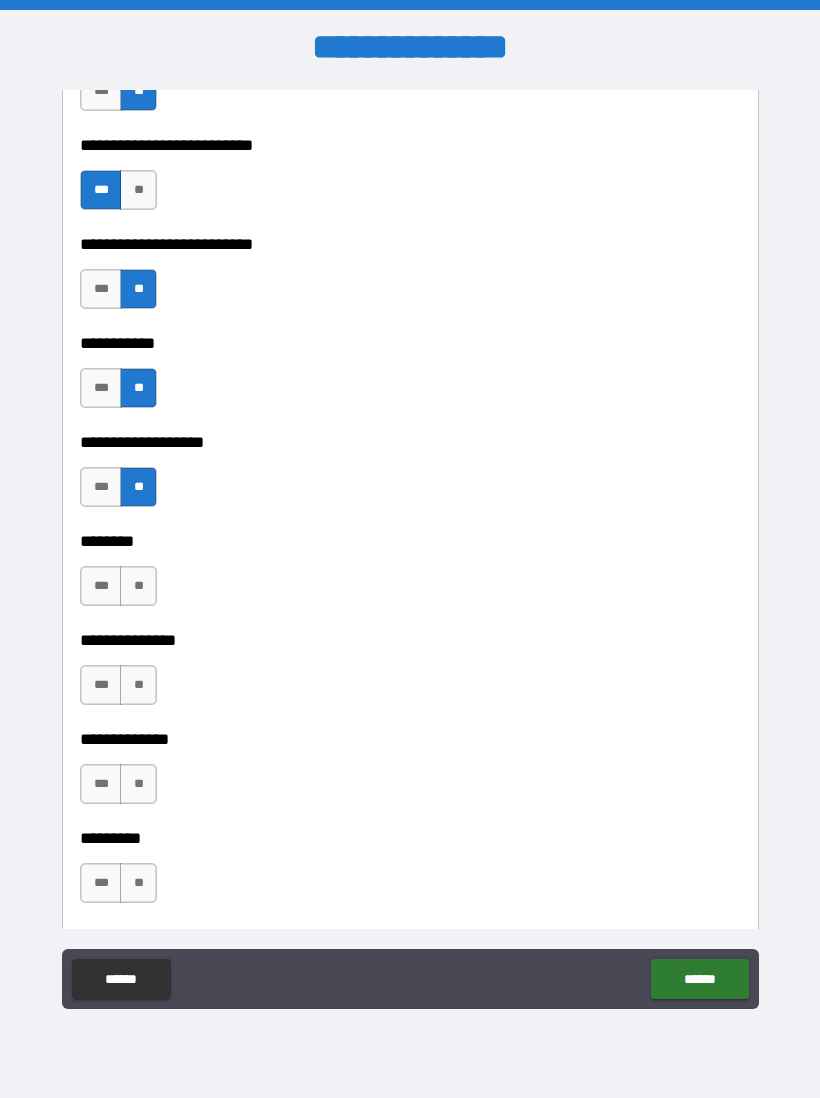 click on "**" at bounding box center (138, 586) 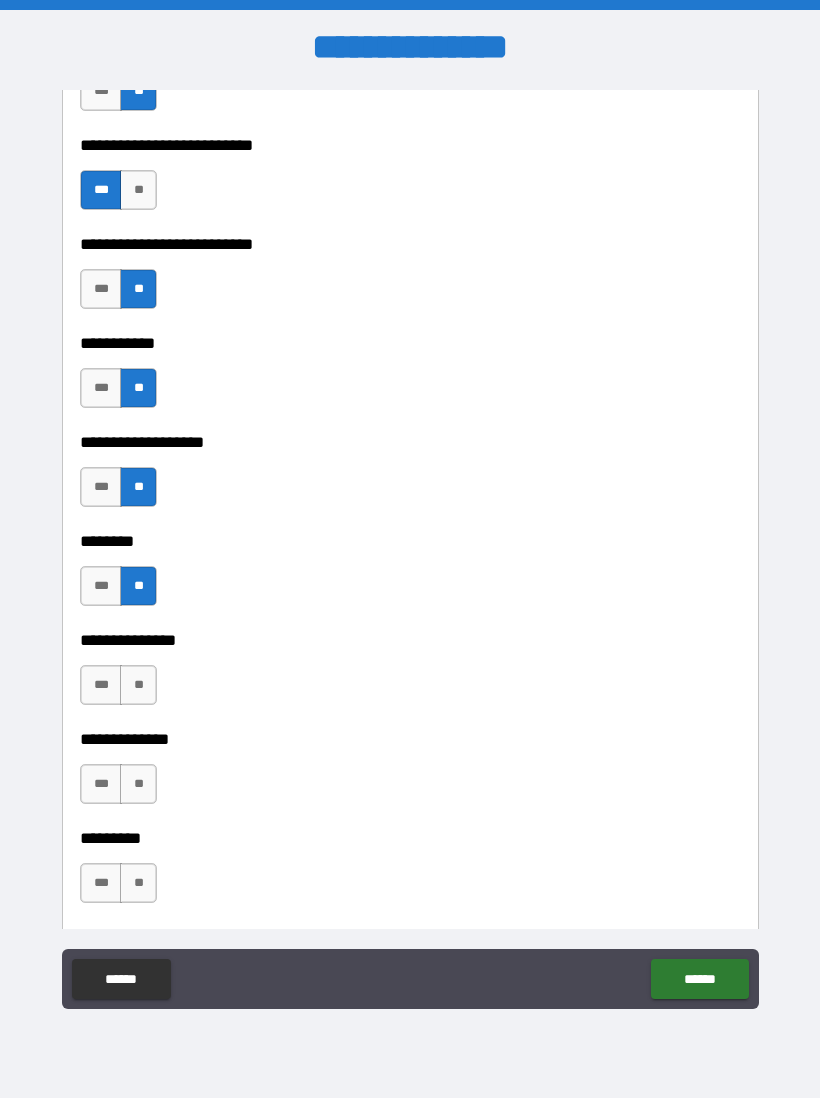 click on "**" at bounding box center (138, 685) 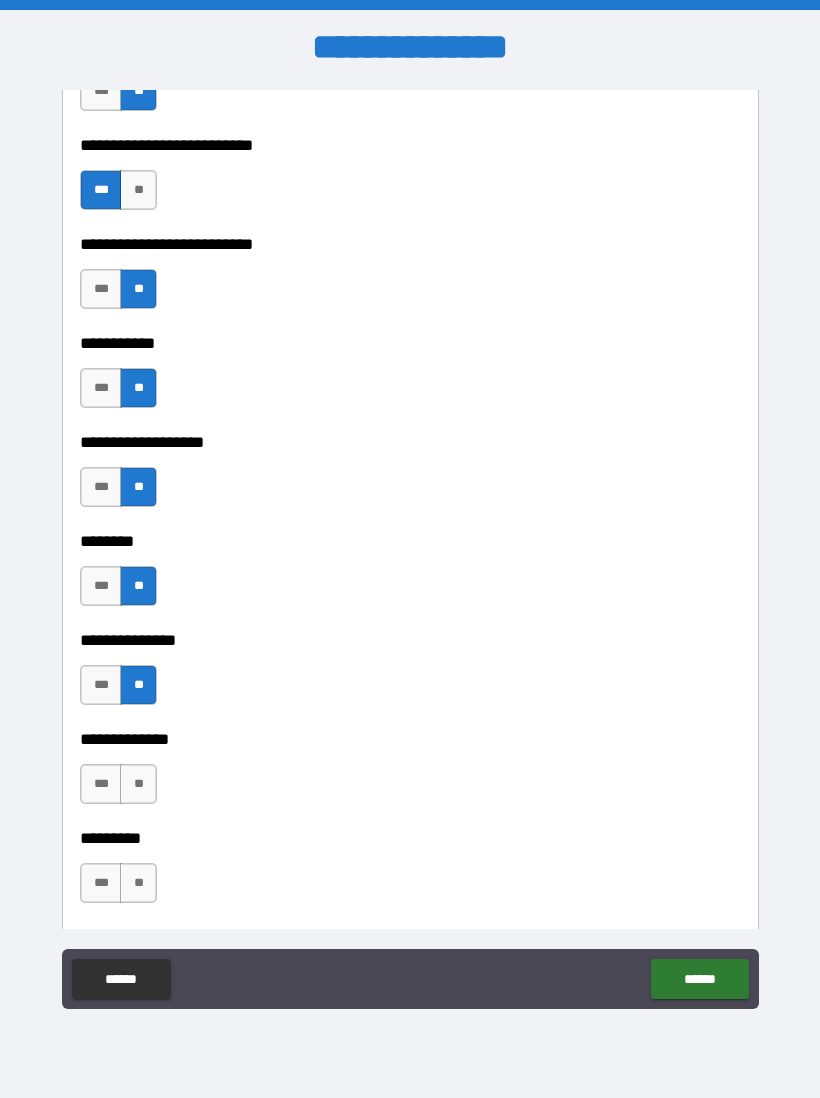 click on "**" at bounding box center (138, 784) 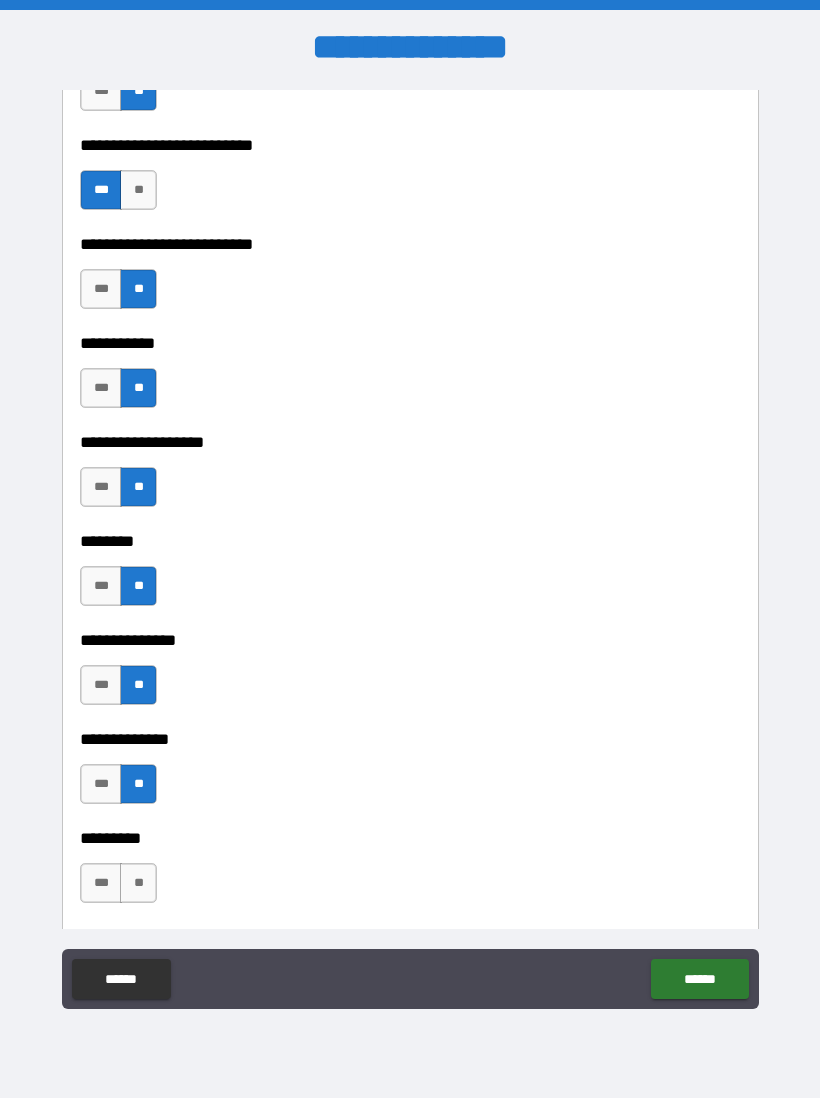 click on "**" at bounding box center [138, 883] 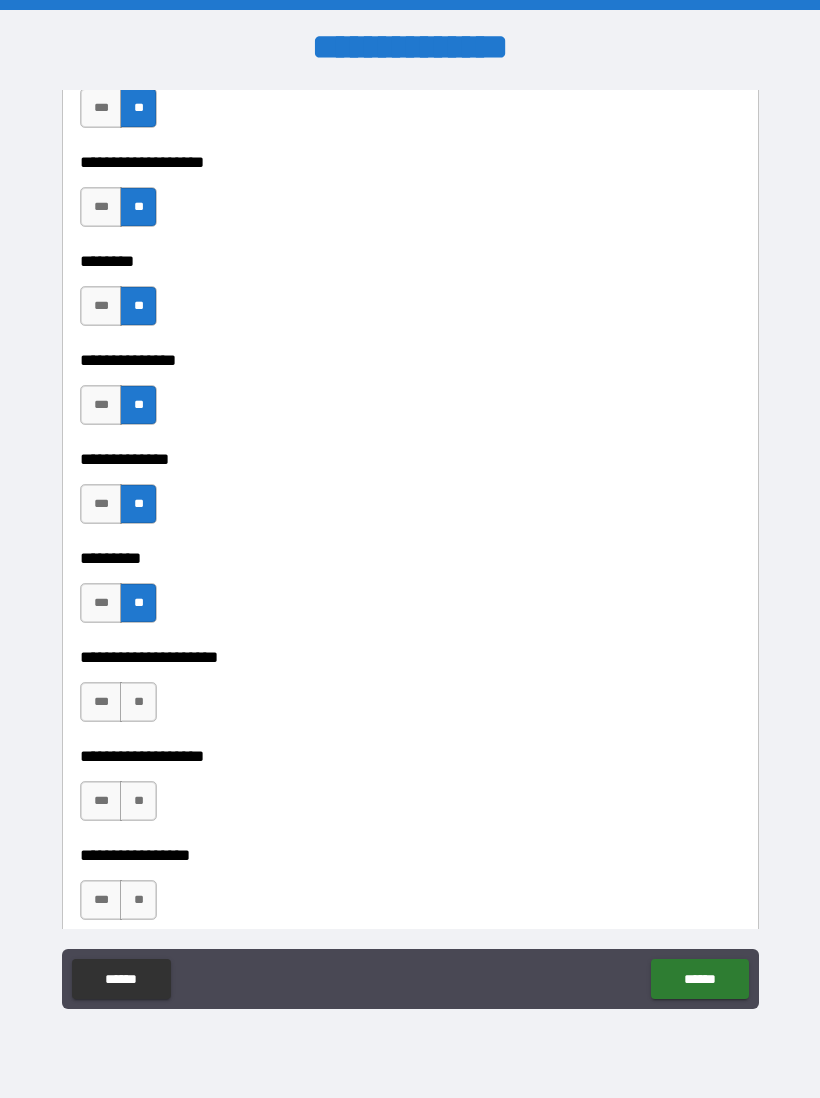 scroll, scrollTop: 4487, scrollLeft: 0, axis: vertical 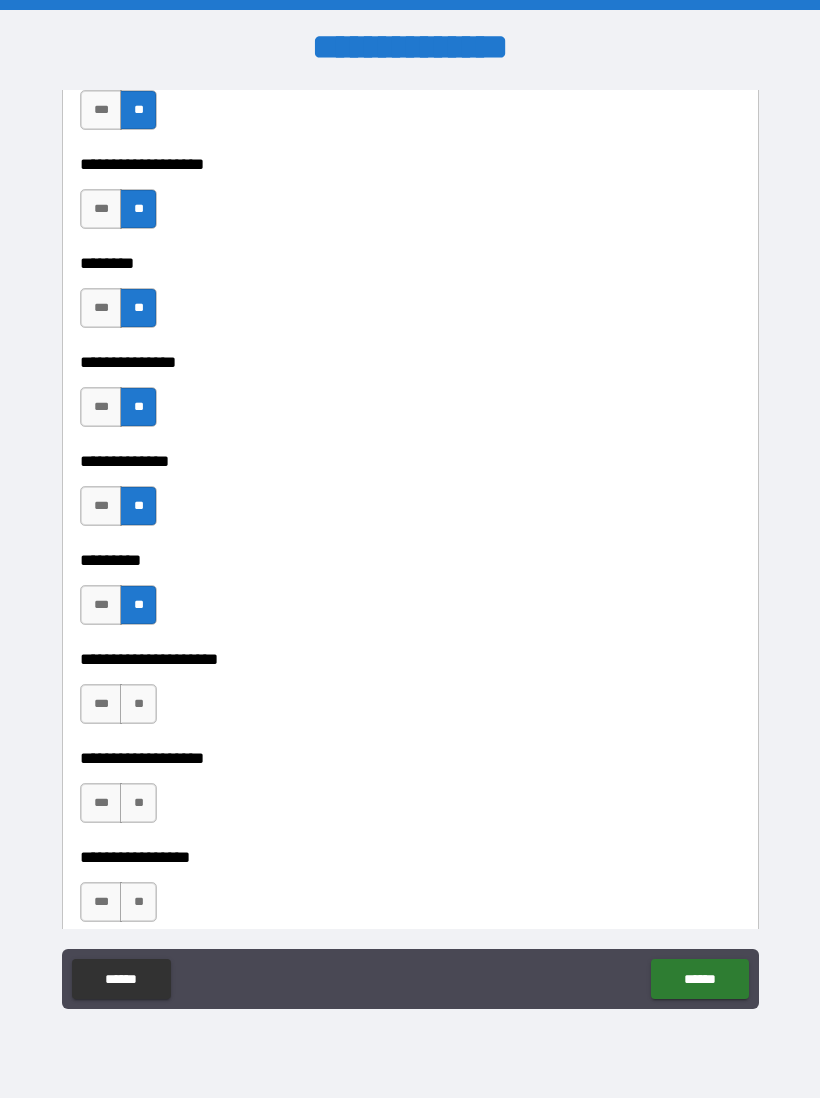 click on "**" at bounding box center (138, 704) 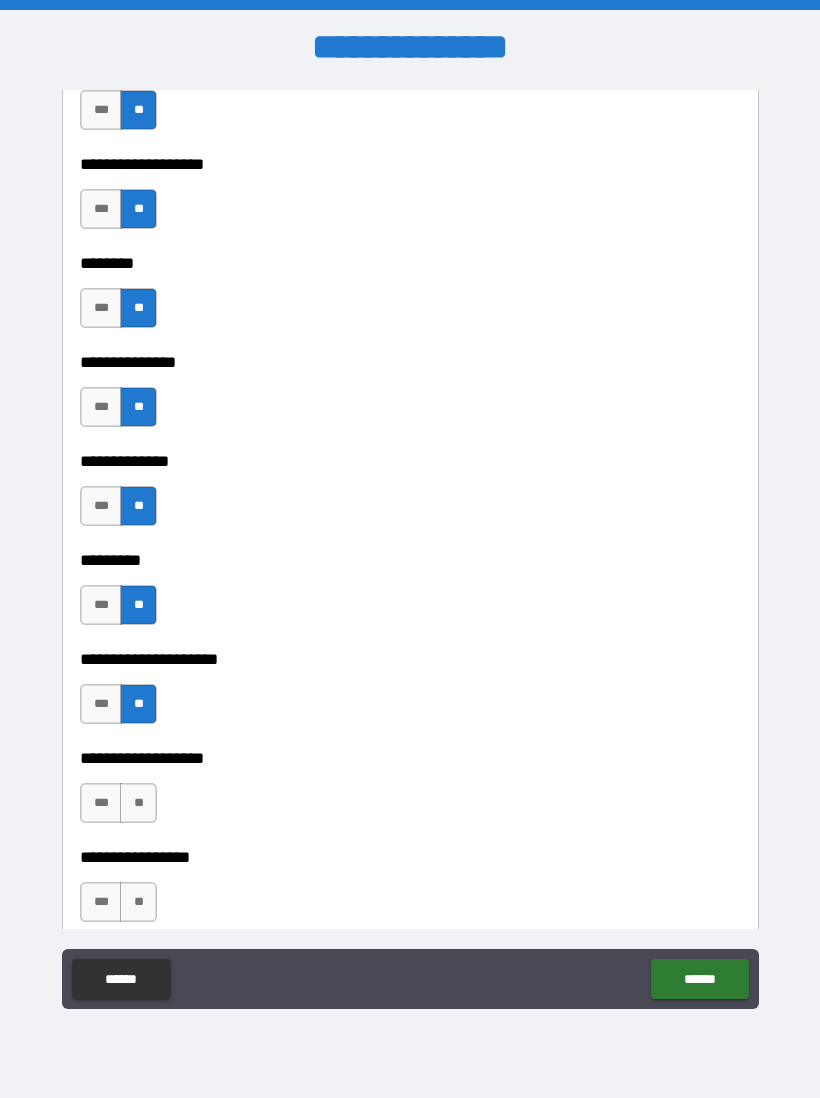 click on "**" at bounding box center (138, 803) 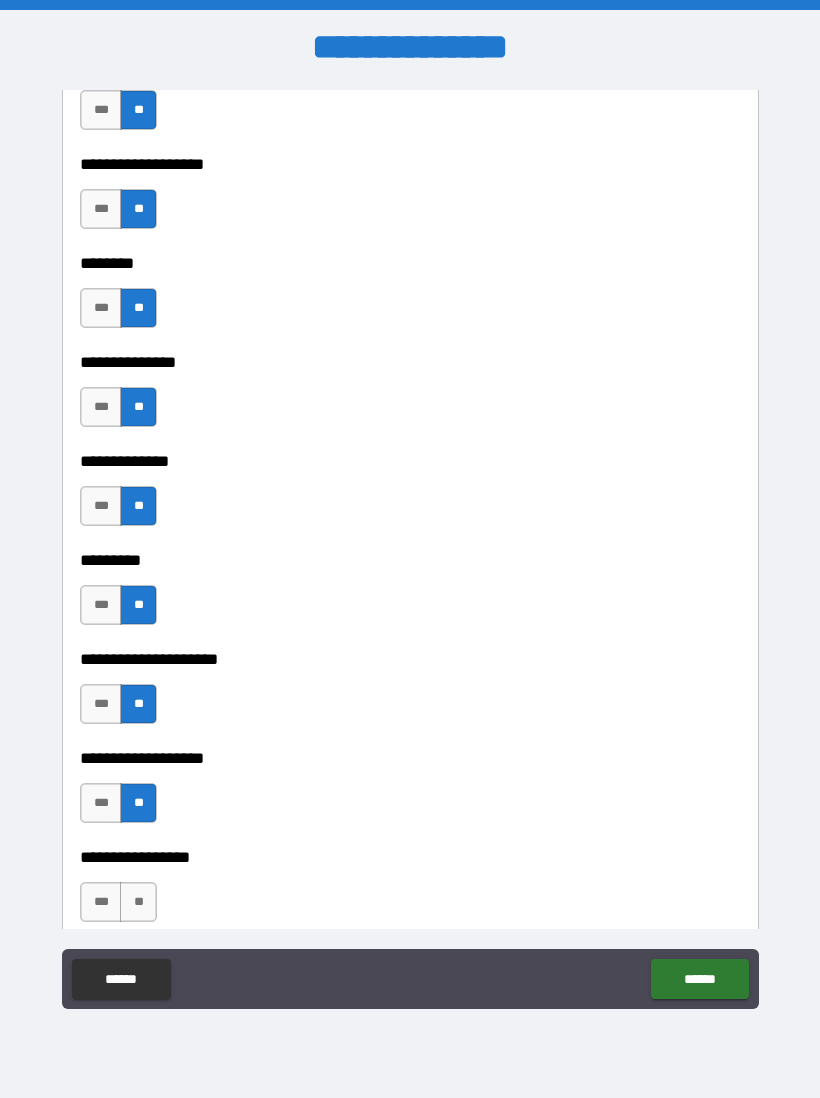 click on "**" at bounding box center (138, 902) 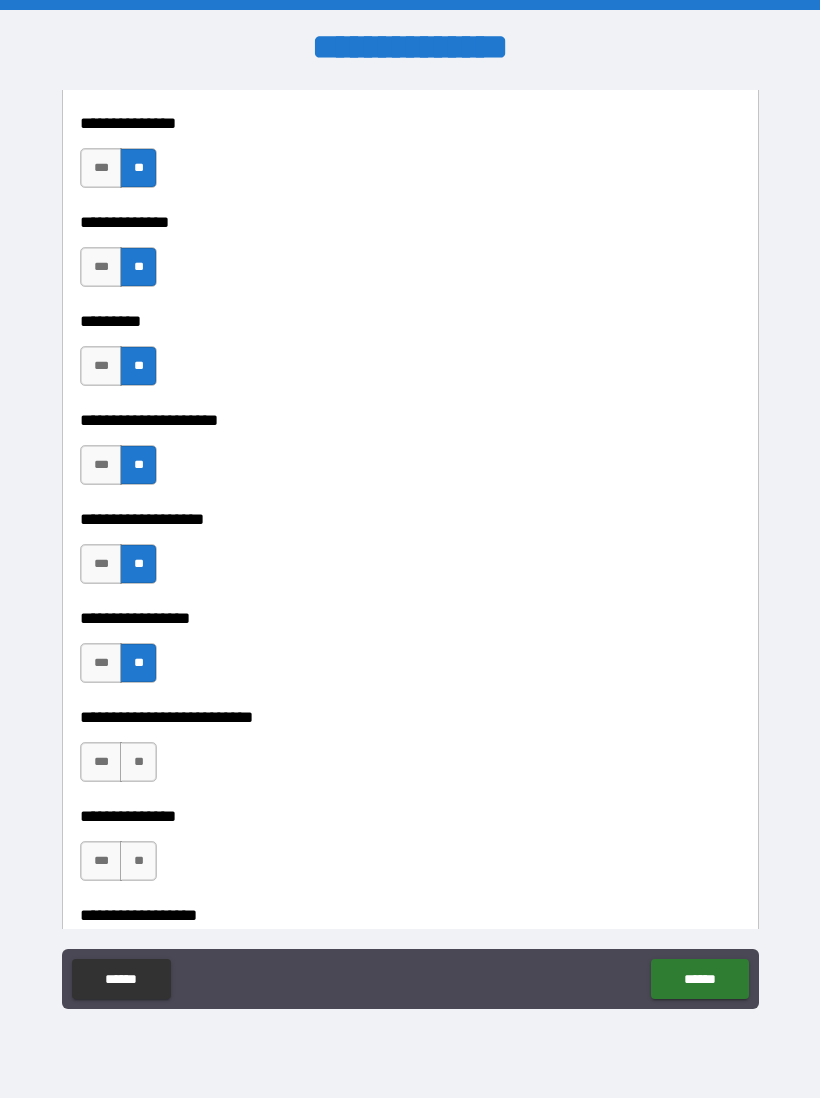 scroll, scrollTop: 4728, scrollLeft: 0, axis: vertical 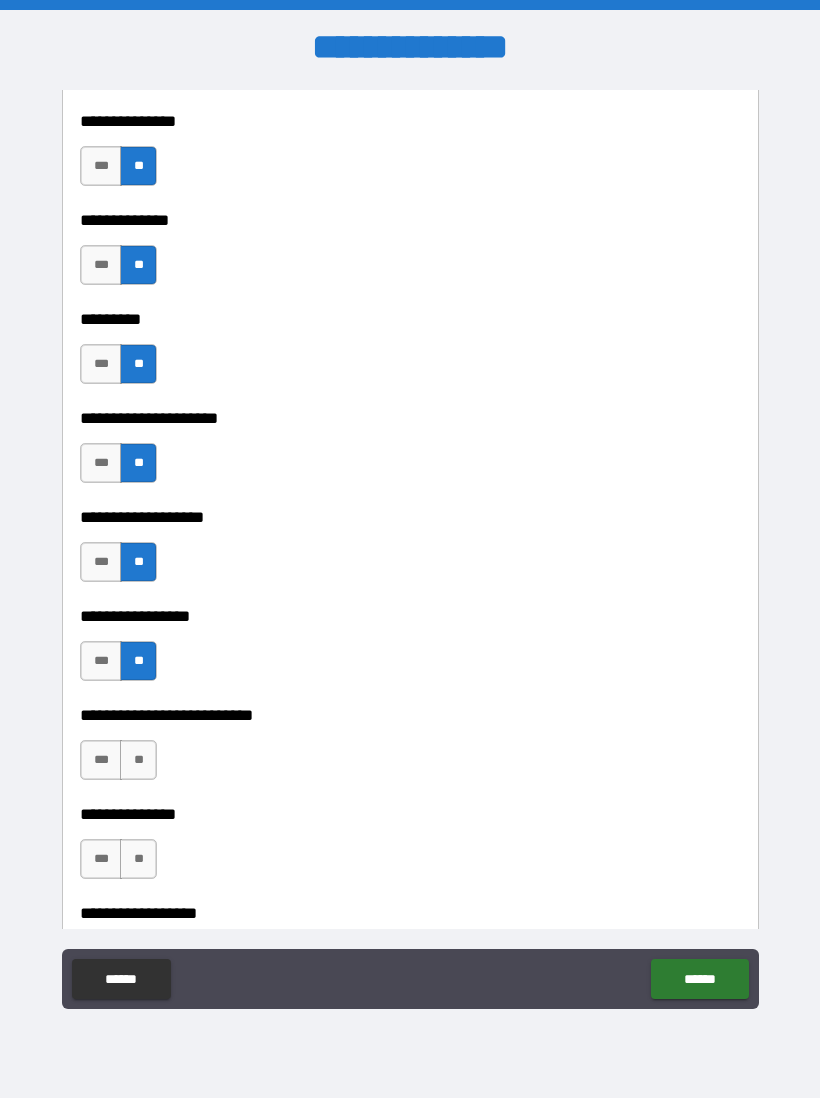 click on "**" at bounding box center [138, 760] 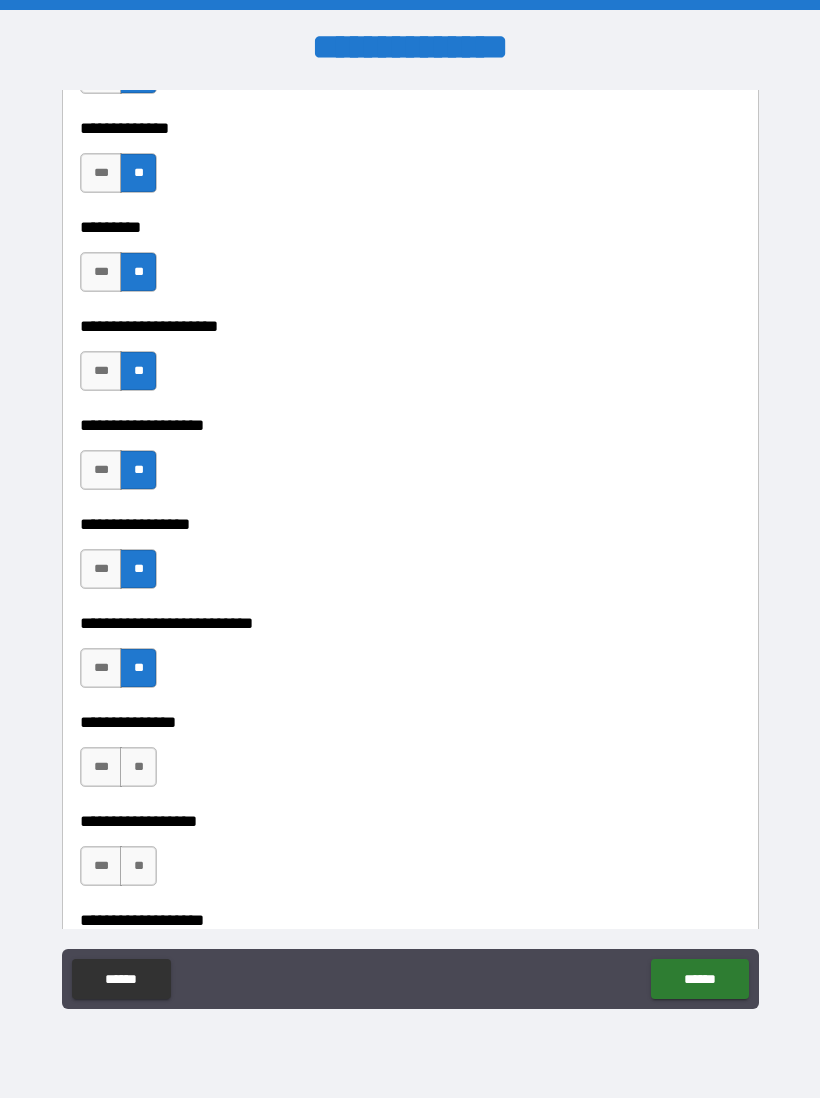 scroll, scrollTop: 4822, scrollLeft: 0, axis: vertical 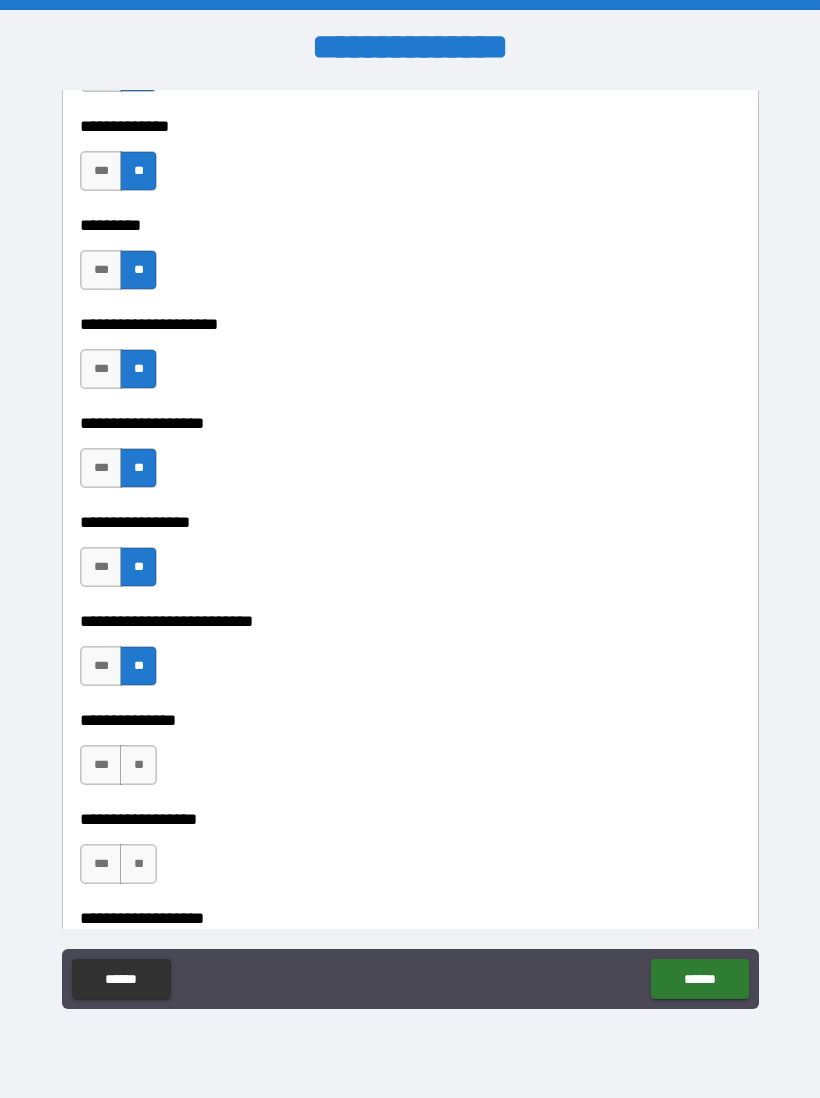 click on "**" at bounding box center (138, 765) 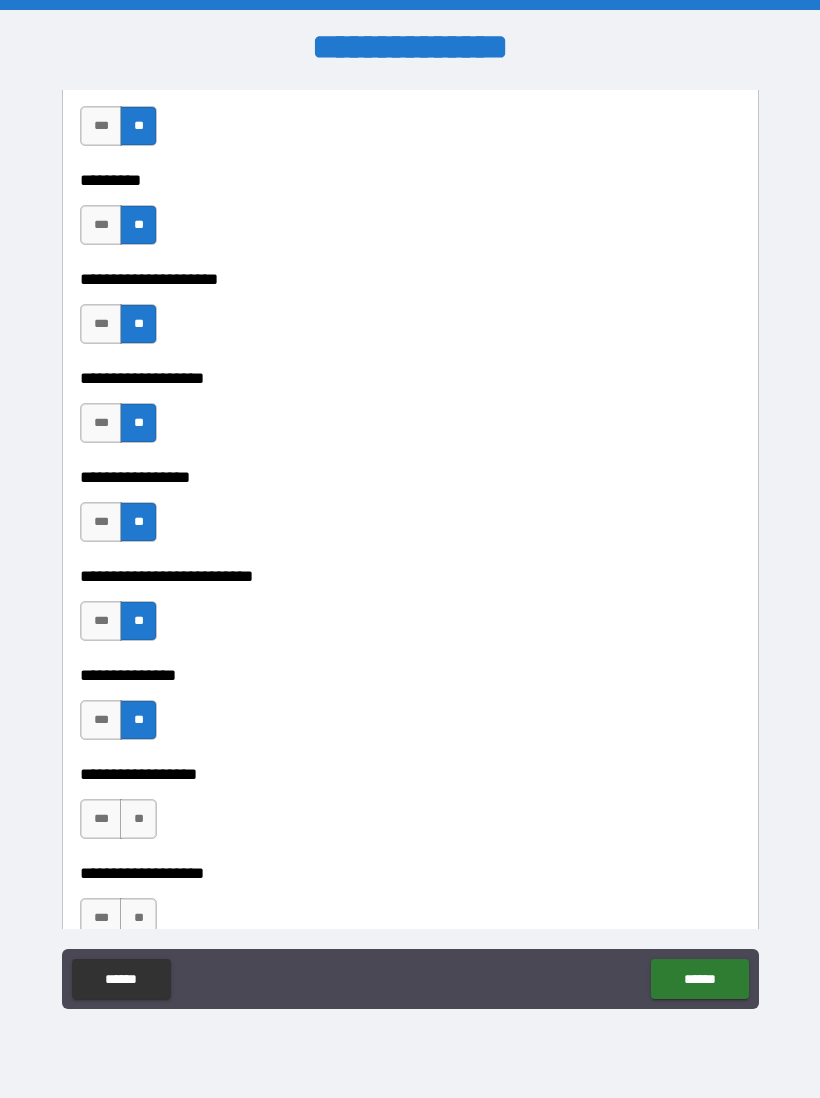 scroll, scrollTop: 4886, scrollLeft: 0, axis: vertical 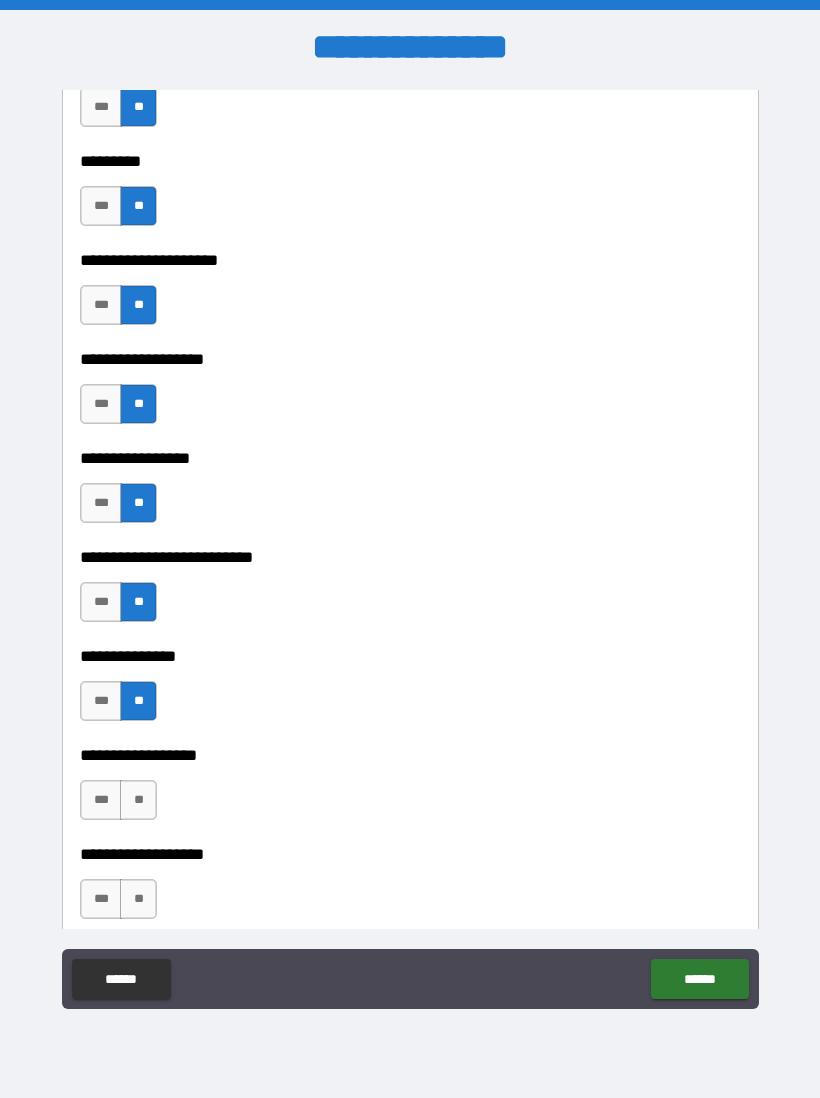 click on "**" at bounding box center [138, 800] 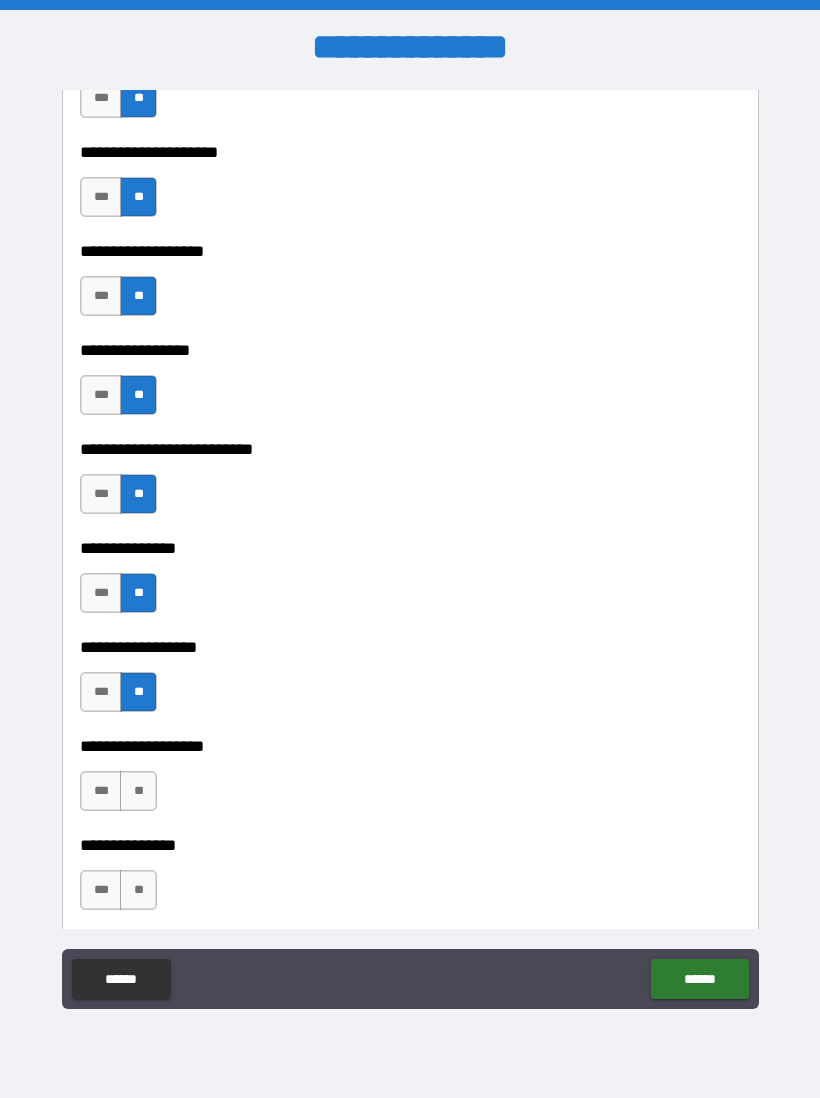 scroll, scrollTop: 4998, scrollLeft: 0, axis: vertical 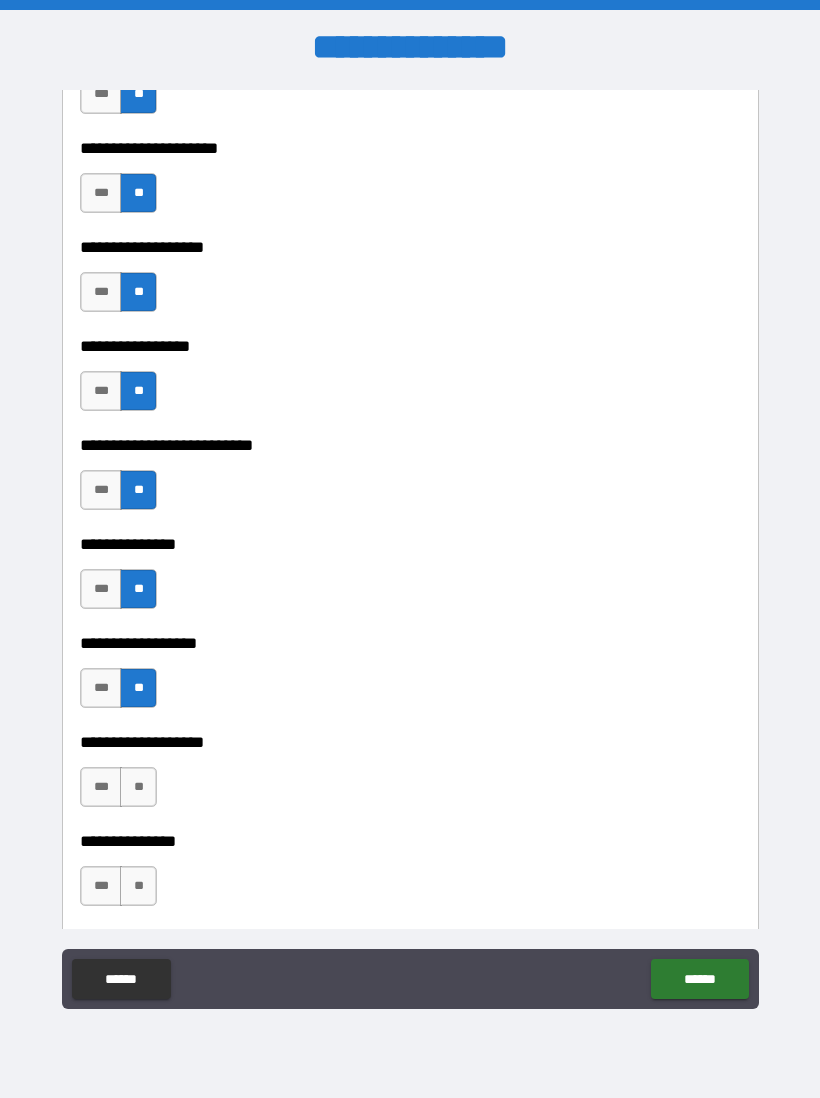 click on "**" at bounding box center (138, 787) 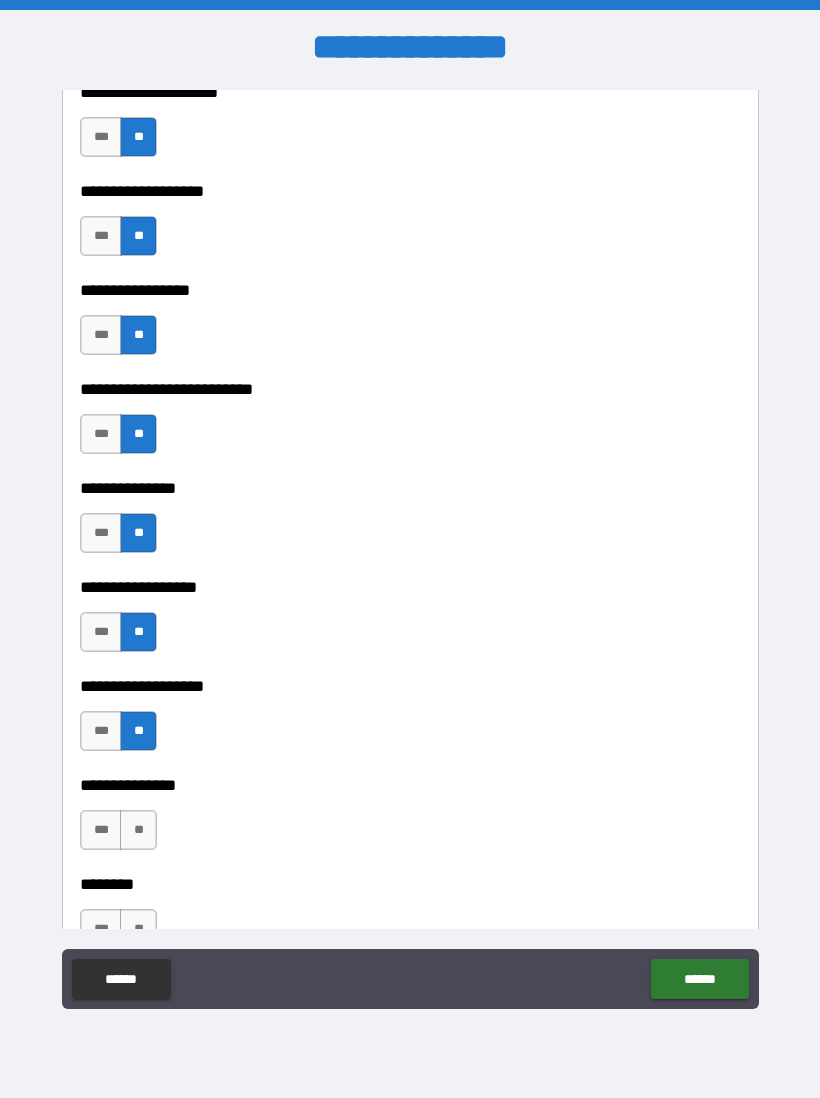 scroll, scrollTop: 5055, scrollLeft: 0, axis: vertical 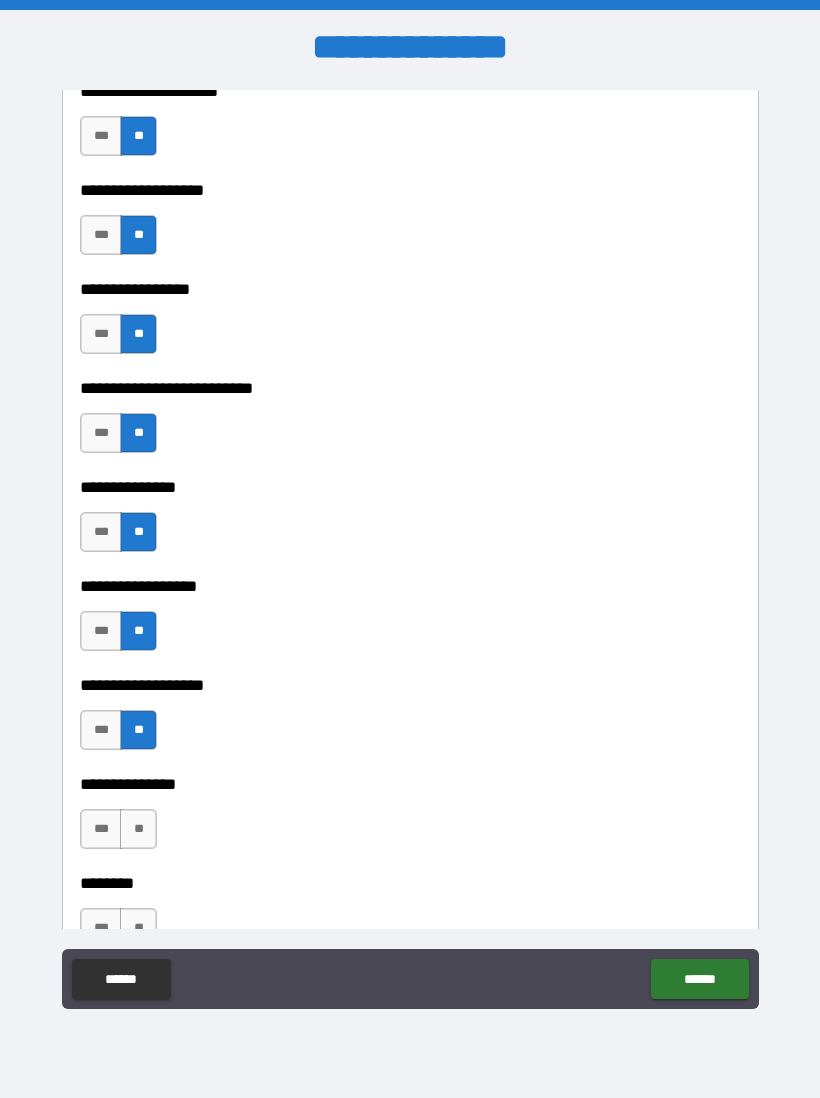 click on "**" at bounding box center (138, 829) 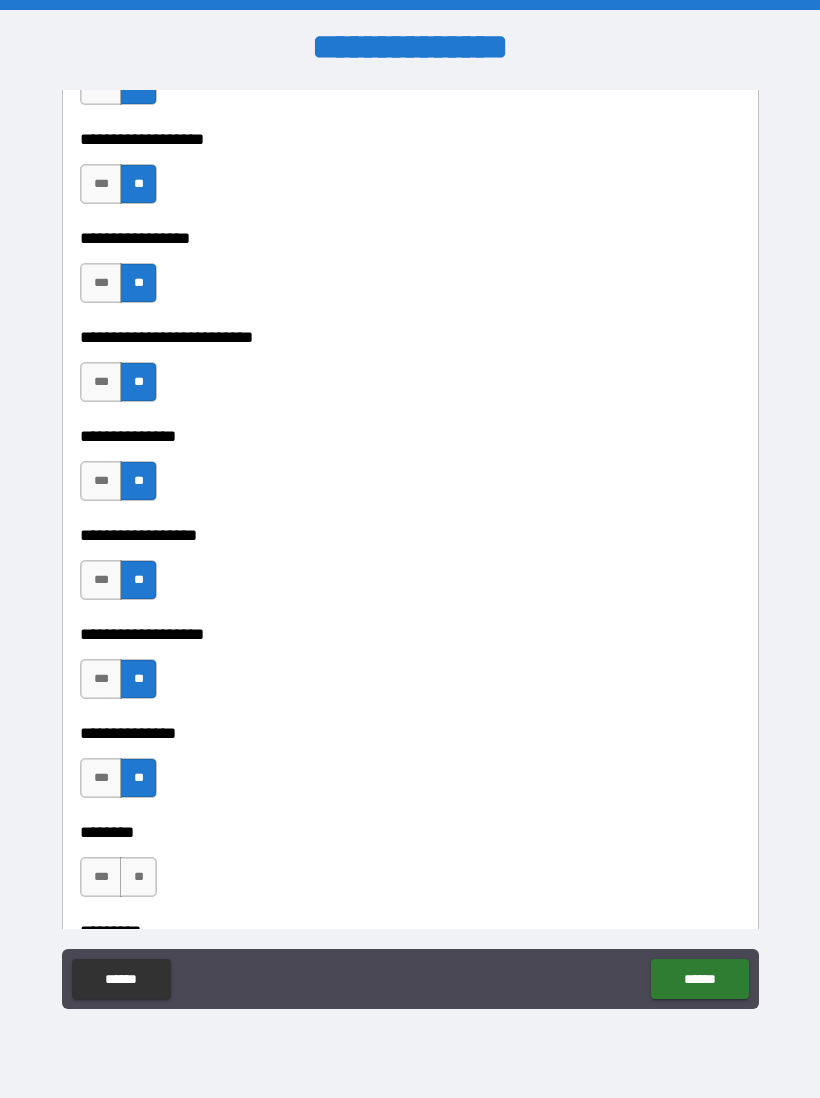 scroll, scrollTop: 5126, scrollLeft: 0, axis: vertical 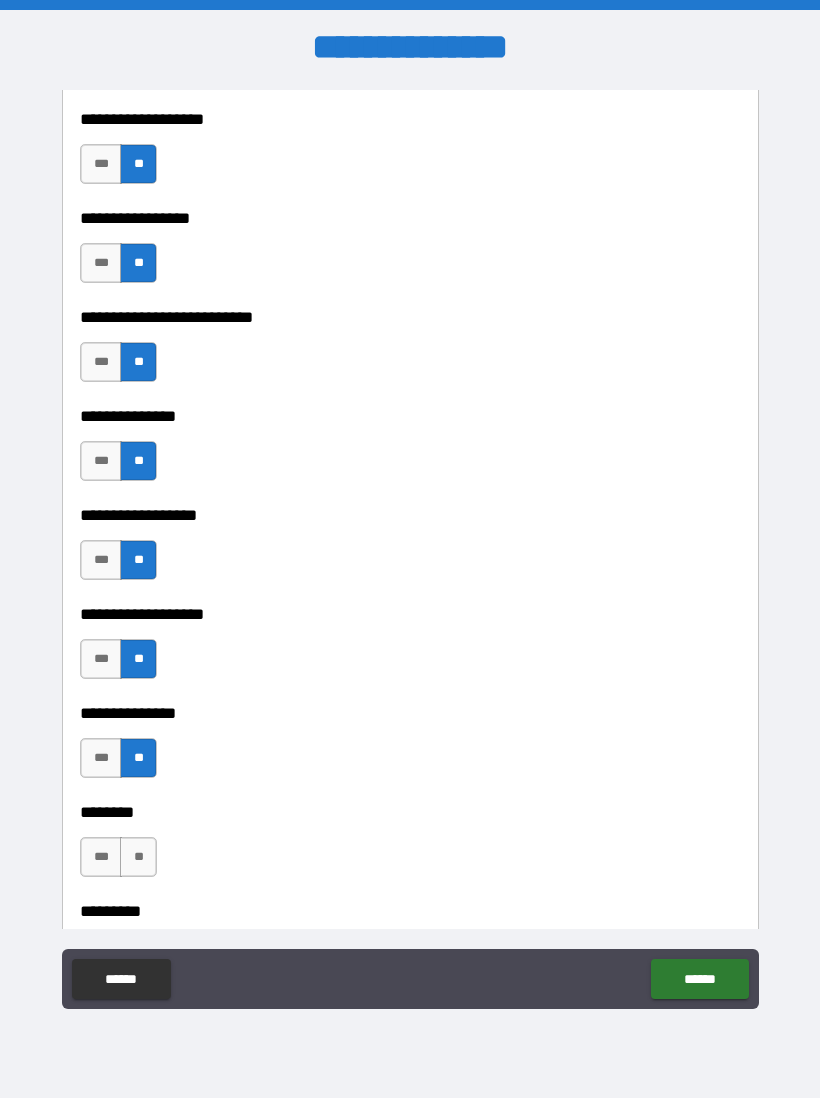 click on "**" at bounding box center (138, 857) 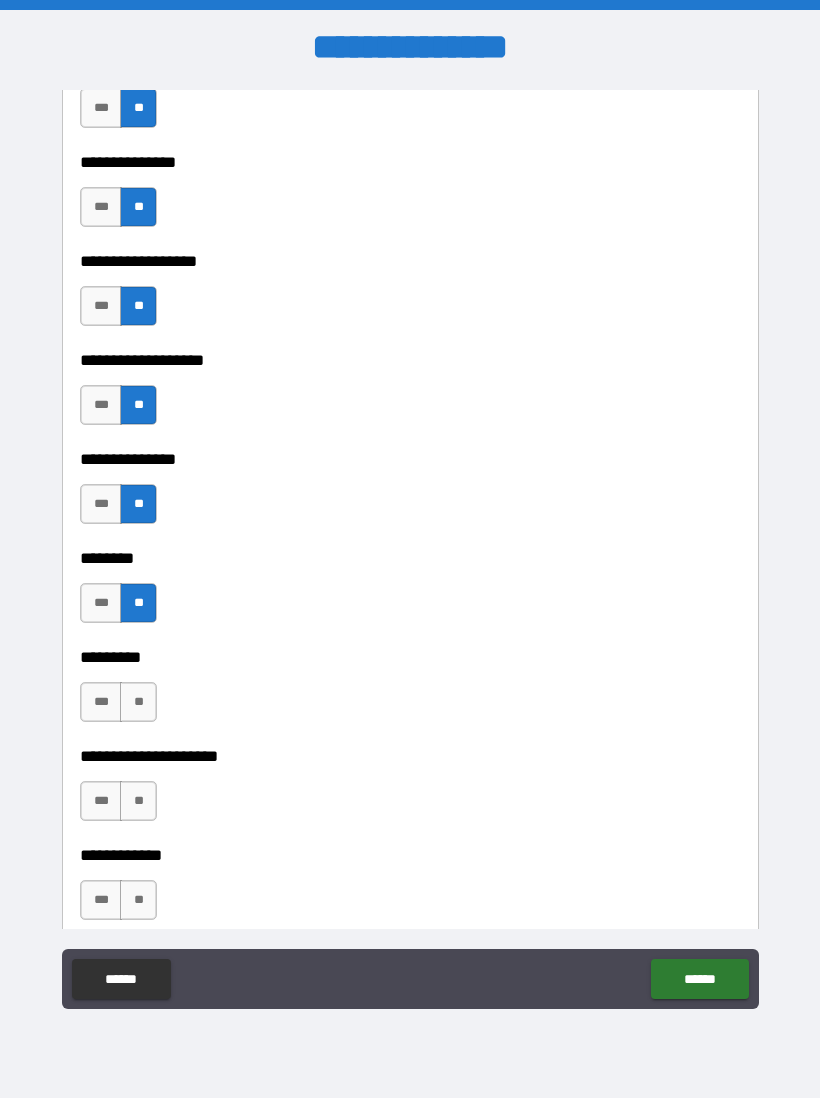 scroll, scrollTop: 5380, scrollLeft: 0, axis: vertical 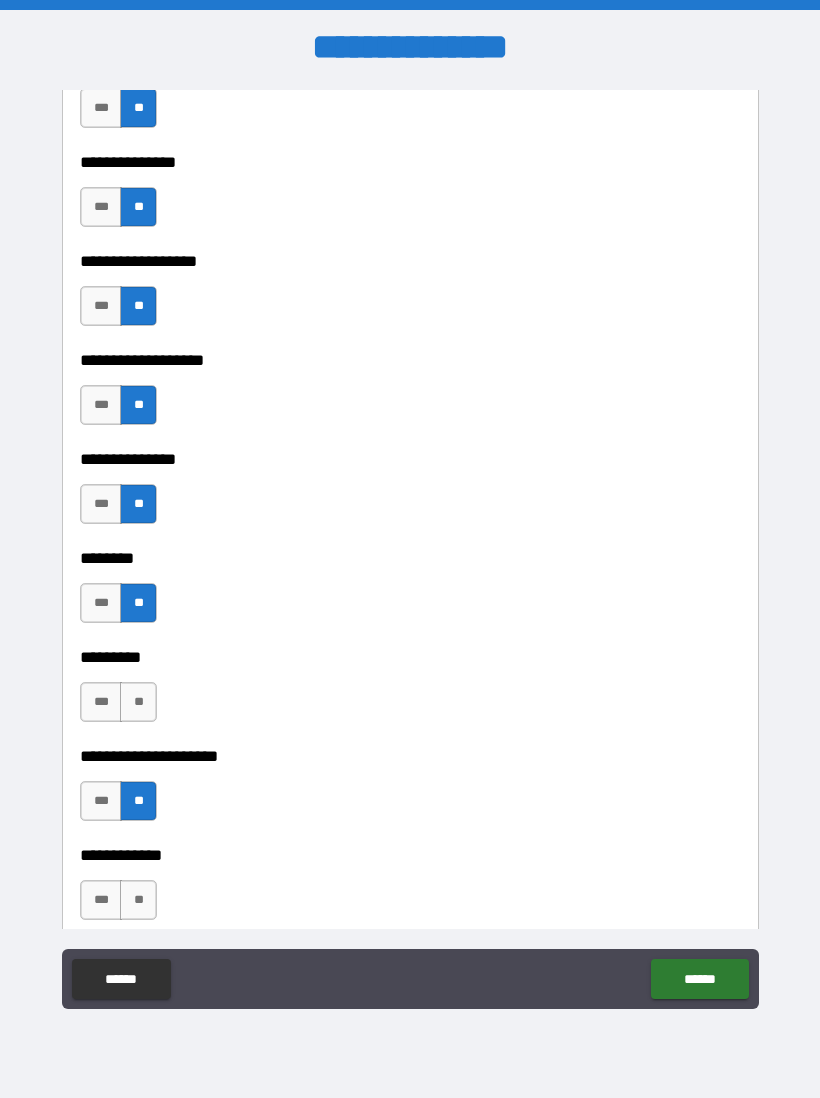 click on "**" at bounding box center (138, 900) 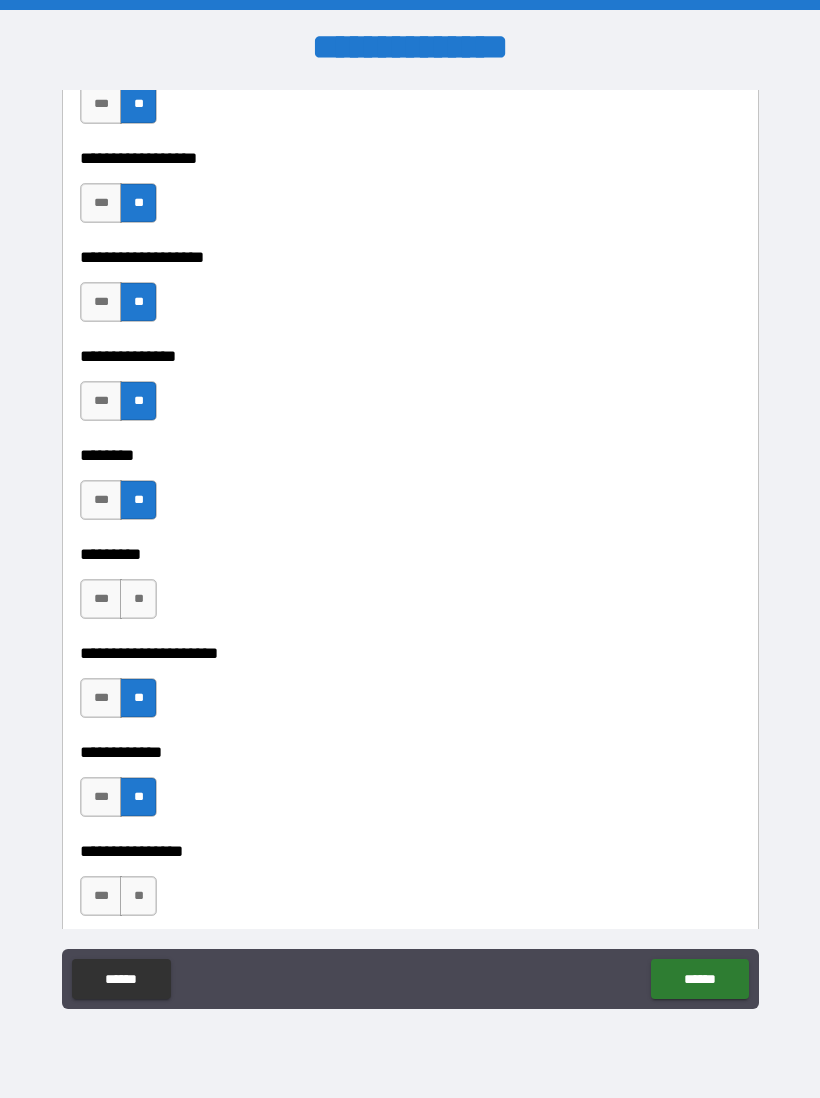 scroll, scrollTop: 5530, scrollLeft: 0, axis: vertical 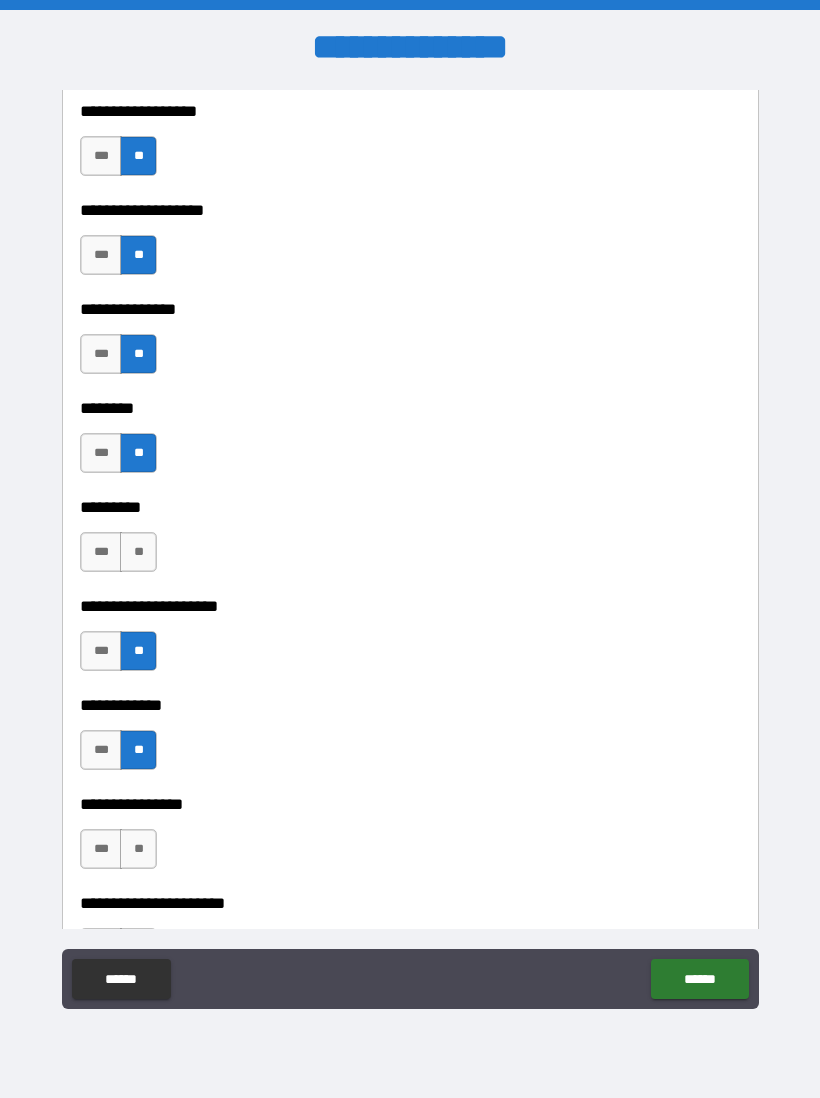 click on "**" at bounding box center [138, 849] 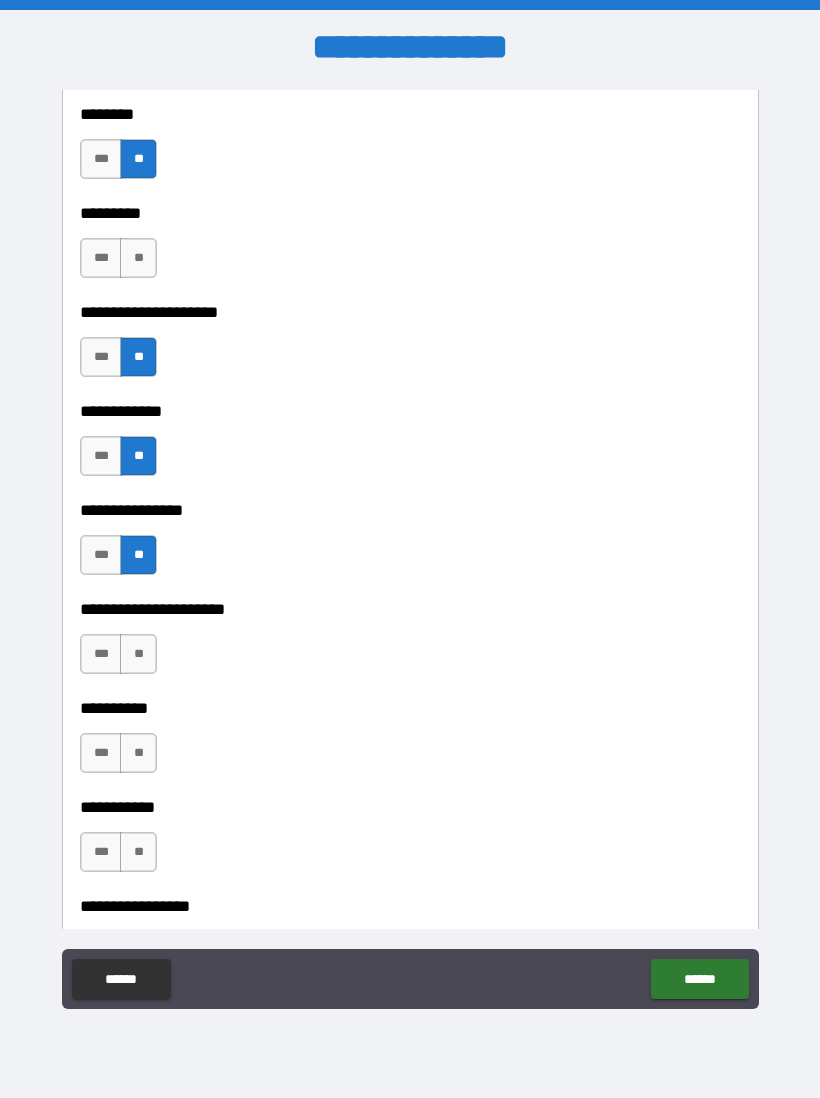 scroll, scrollTop: 5825, scrollLeft: 0, axis: vertical 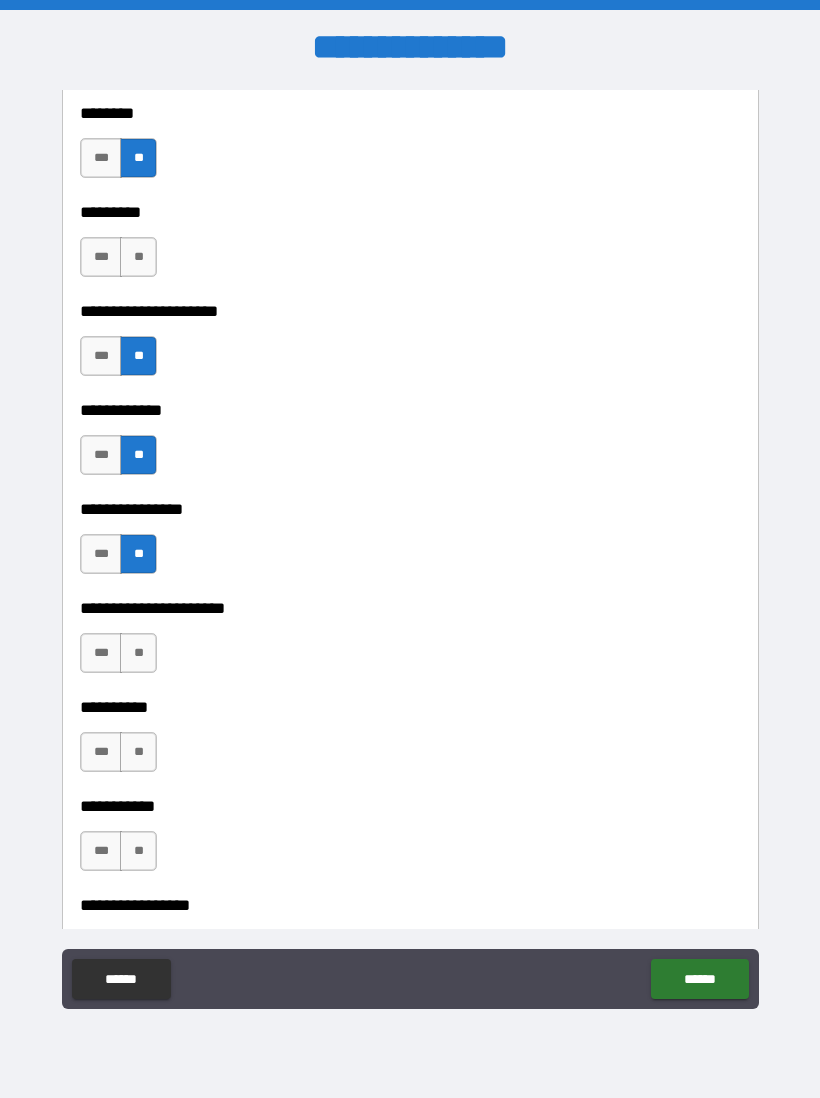 click on "**" at bounding box center (138, 653) 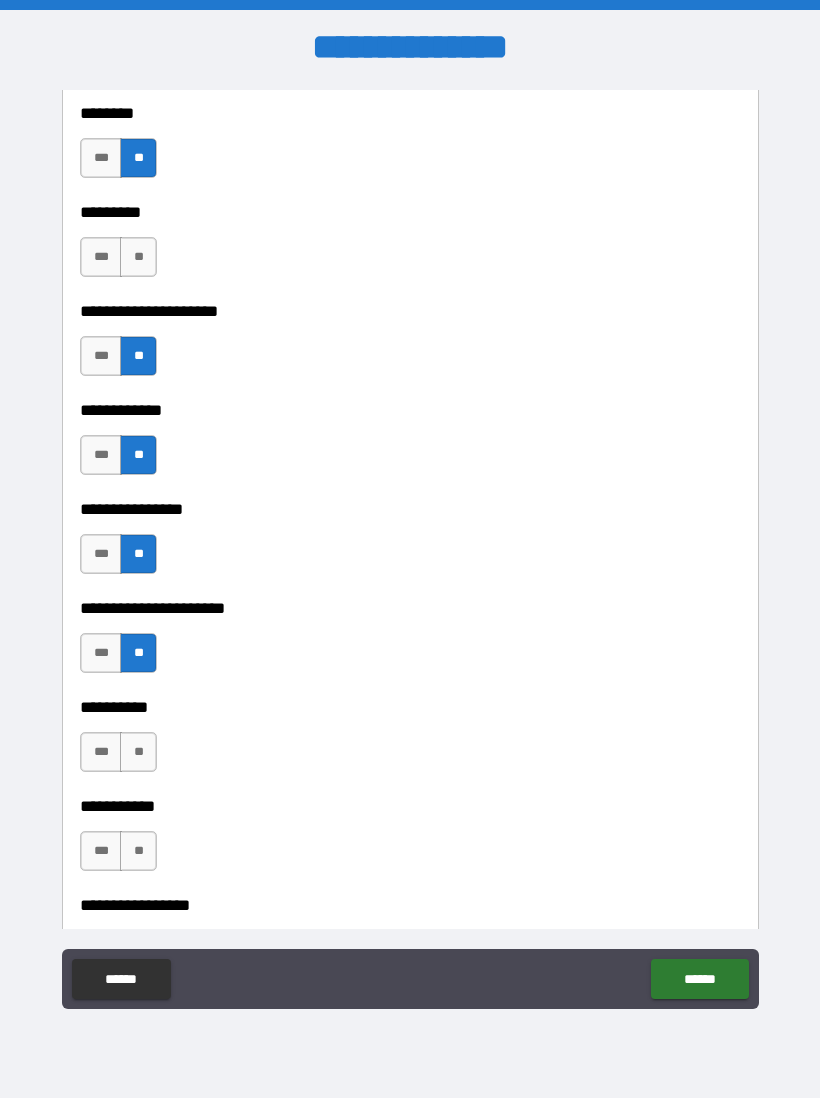 click on "*** **" at bounding box center [118, 752] 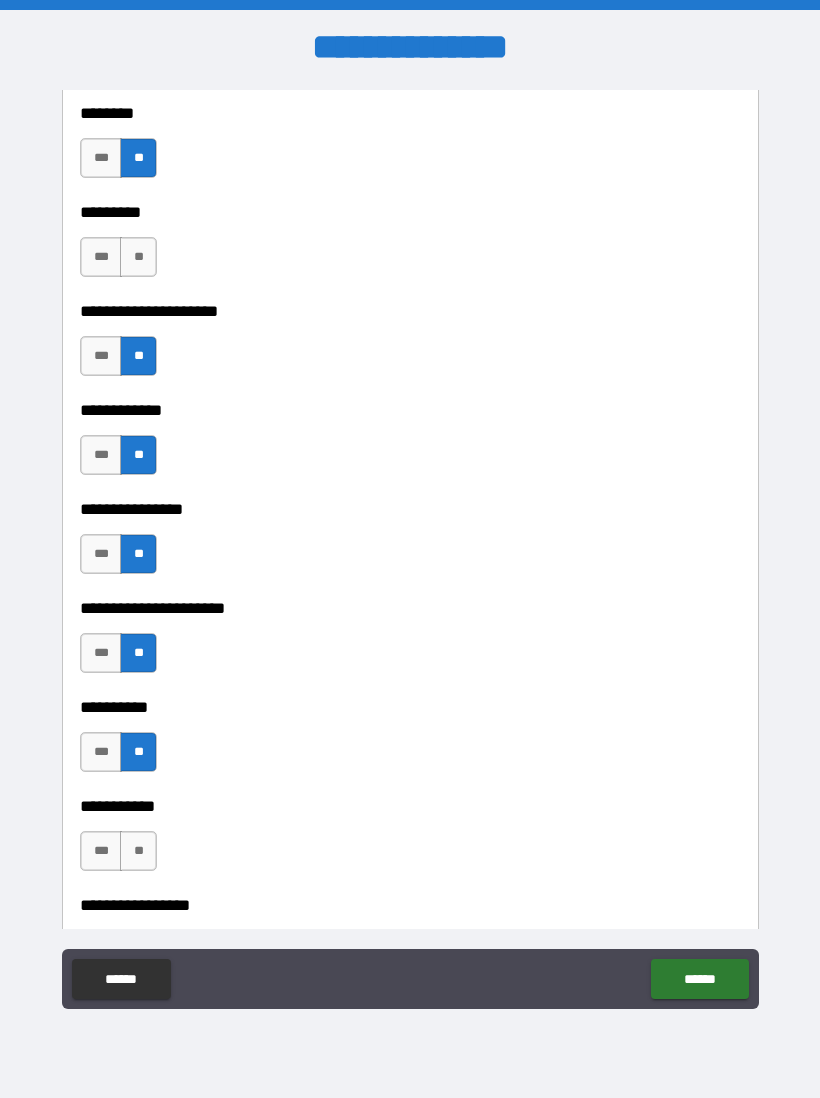click on "**" at bounding box center [138, 851] 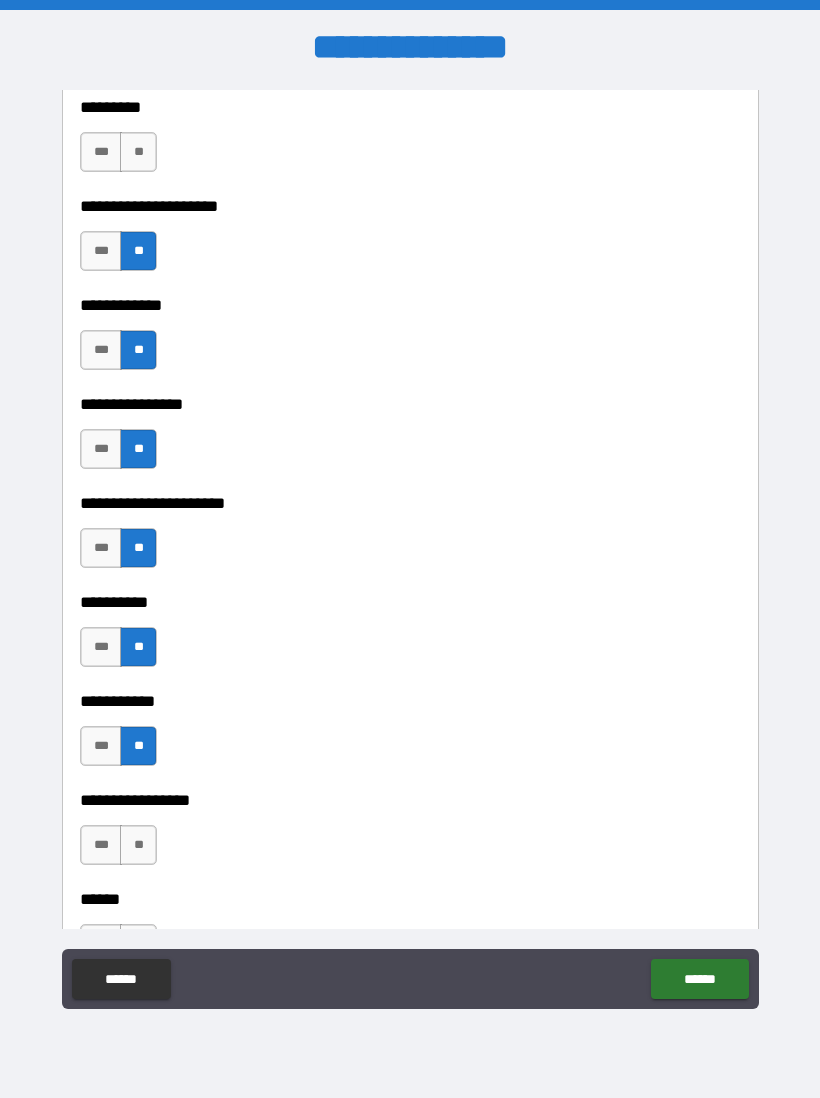 scroll, scrollTop: 5976, scrollLeft: 0, axis: vertical 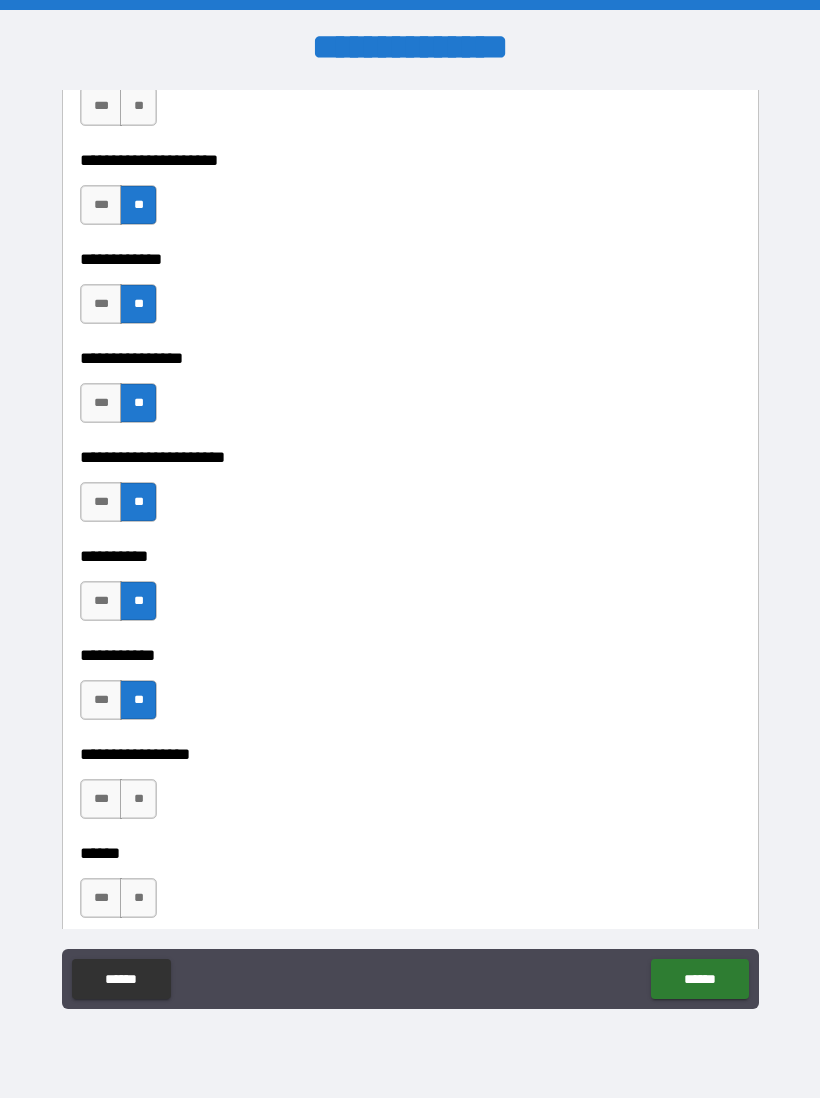 click on "**" at bounding box center [138, 799] 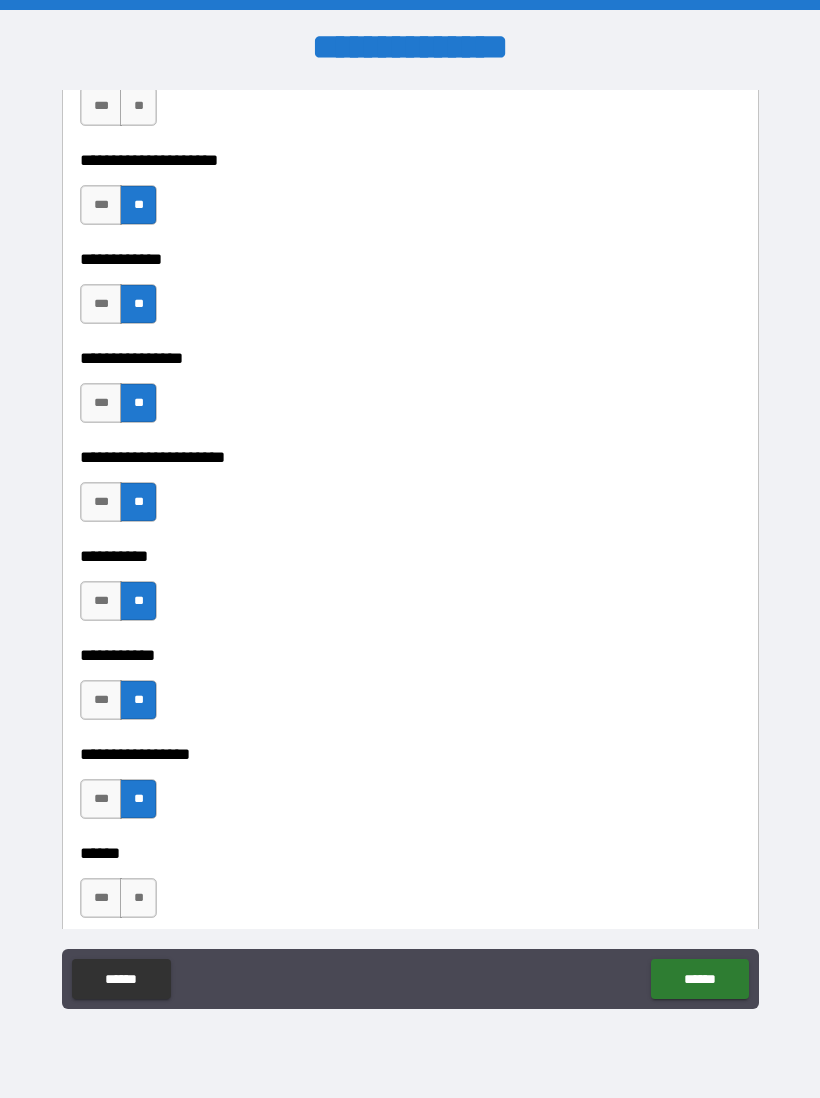click on "**" at bounding box center (138, 898) 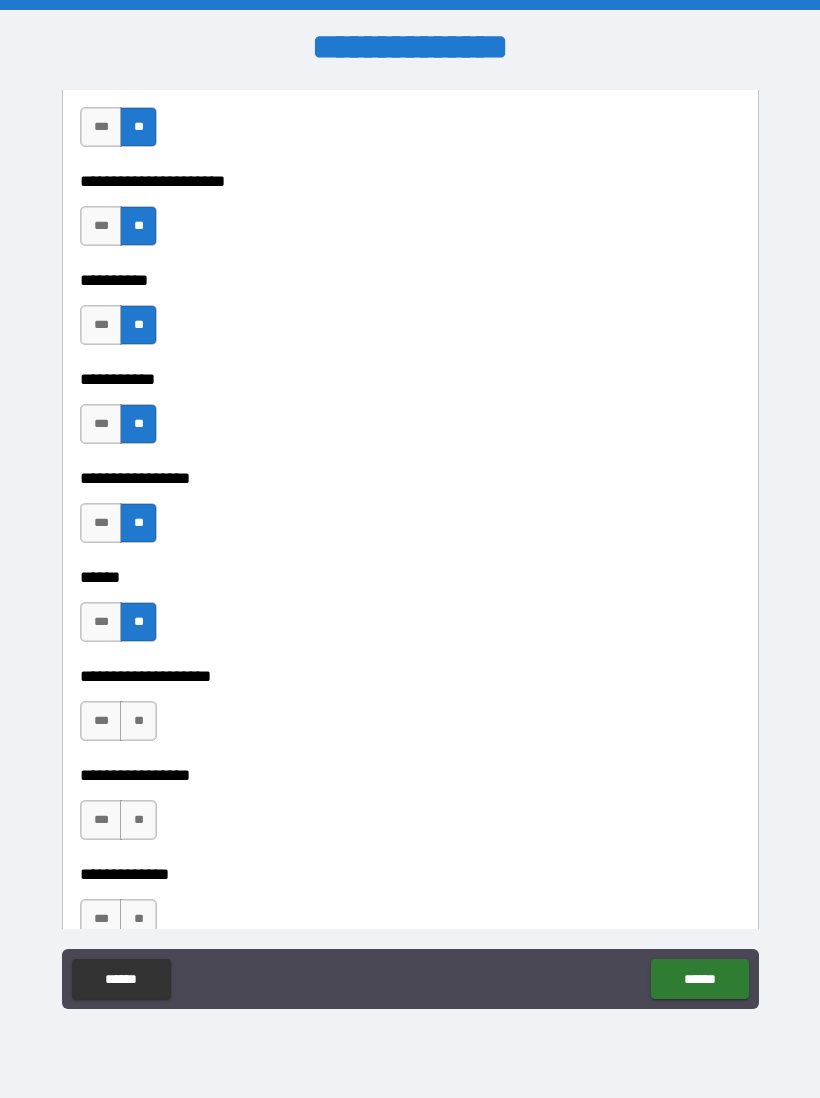 scroll, scrollTop: 6254, scrollLeft: 0, axis: vertical 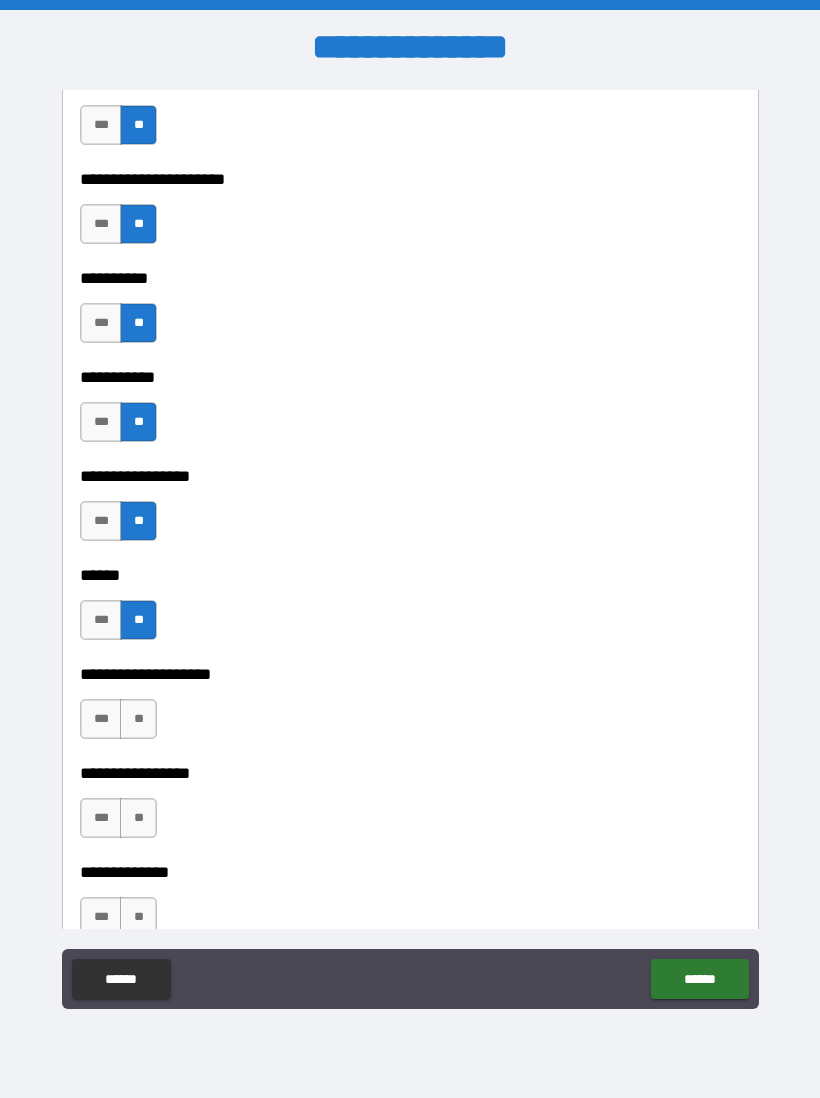 click on "***" at bounding box center (101, 719) 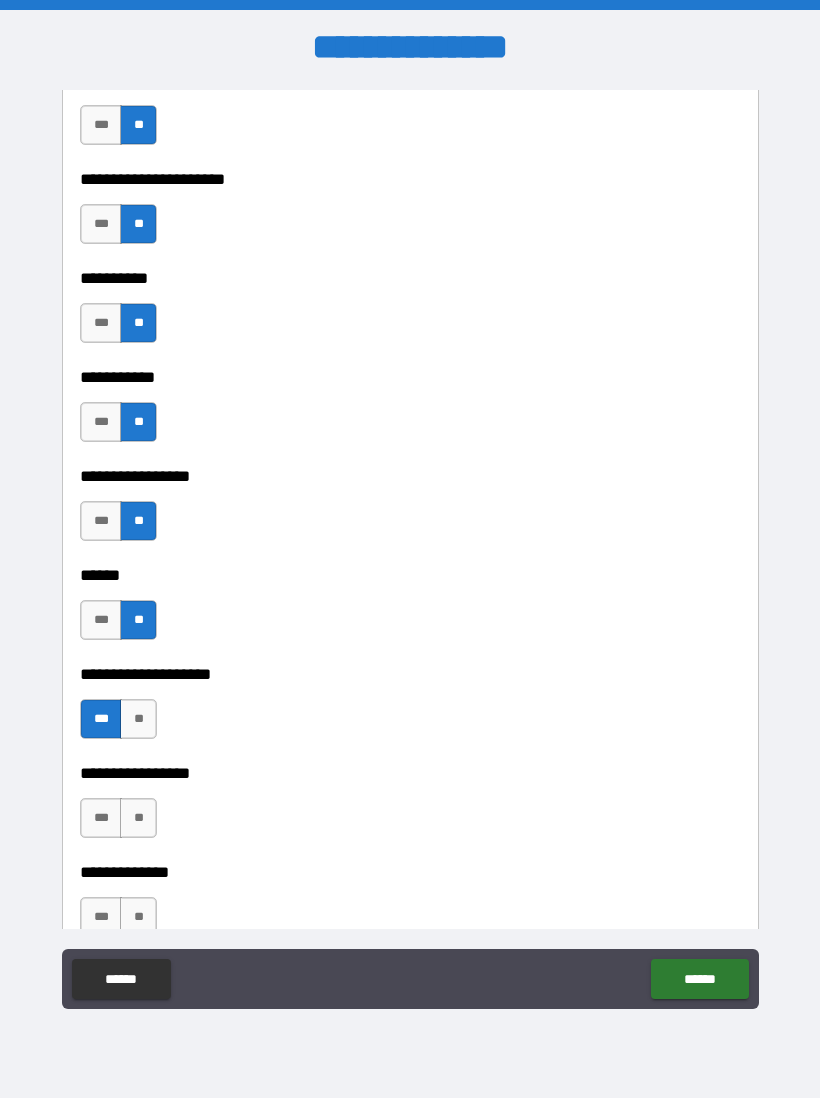 click on "**" at bounding box center [138, 818] 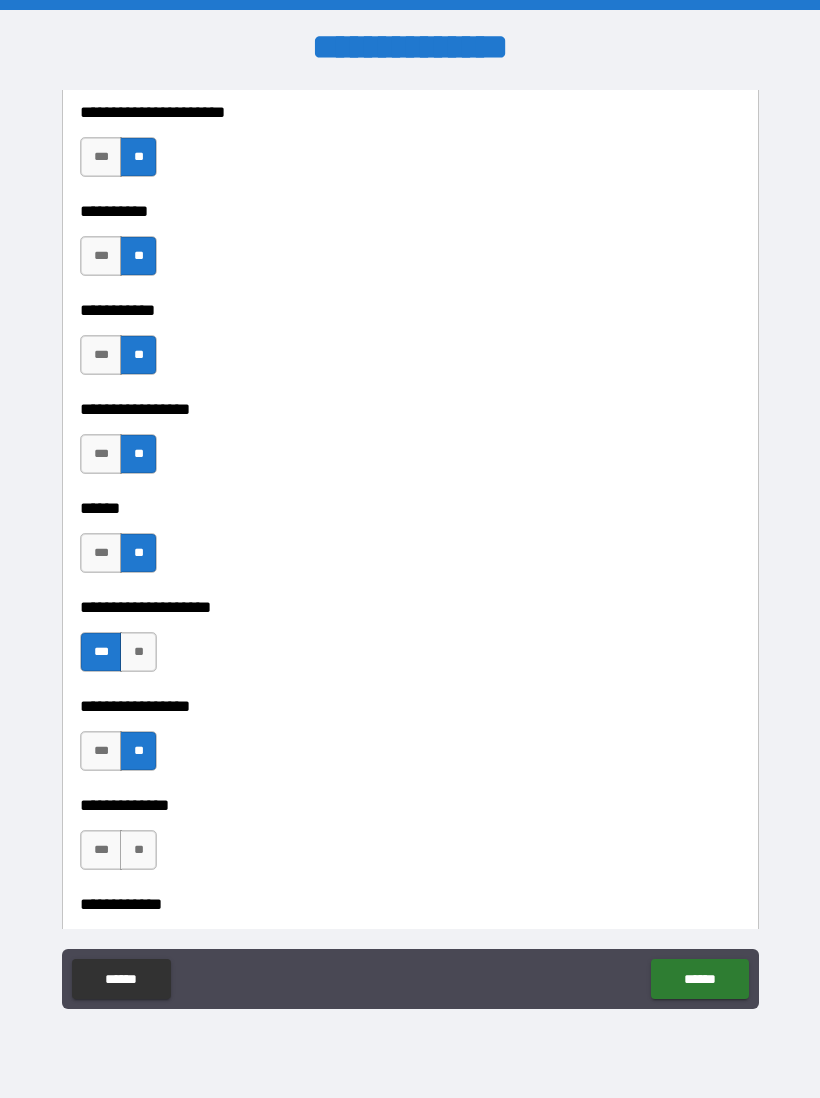 scroll, scrollTop: 6342, scrollLeft: 0, axis: vertical 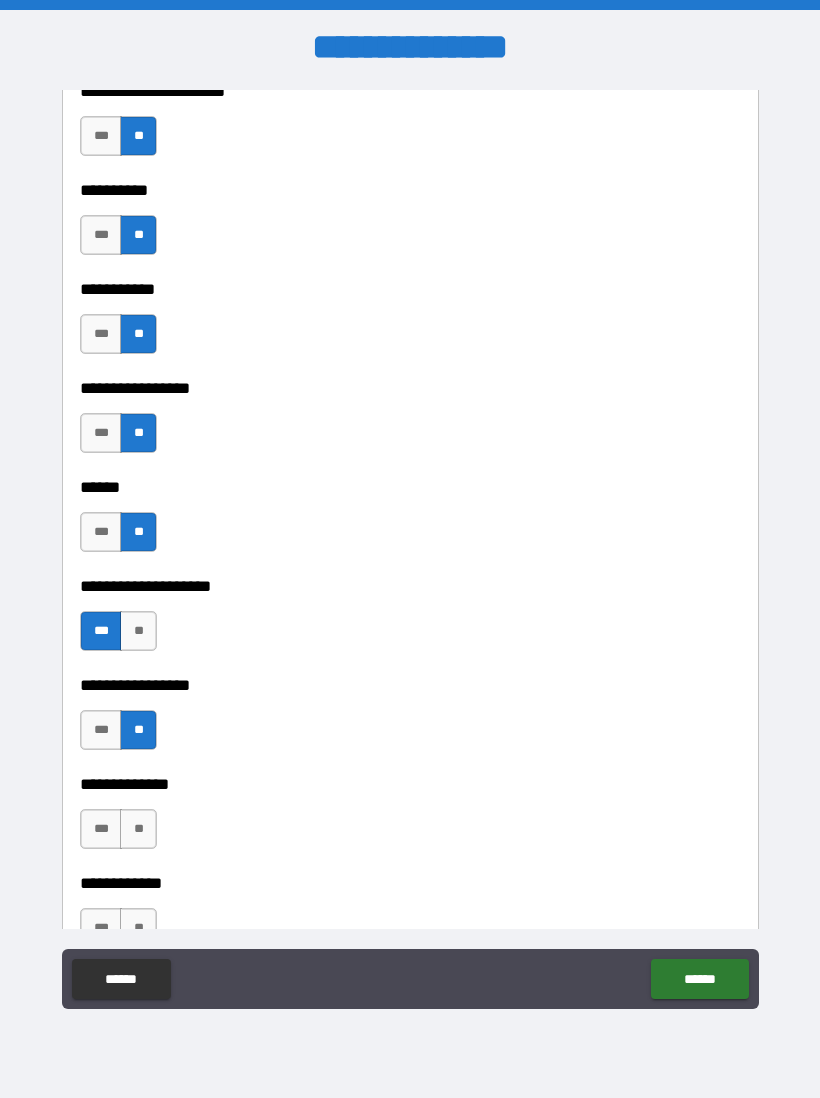 click on "**" at bounding box center [138, 829] 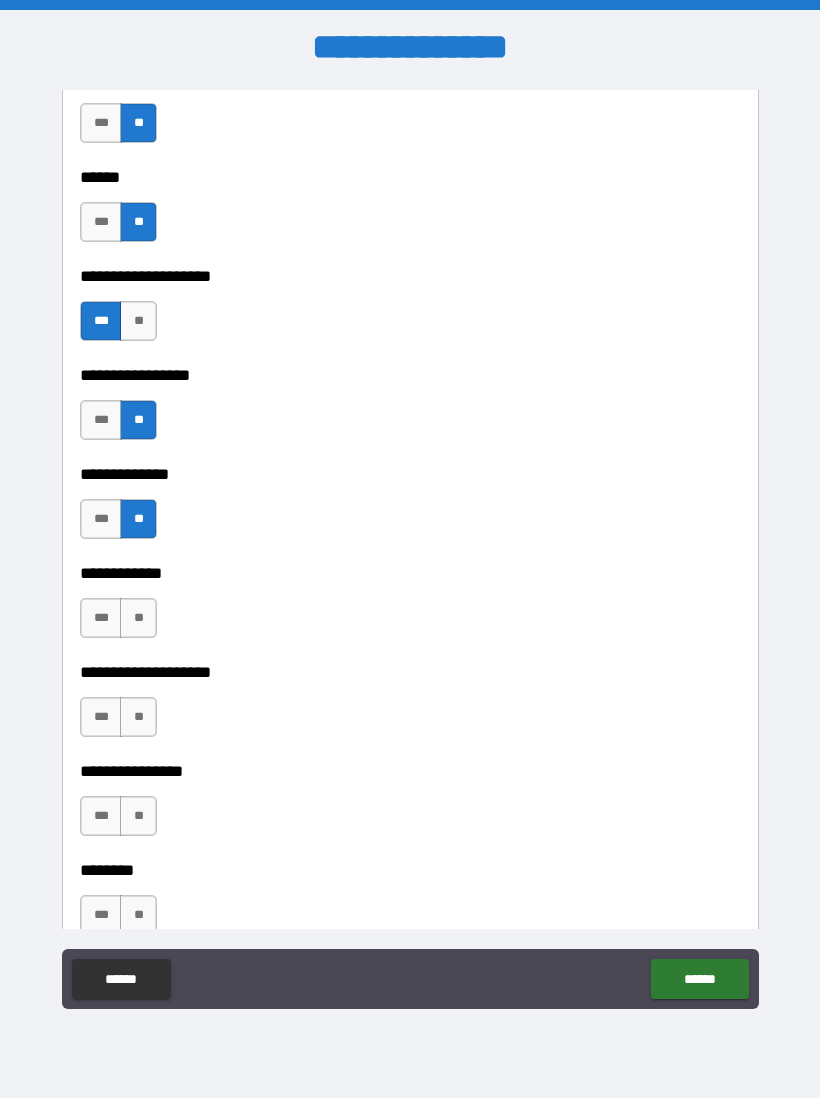 scroll, scrollTop: 6655, scrollLeft: 0, axis: vertical 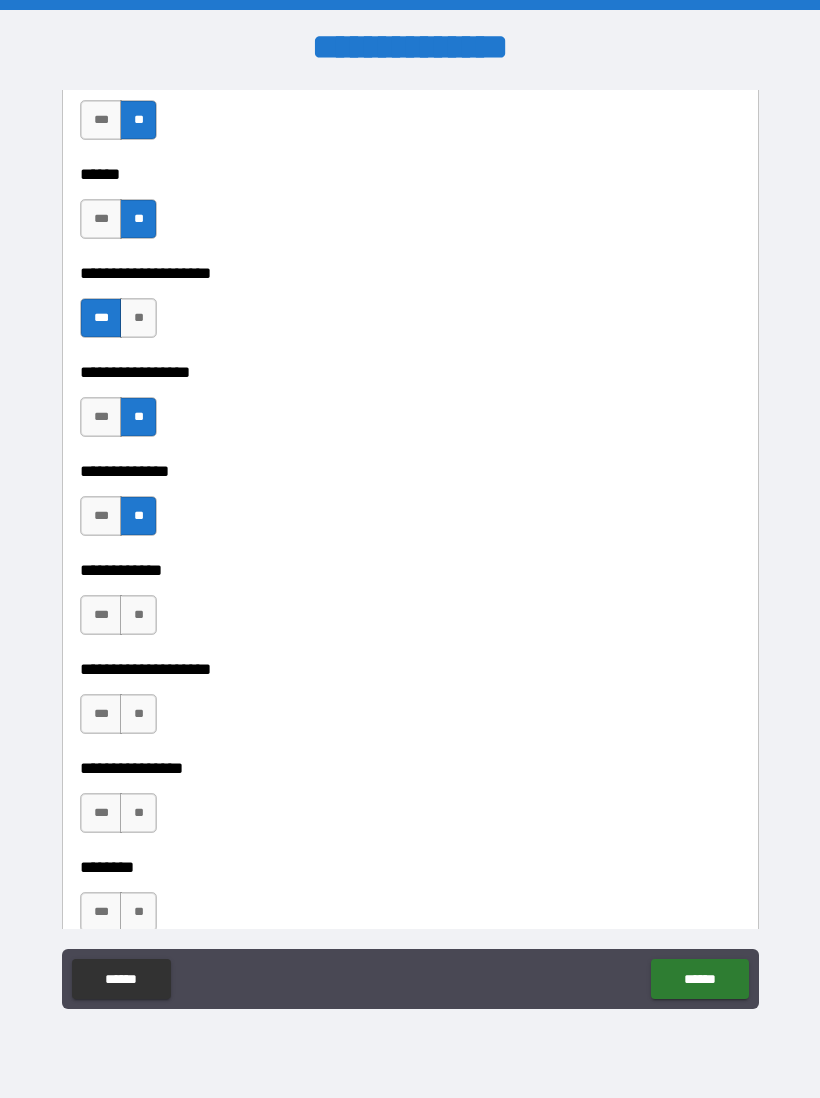 click on "**" at bounding box center [138, 615] 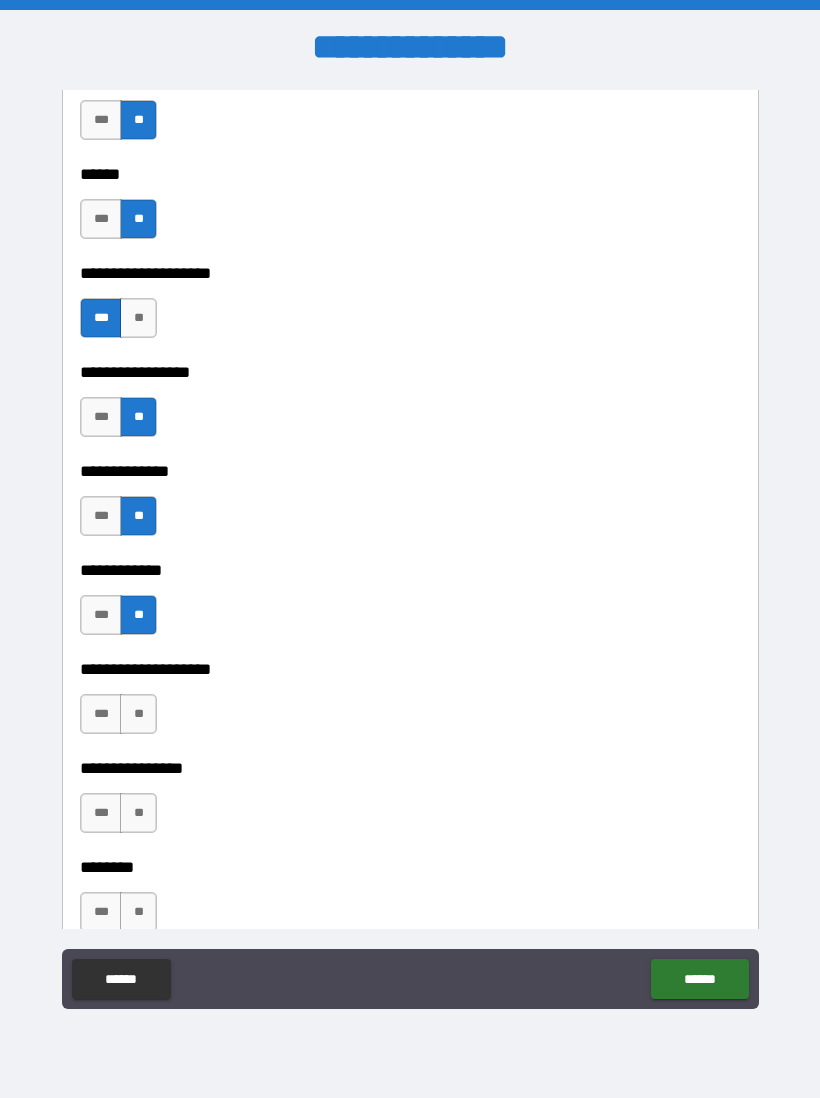 click on "**" at bounding box center [138, 714] 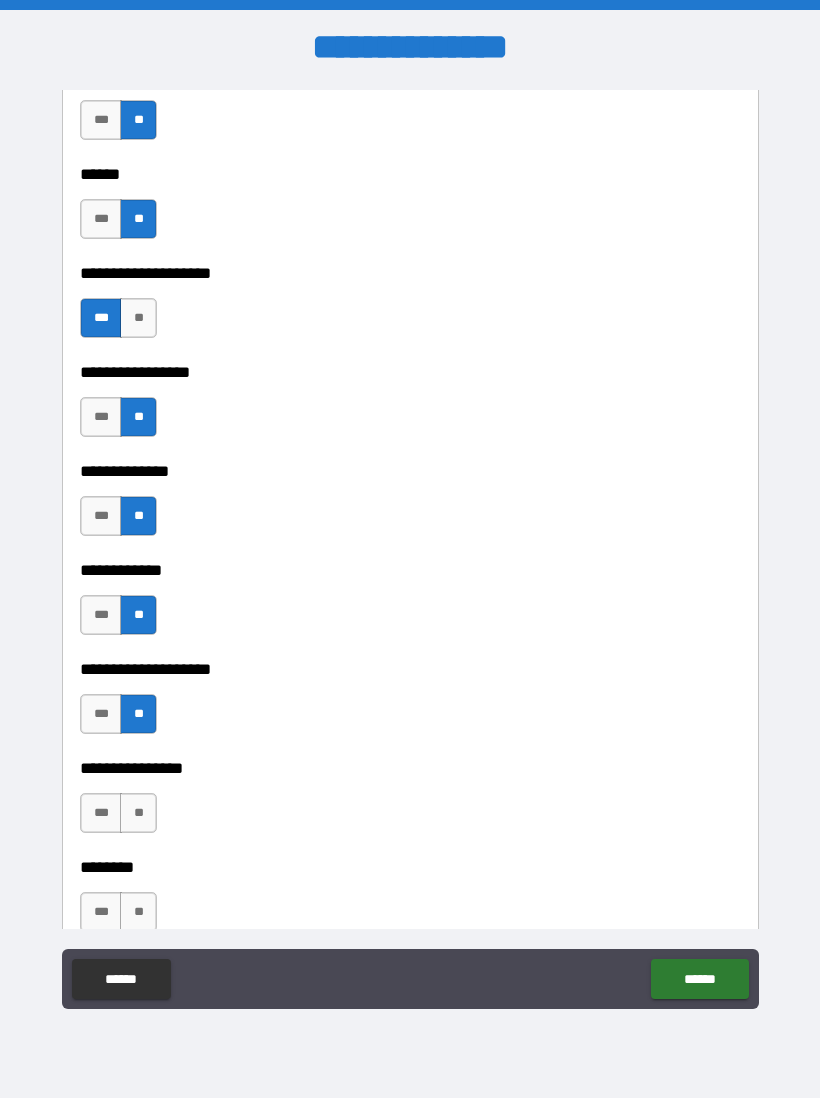 click on "**" at bounding box center [138, 813] 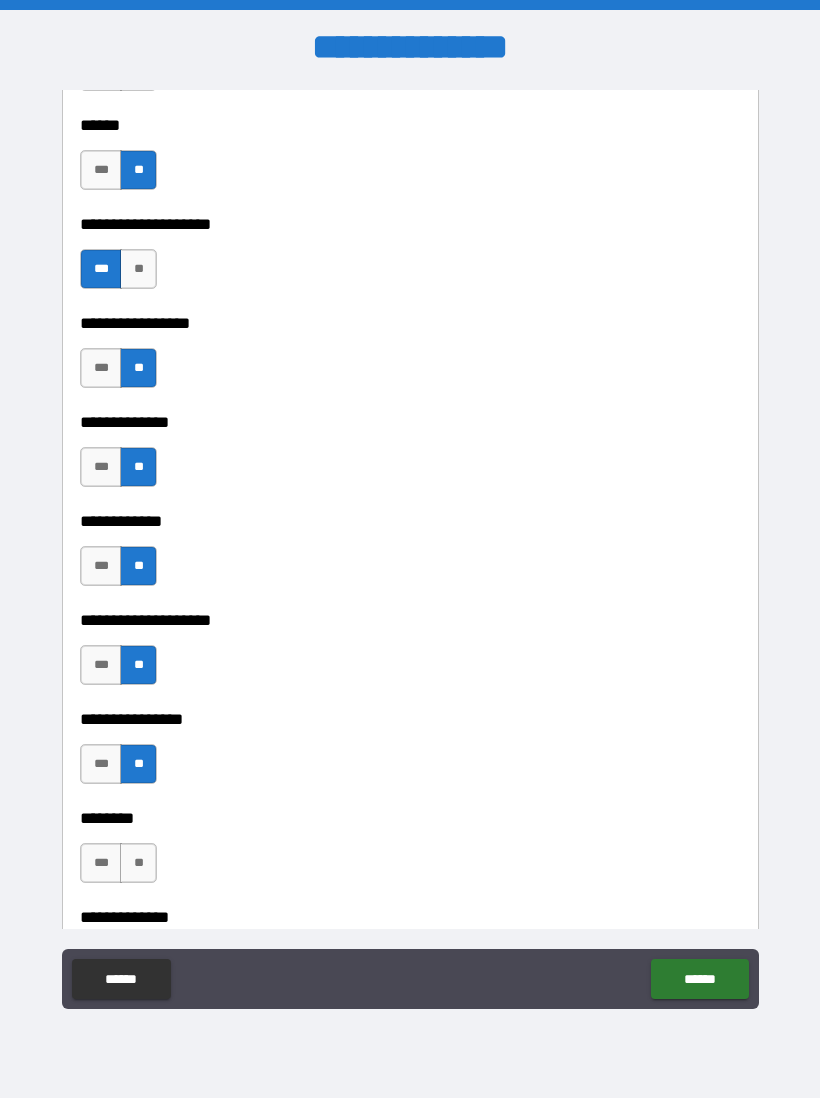 scroll, scrollTop: 6726, scrollLeft: 0, axis: vertical 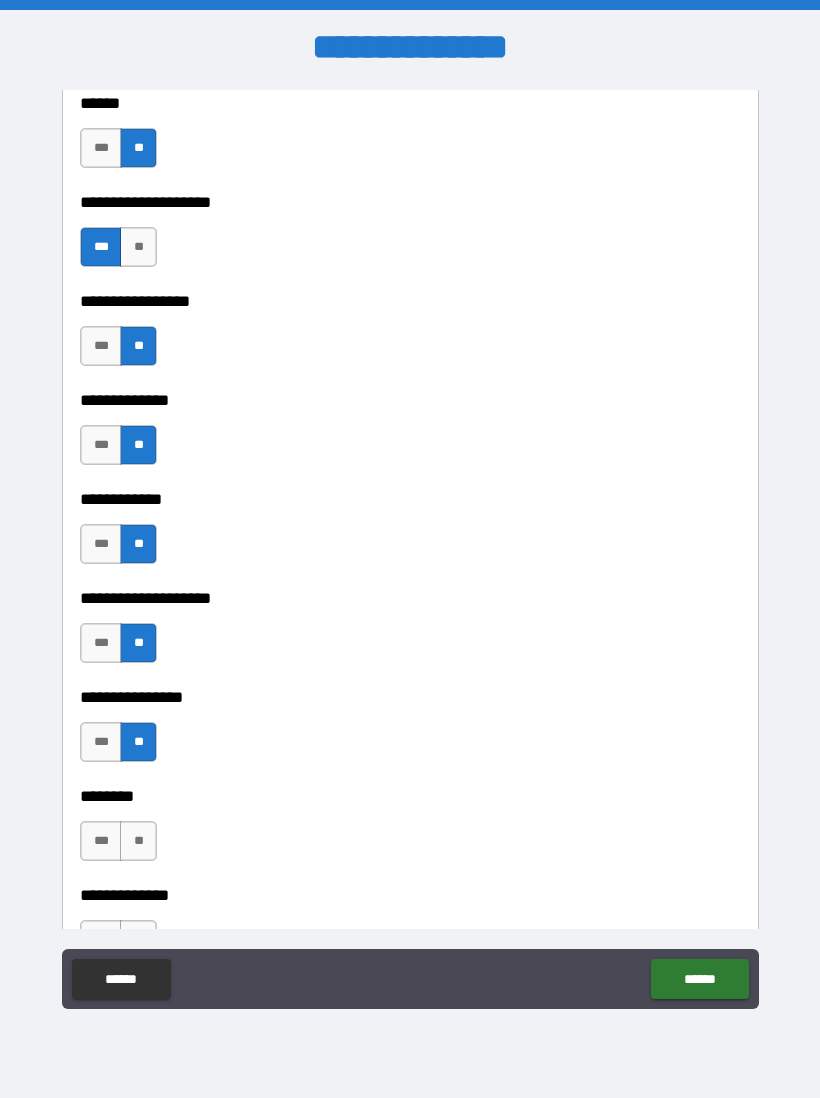 click on "**" at bounding box center (138, 841) 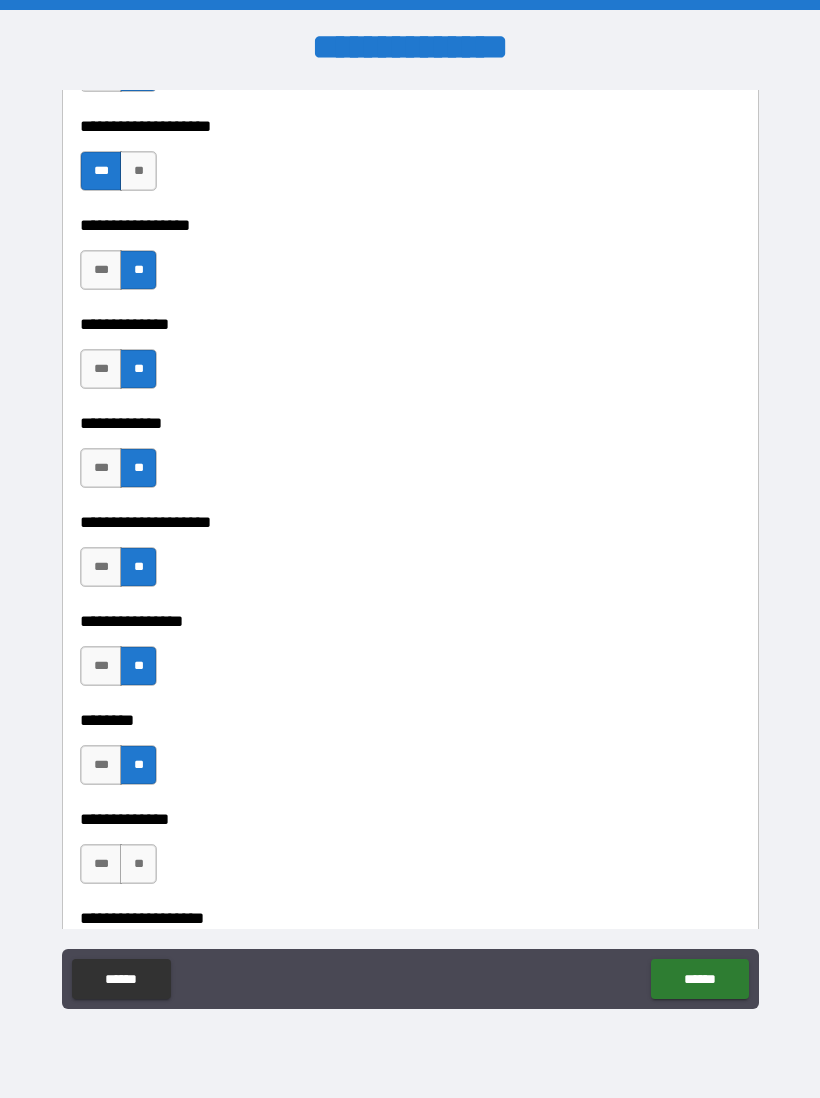 scroll, scrollTop: 6807, scrollLeft: 0, axis: vertical 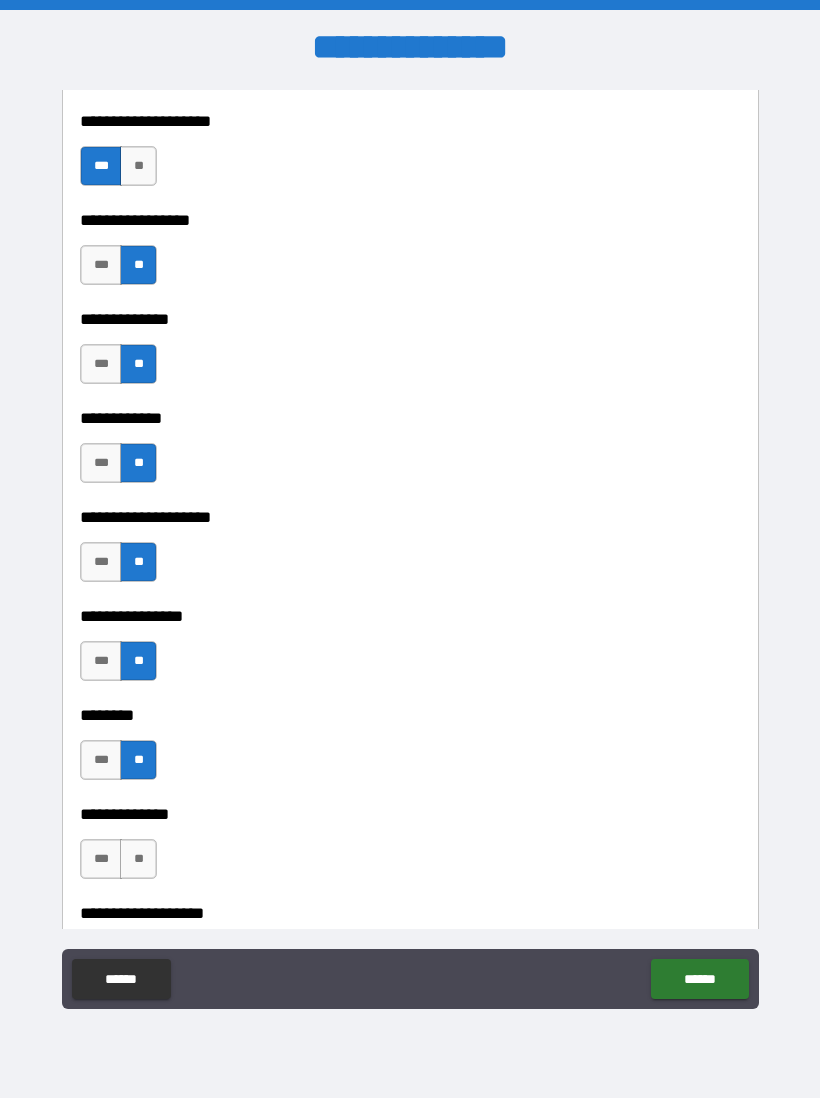 click on "**" at bounding box center [138, 859] 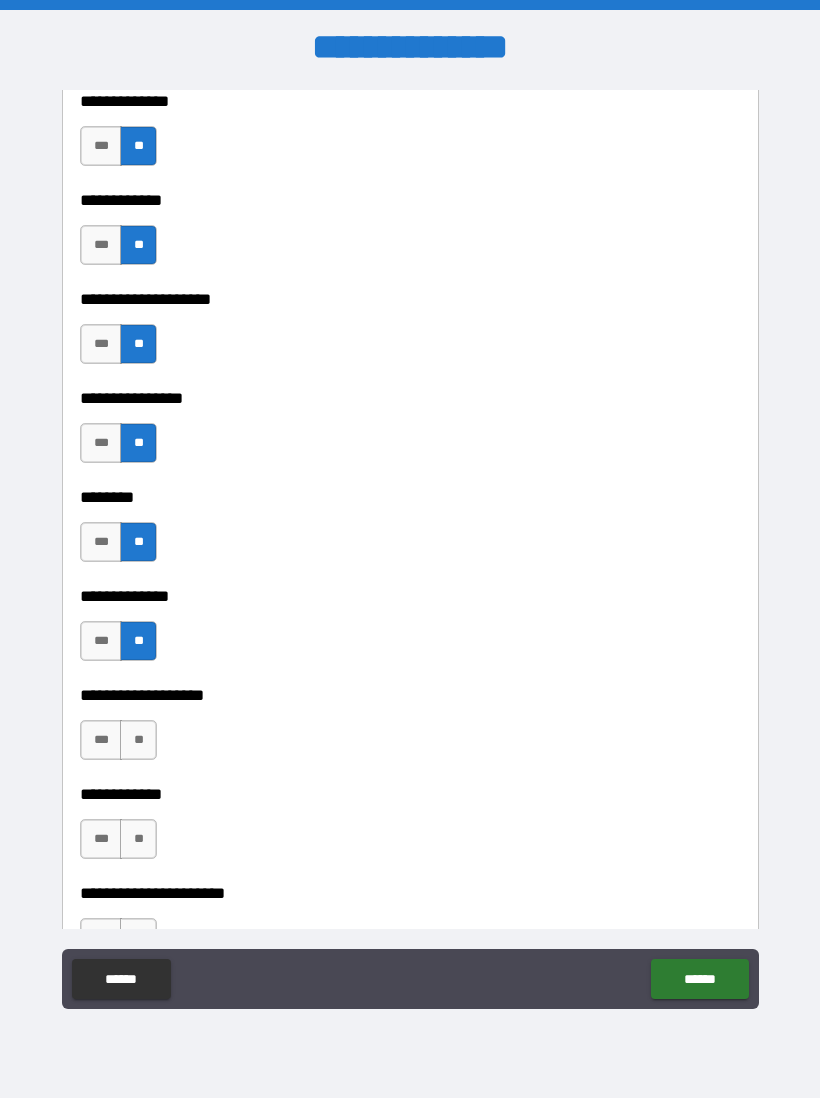 scroll, scrollTop: 7026, scrollLeft: 0, axis: vertical 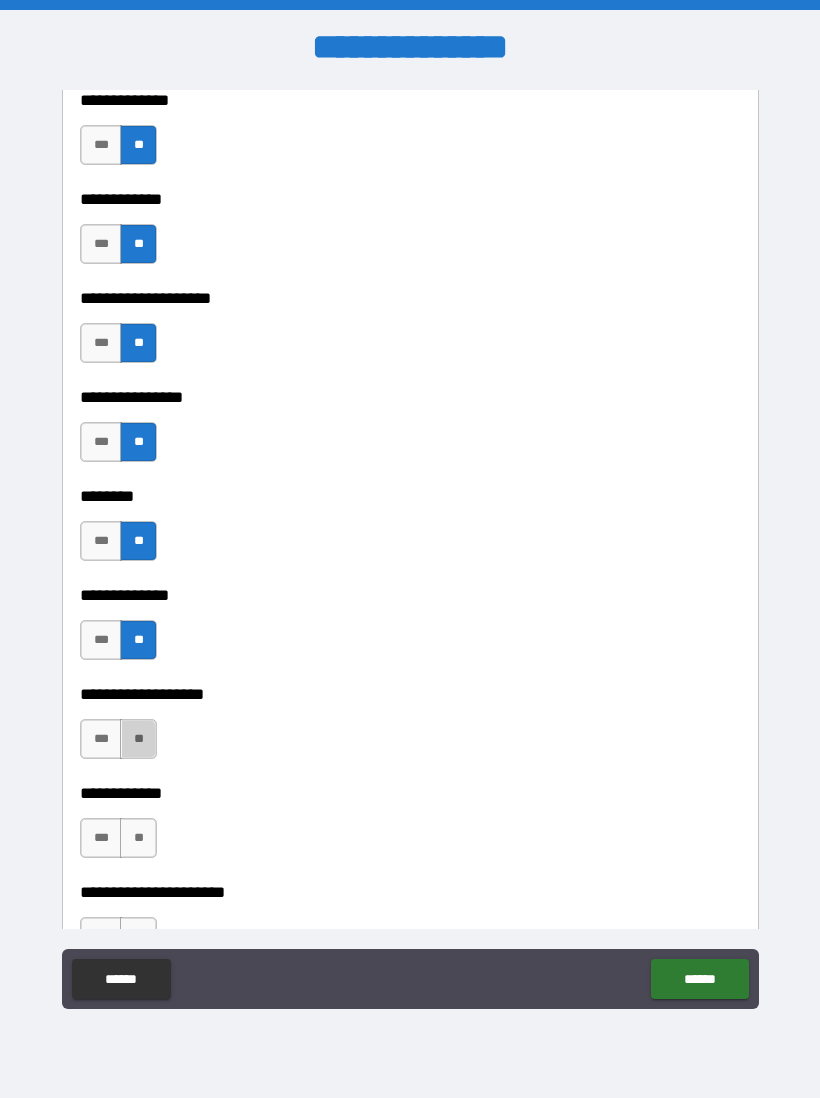 click on "**" at bounding box center (138, 739) 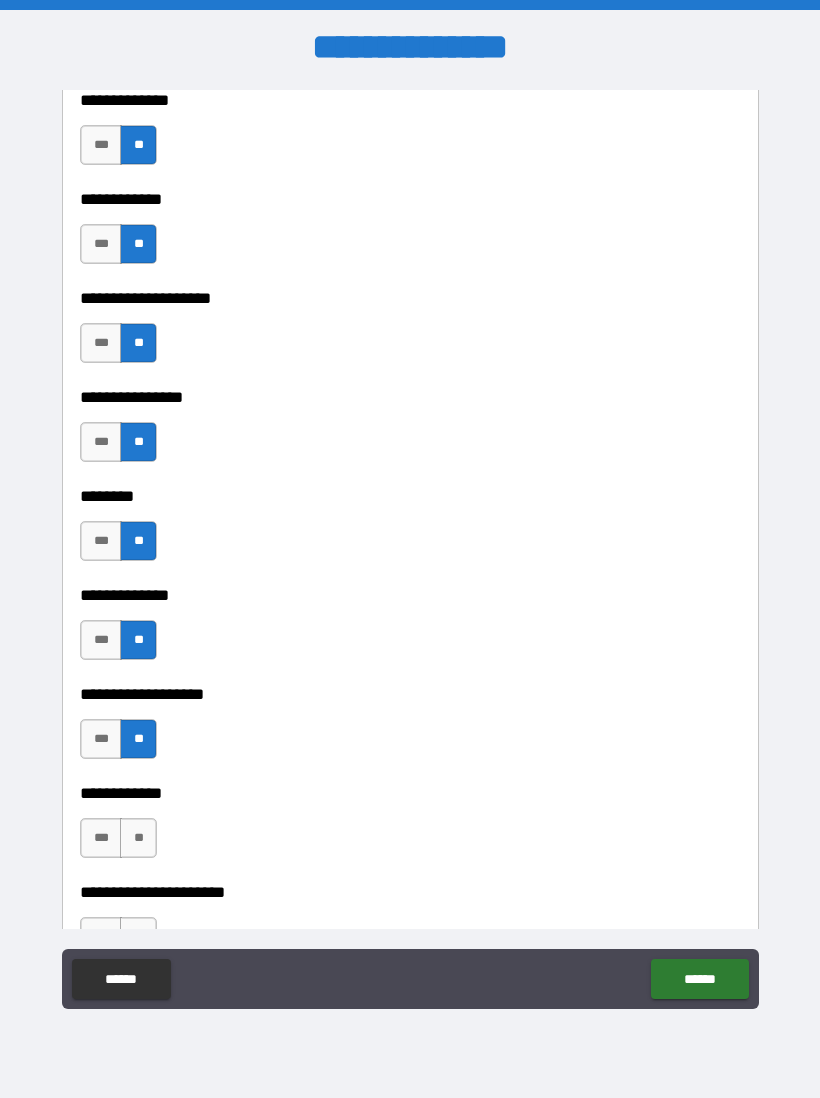 click on "*** **" at bounding box center (118, 838) 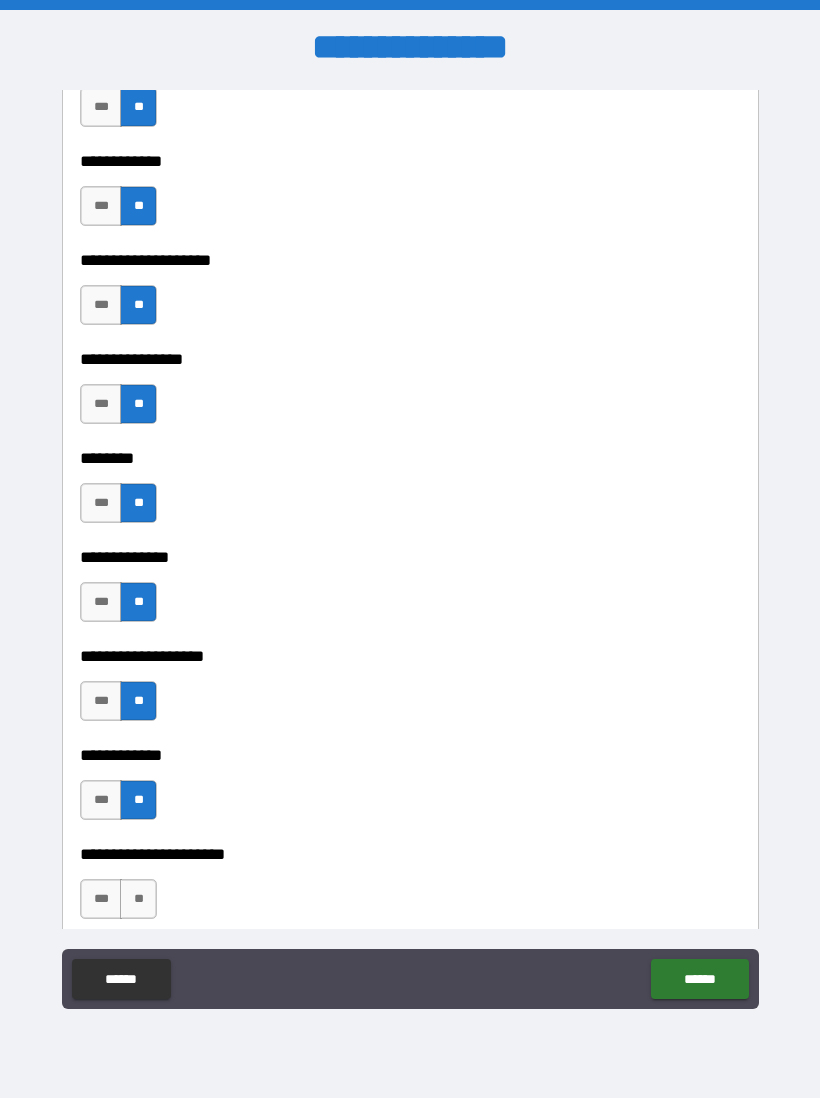 scroll, scrollTop: 7075, scrollLeft: 0, axis: vertical 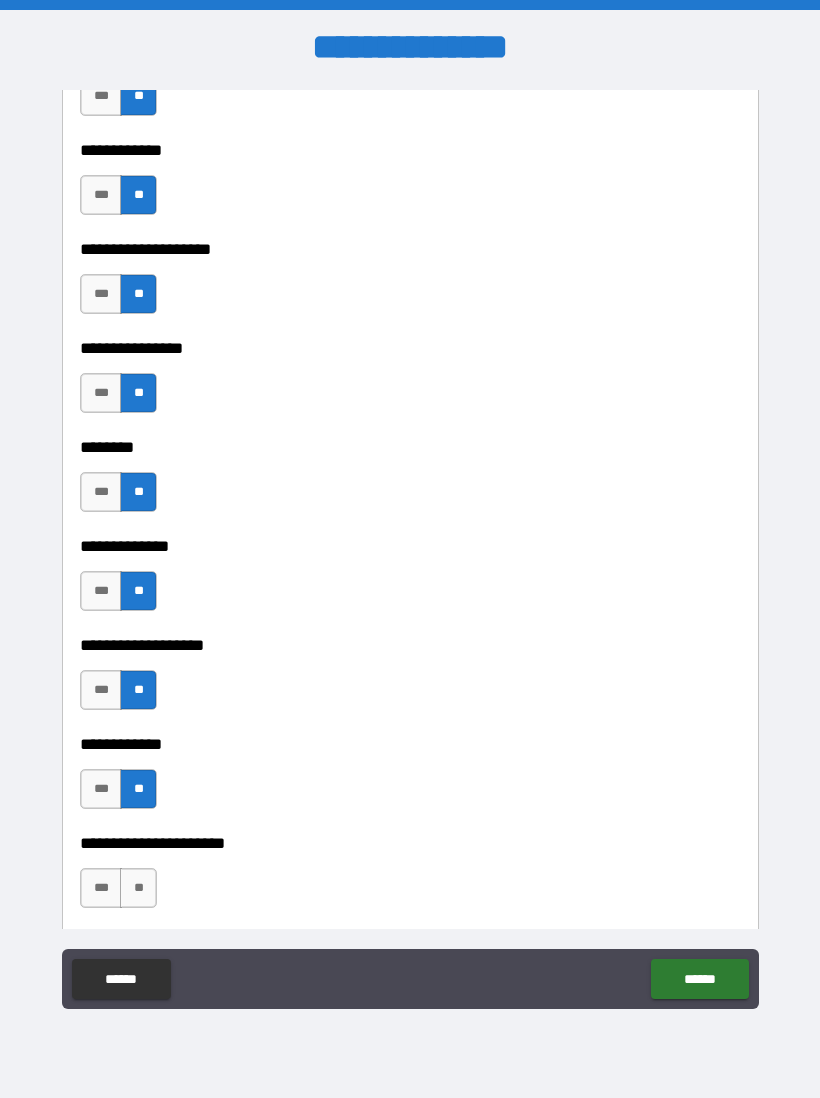 click on "**" at bounding box center [138, 888] 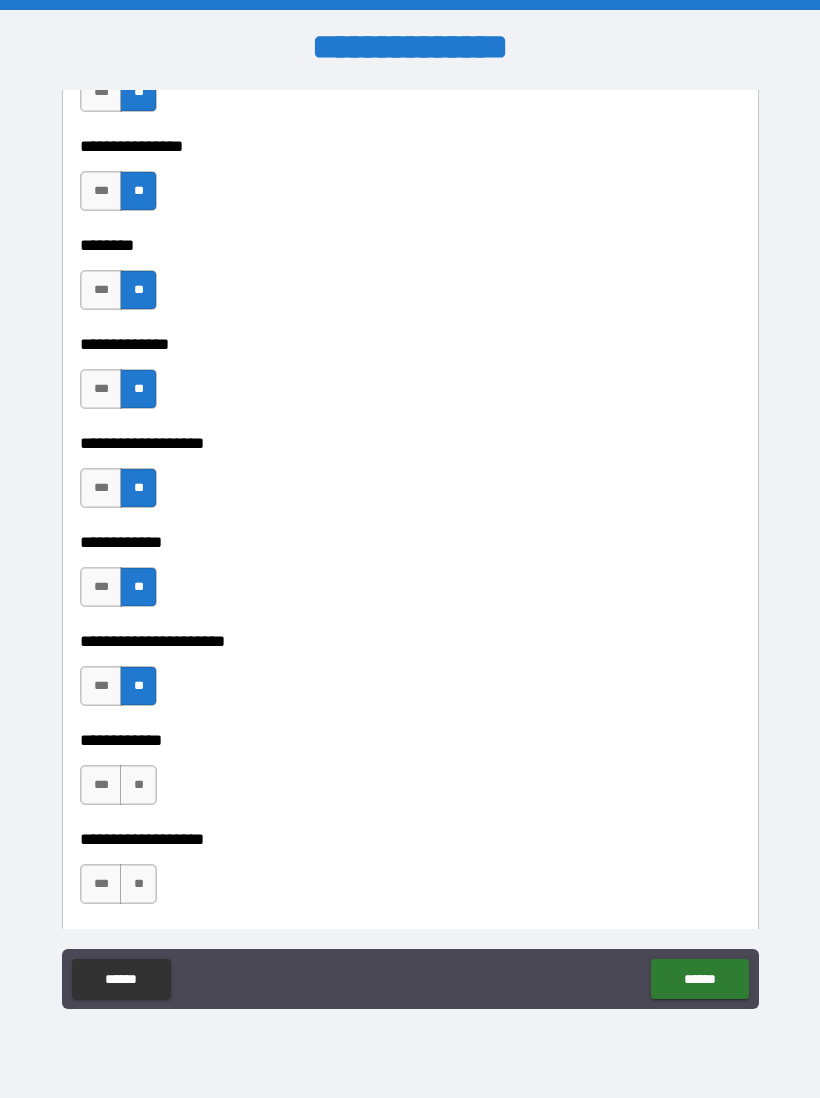 scroll, scrollTop: 7280, scrollLeft: 0, axis: vertical 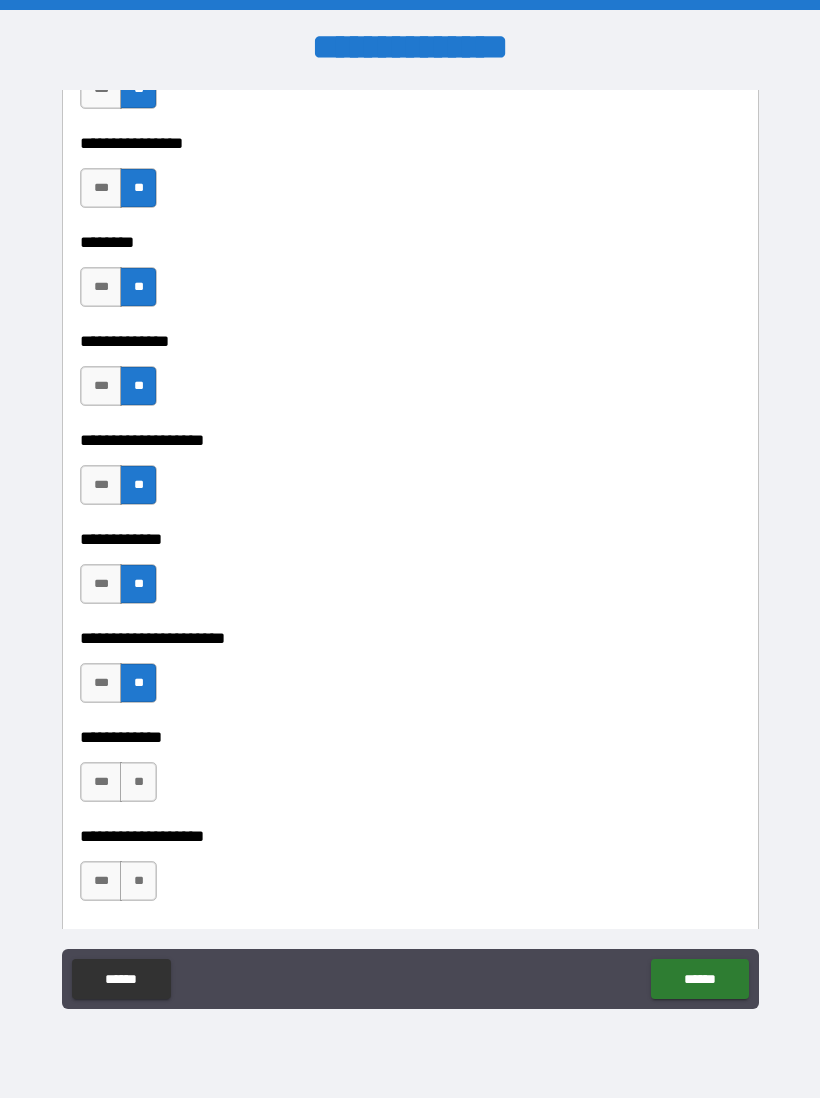 click on "**" at bounding box center (138, 782) 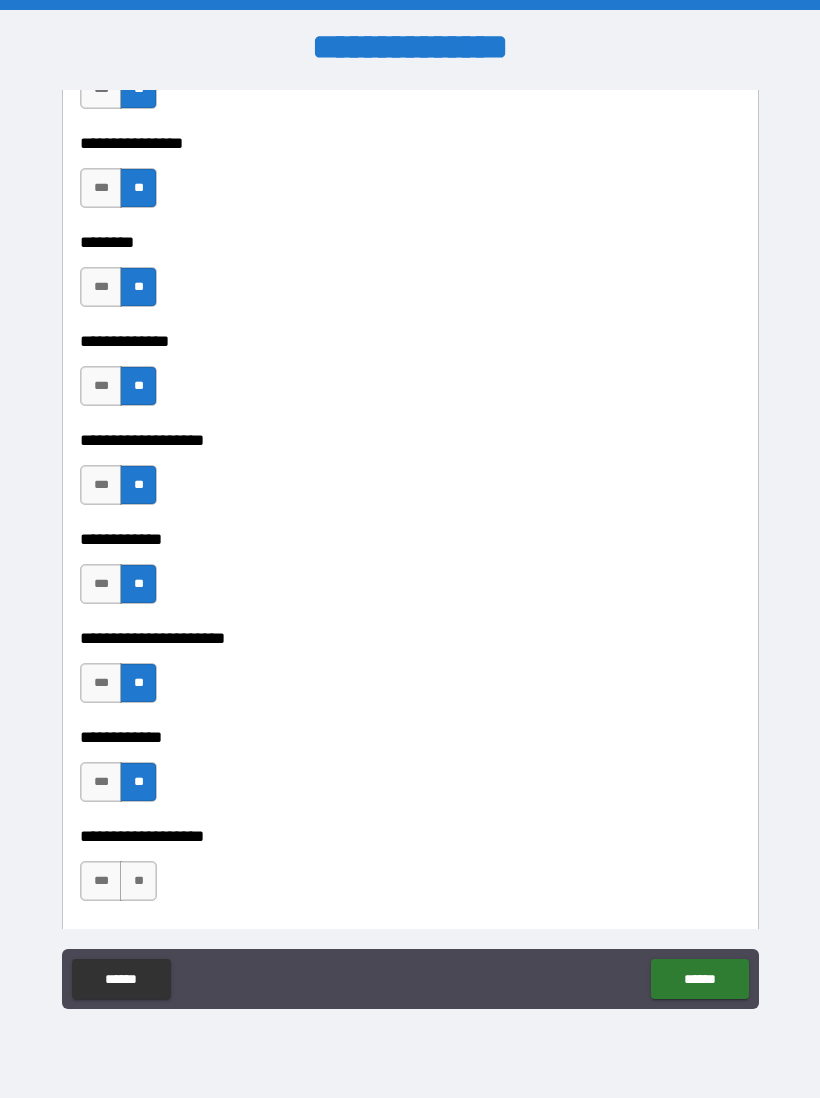 click on "**" at bounding box center (138, 881) 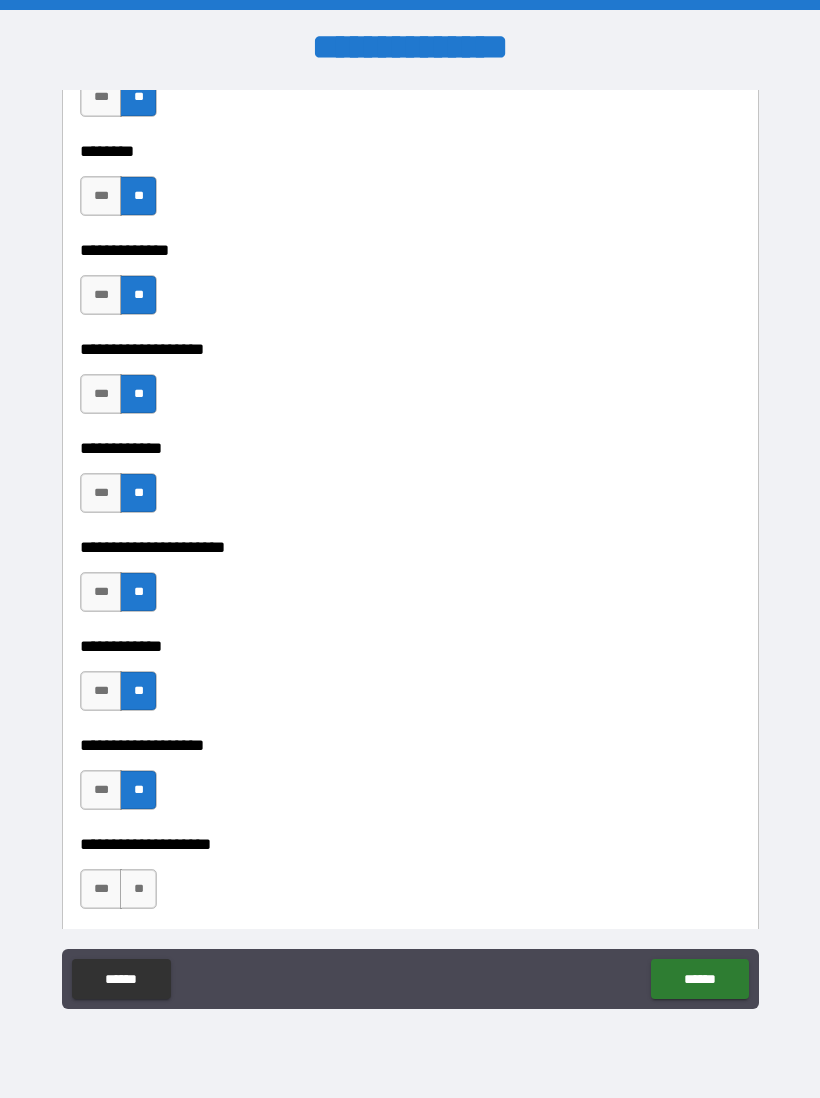 scroll, scrollTop: 7398, scrollLeft: 0, axis: vertical 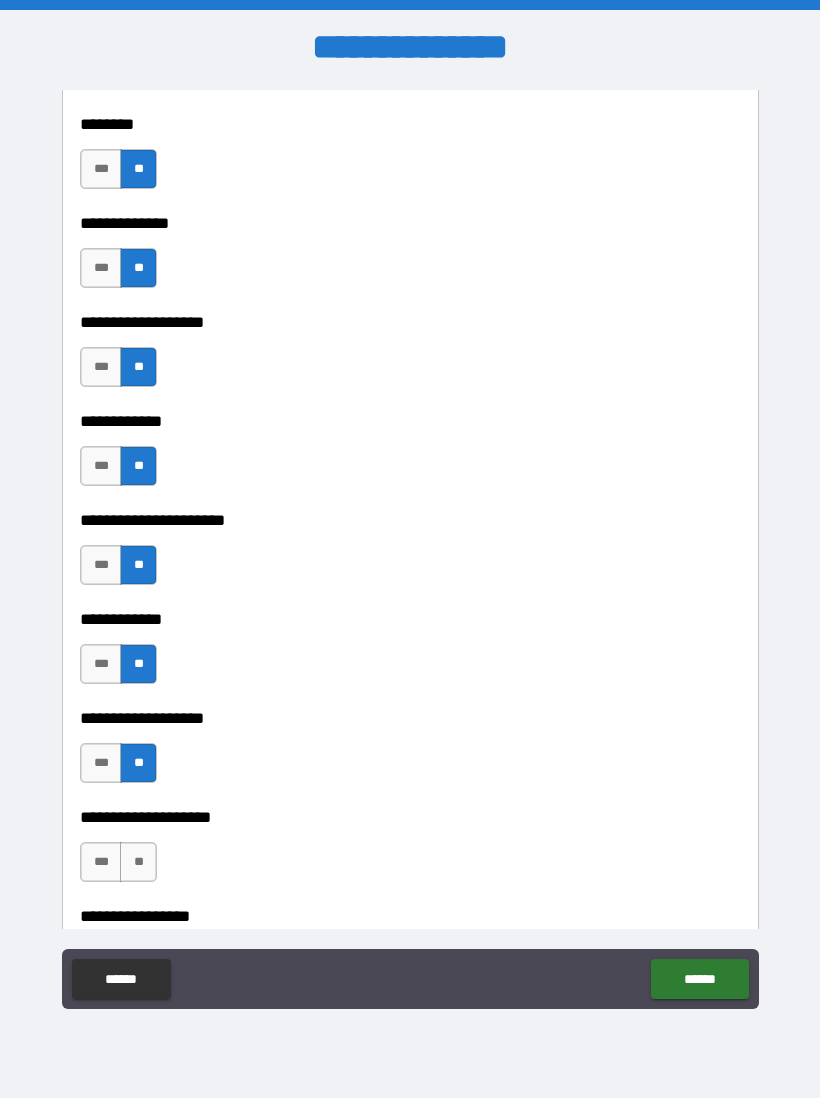 click on "**" at bounding box center (138, 862) 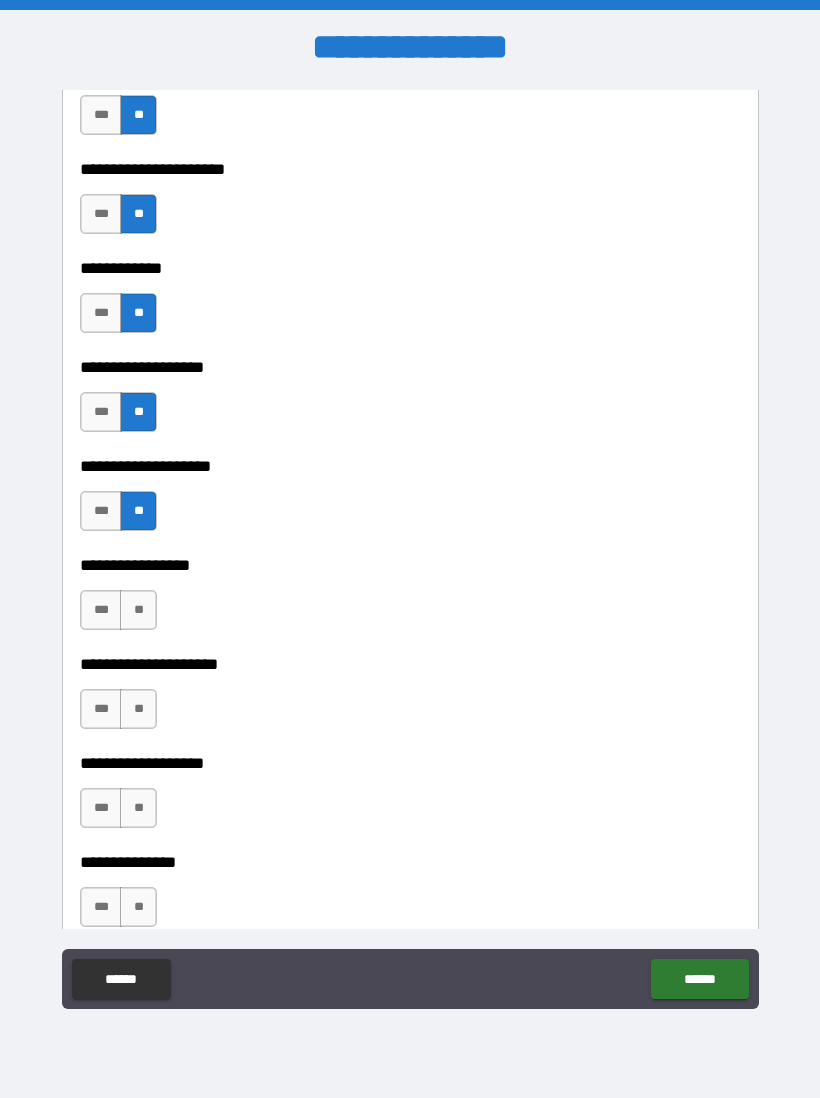 scroll, scrollTop: 7755, scrollLeft: 0, axis: vertical 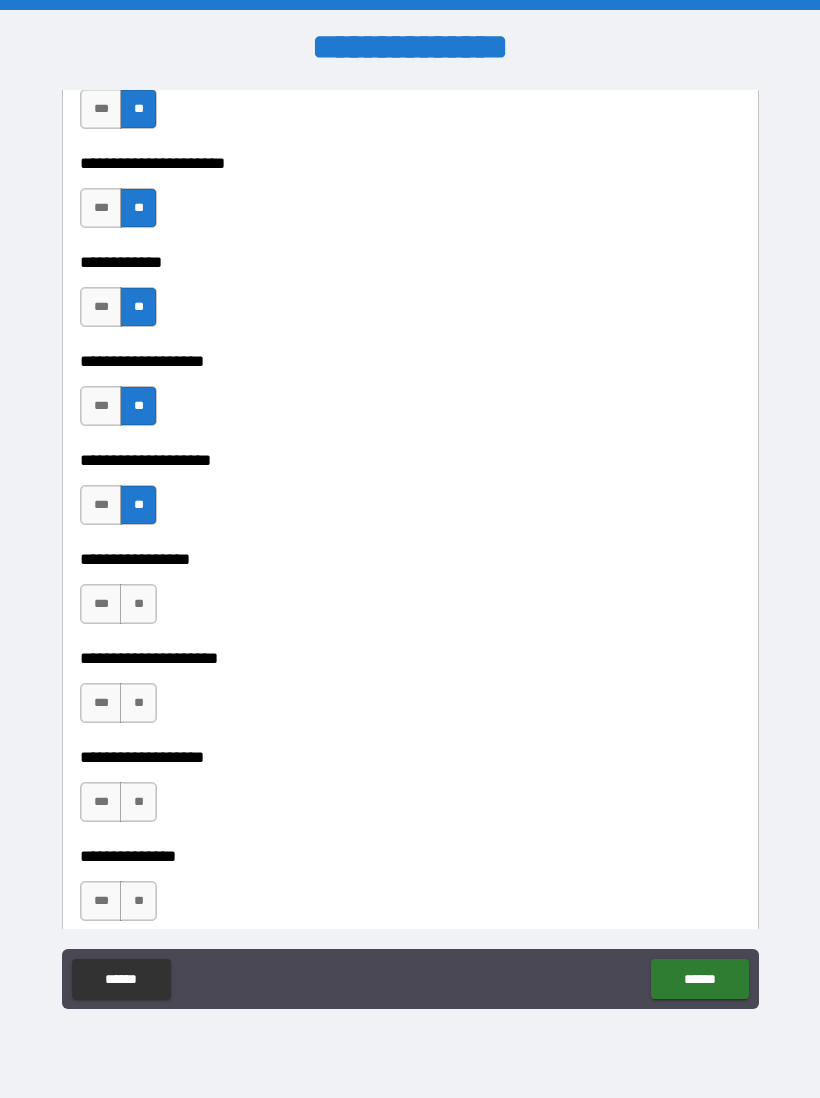 click on "**" at bounding box center [138, 604] 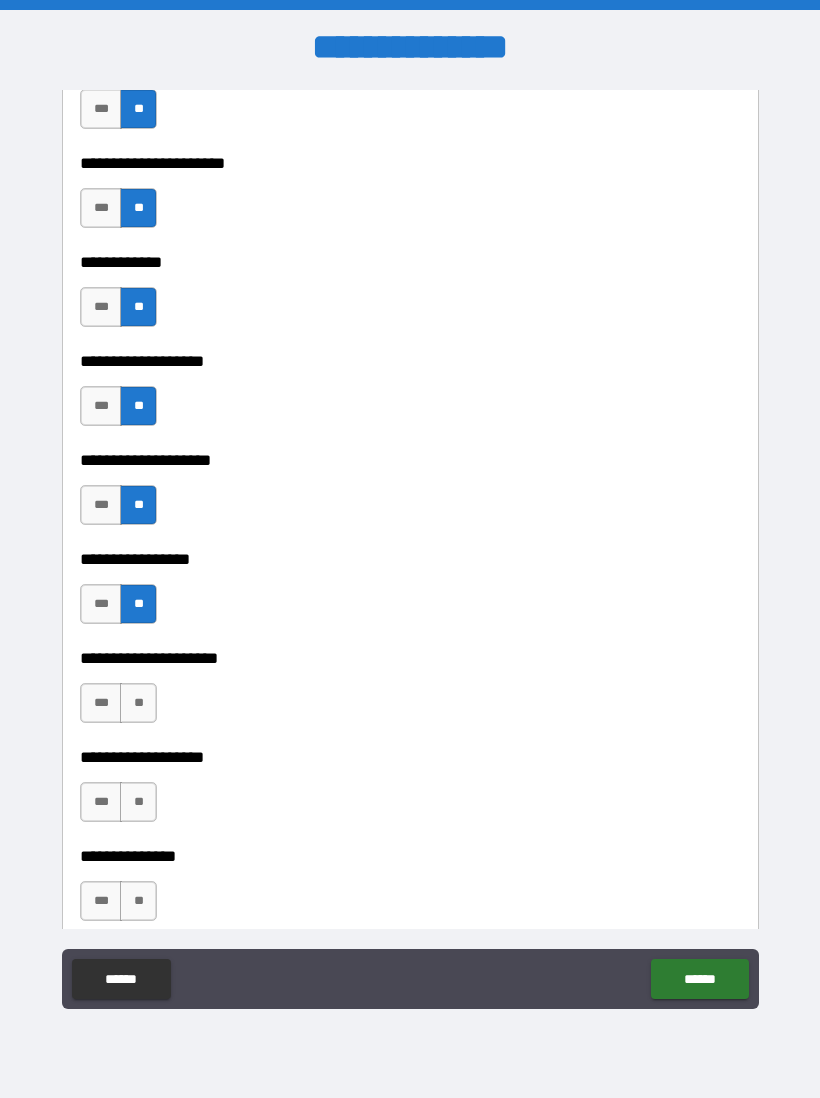 click on "**" at bounding box center [138, 703] 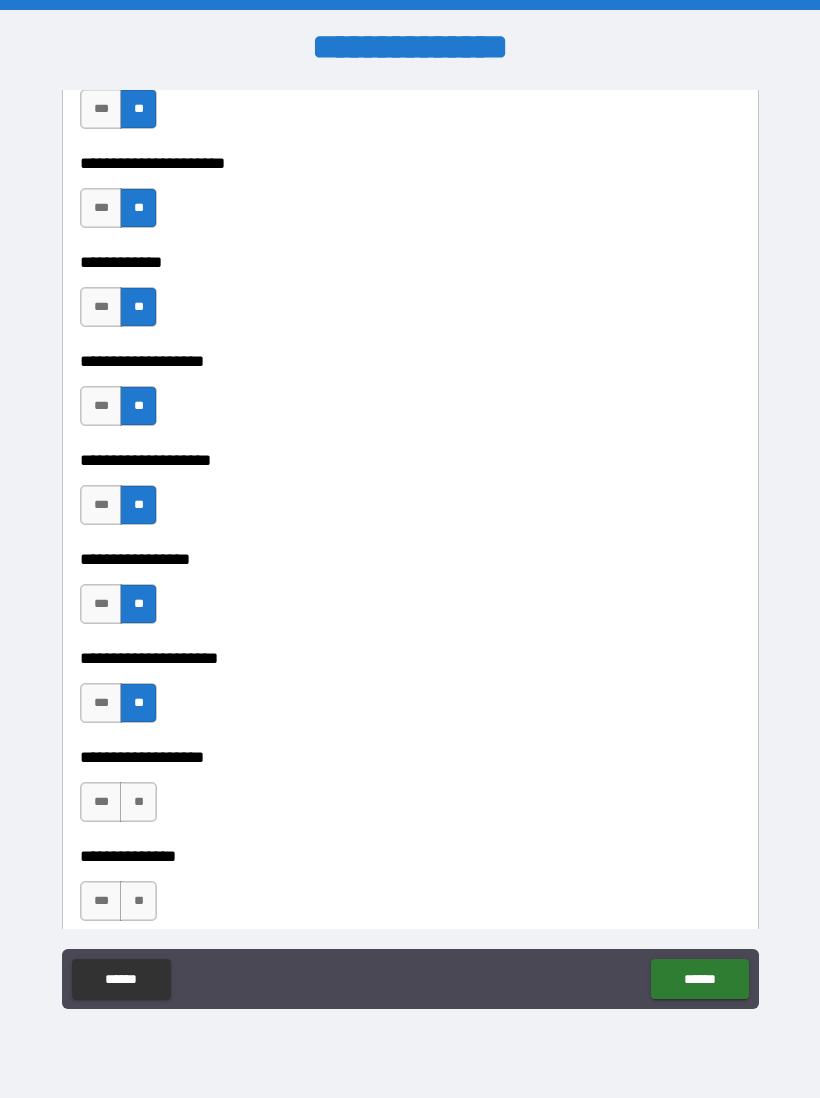 click on "**" at bounding box center [138, 802] 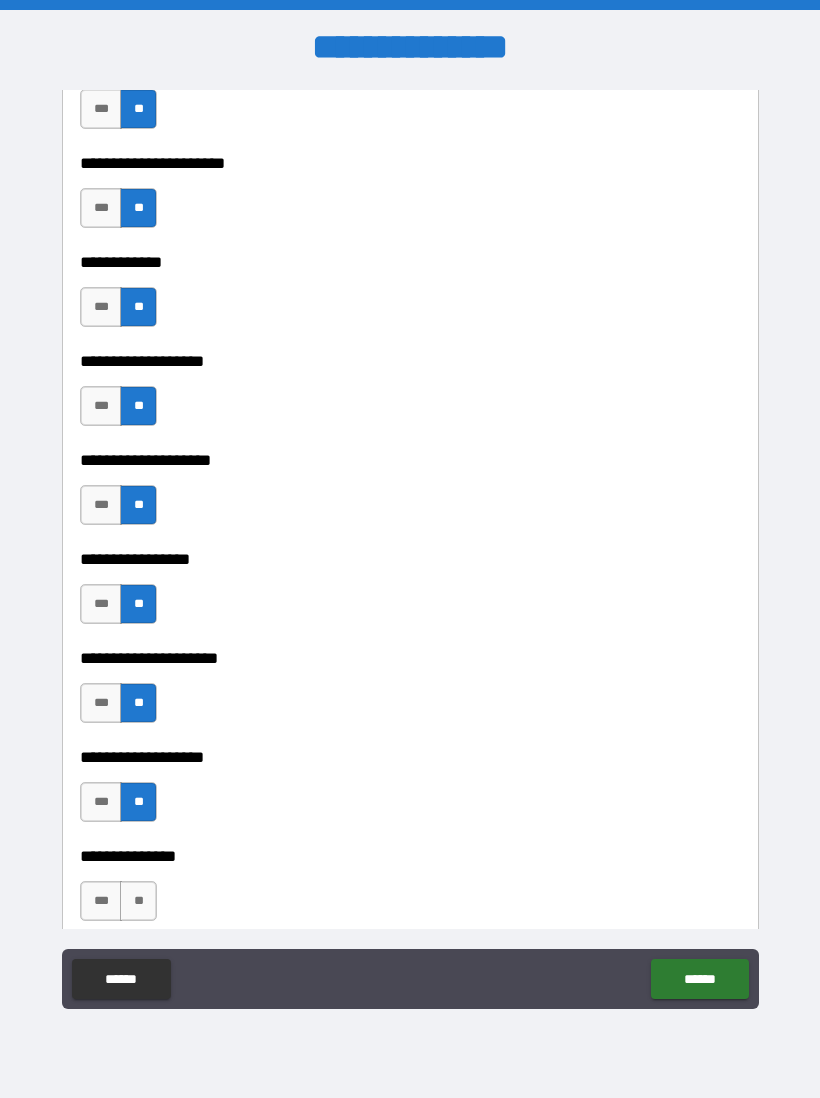 click on "*** **" at bounding box center (121, 906) 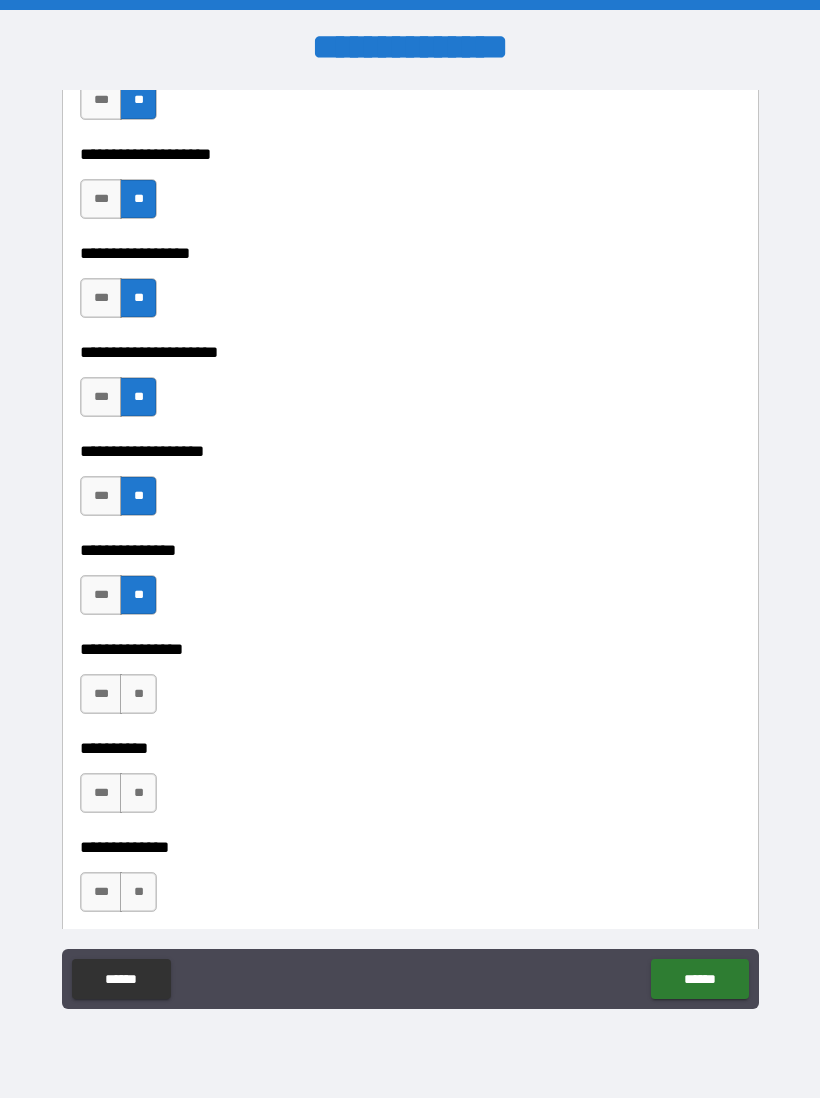 scroll, scrollTop: 8063, scrollLeft: 0, axis: vertical 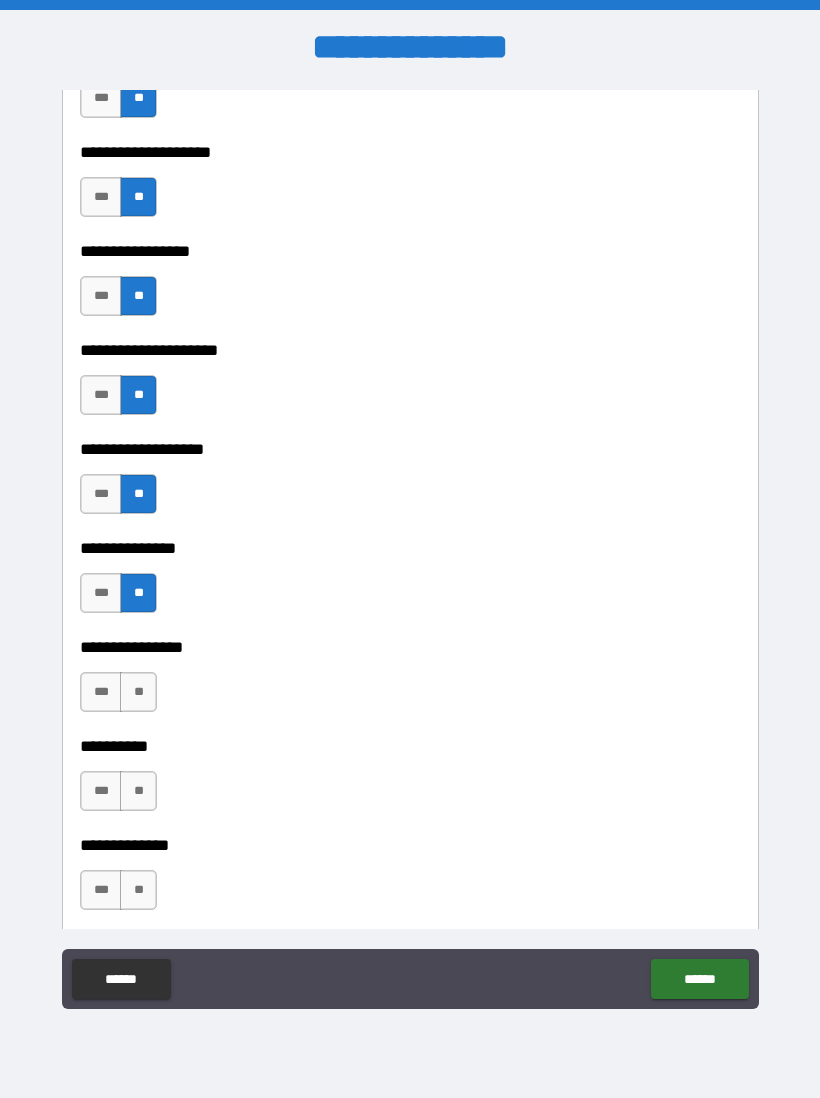 click on "**" at bounding box center (138, 692) 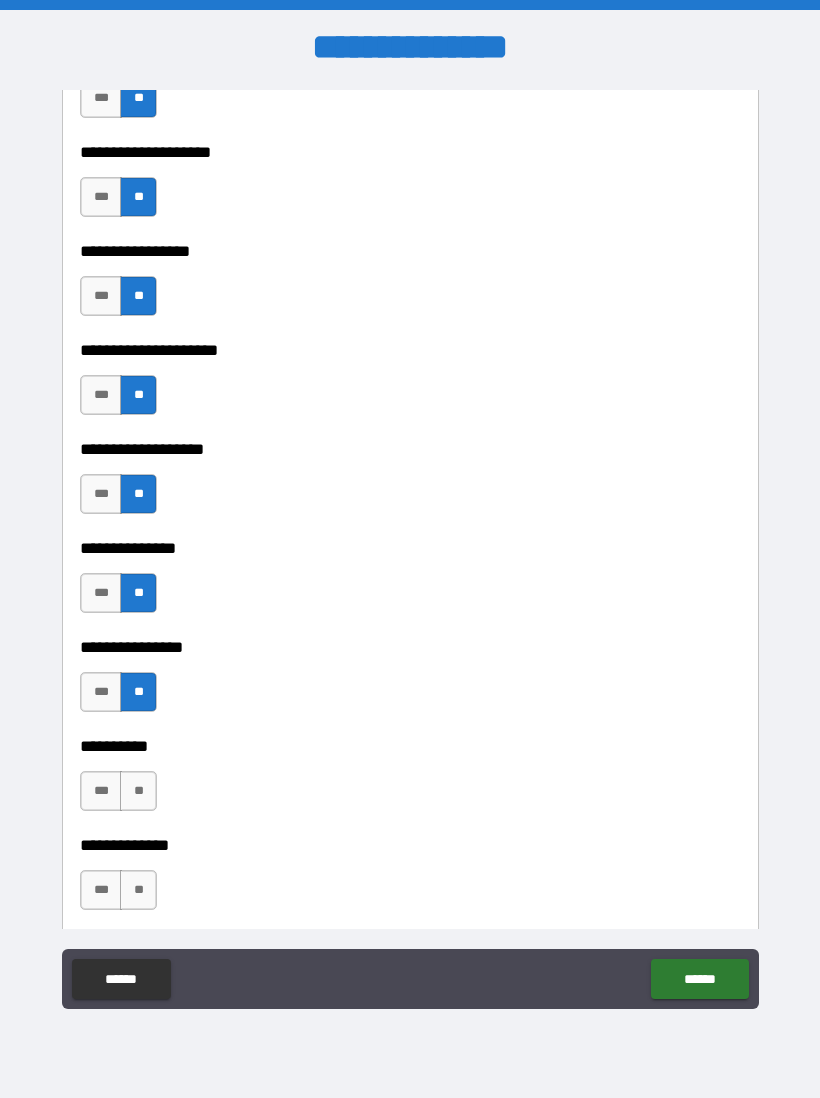click on "**" at bounding box center (138, 791) 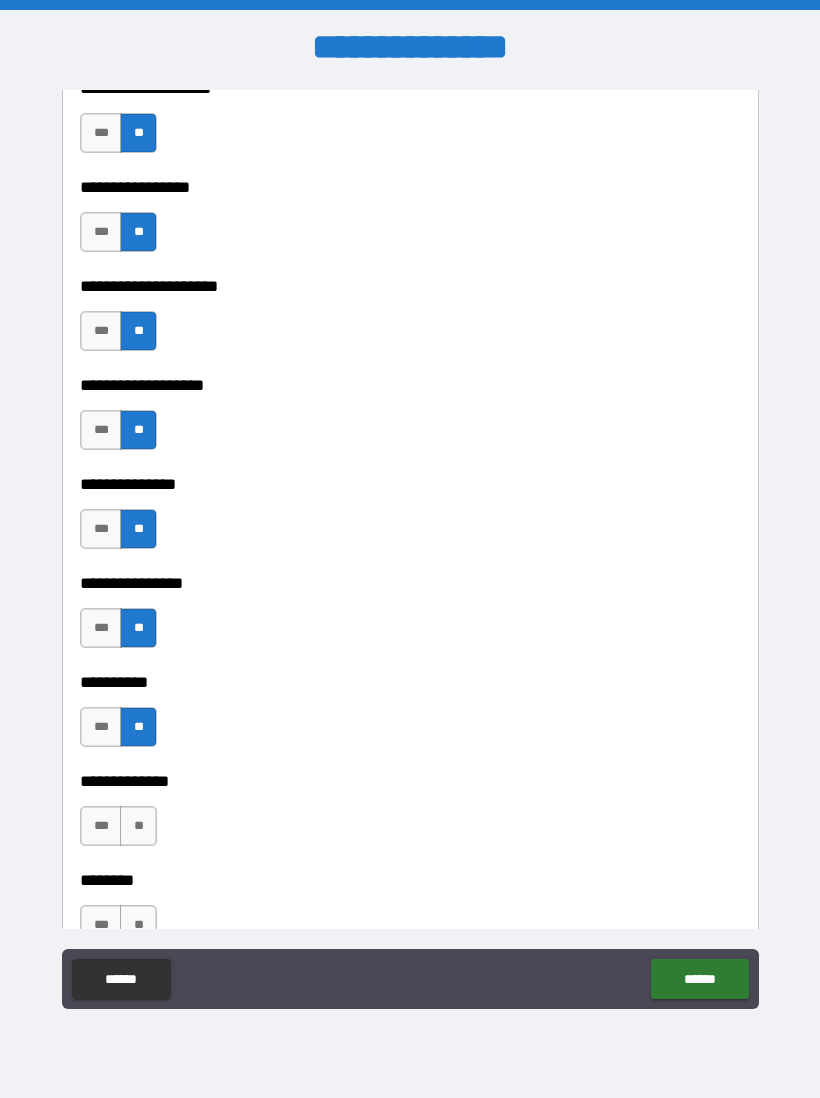 scroll, scrollTop: 8145, scrollLeft: 0, axis: vertical 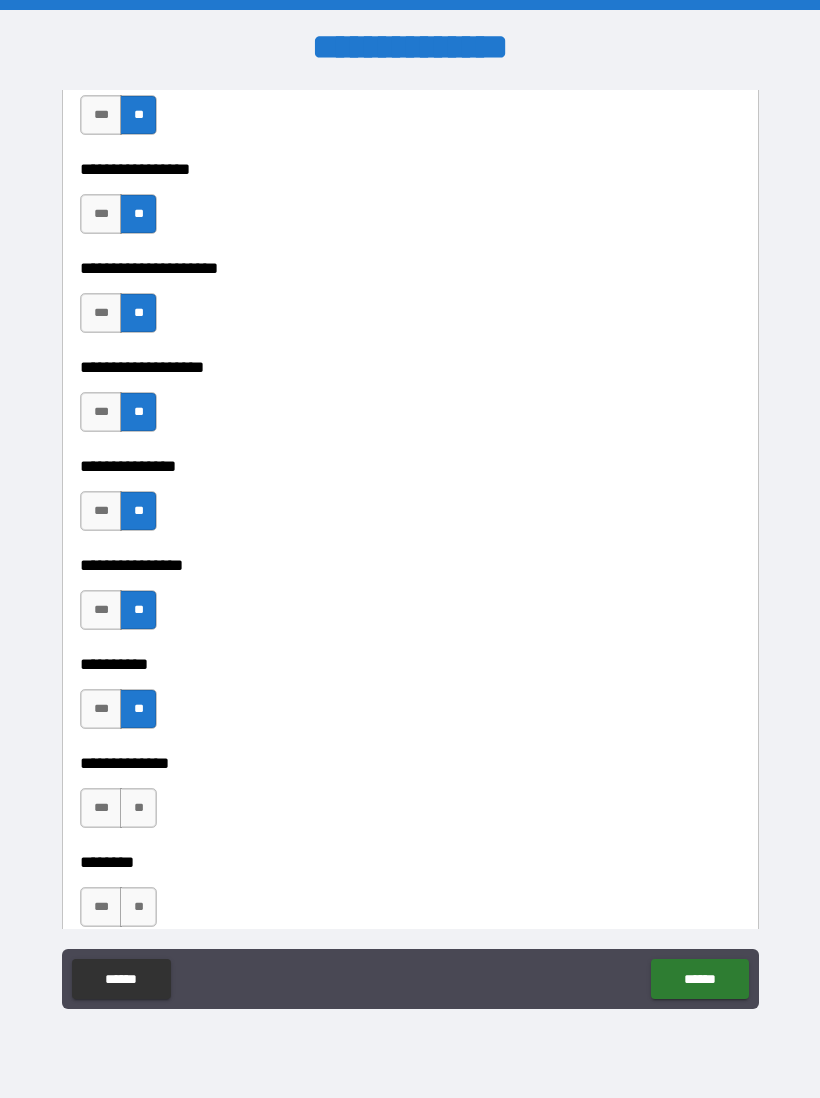 click on "**" at bounding box center [138, 808] 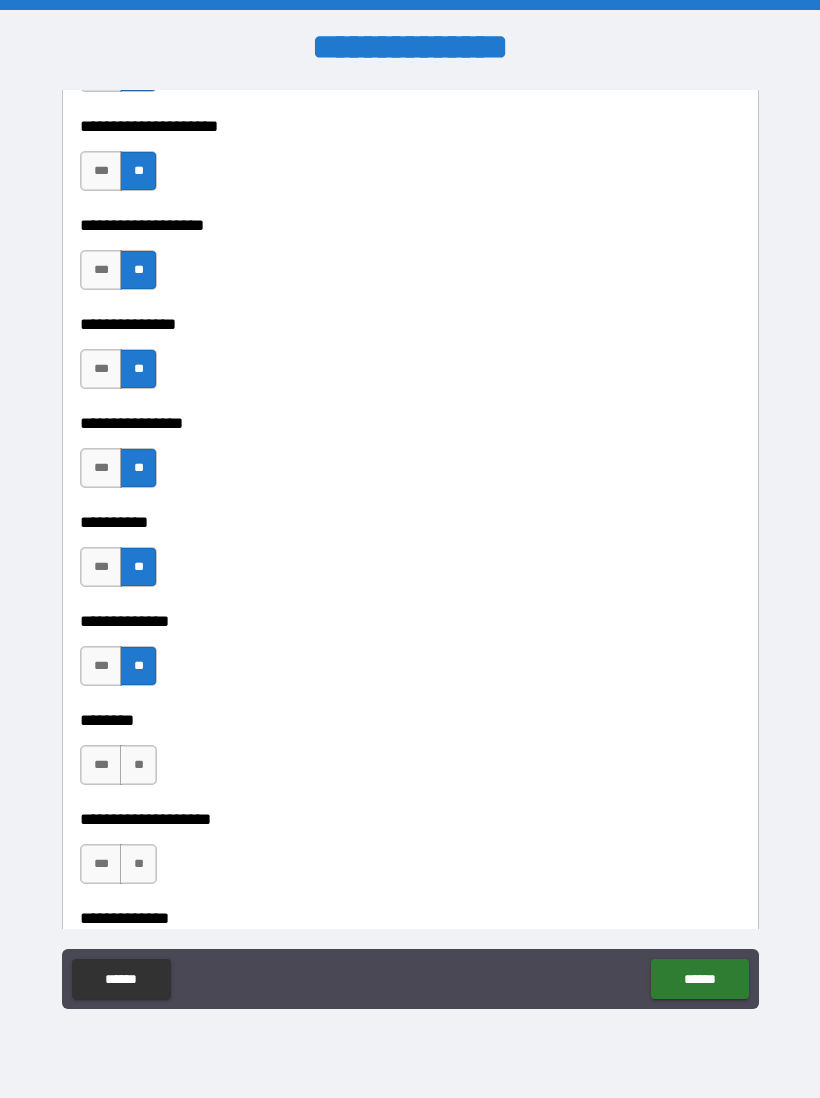 scroll, scrollTop: 8289, scrollLeft: 0, axis: vertical 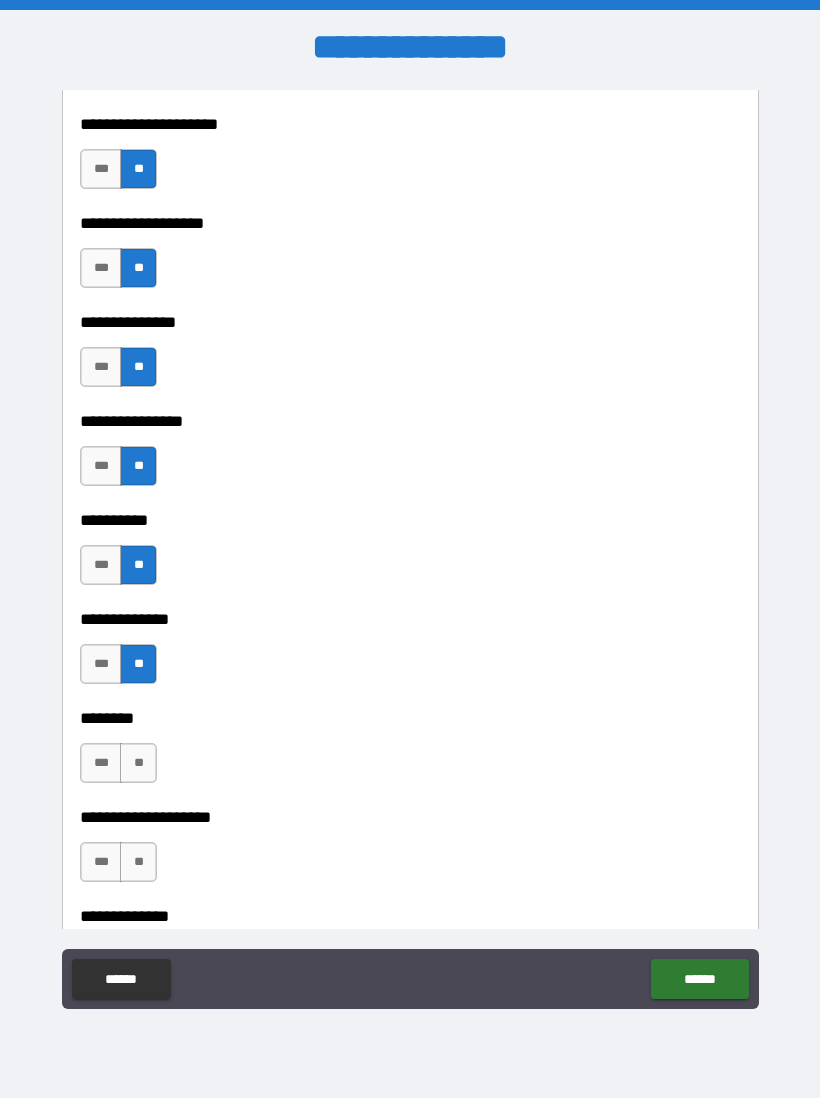click on "**" at bounding box center [138, 763] 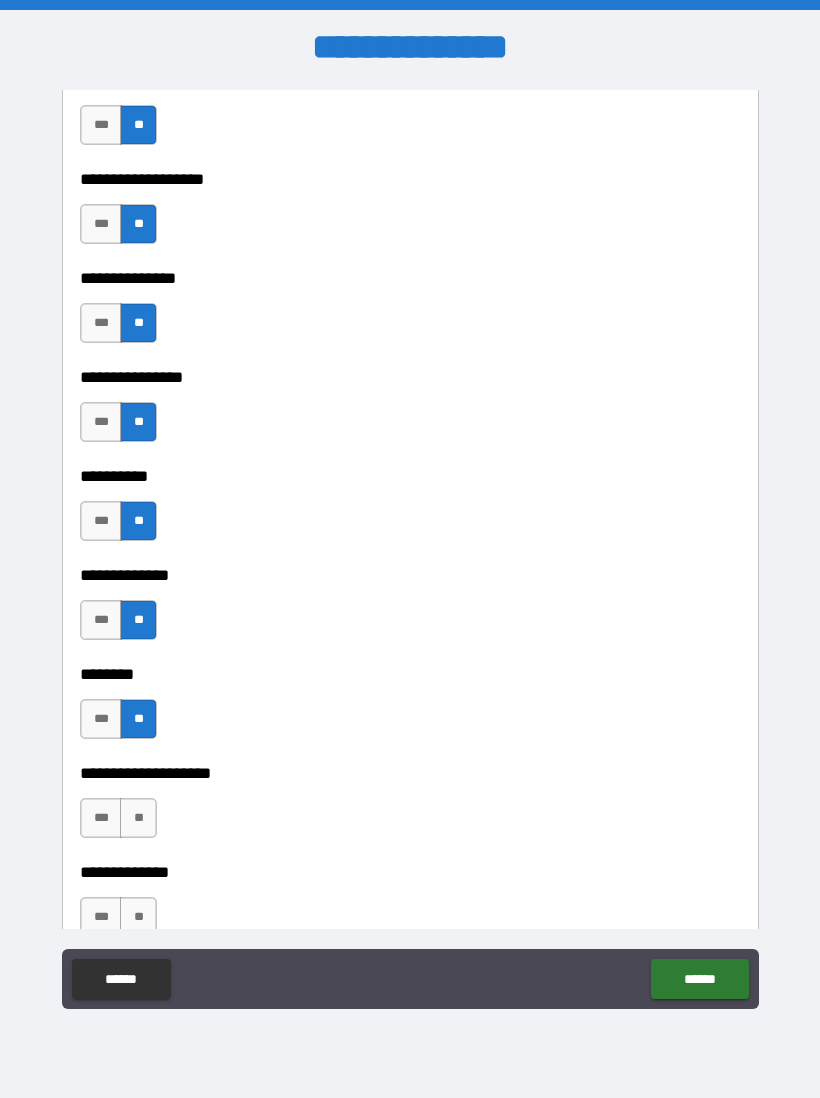 scroll, scrollTop: 8361, scrollLeft: 0, axis: vertical 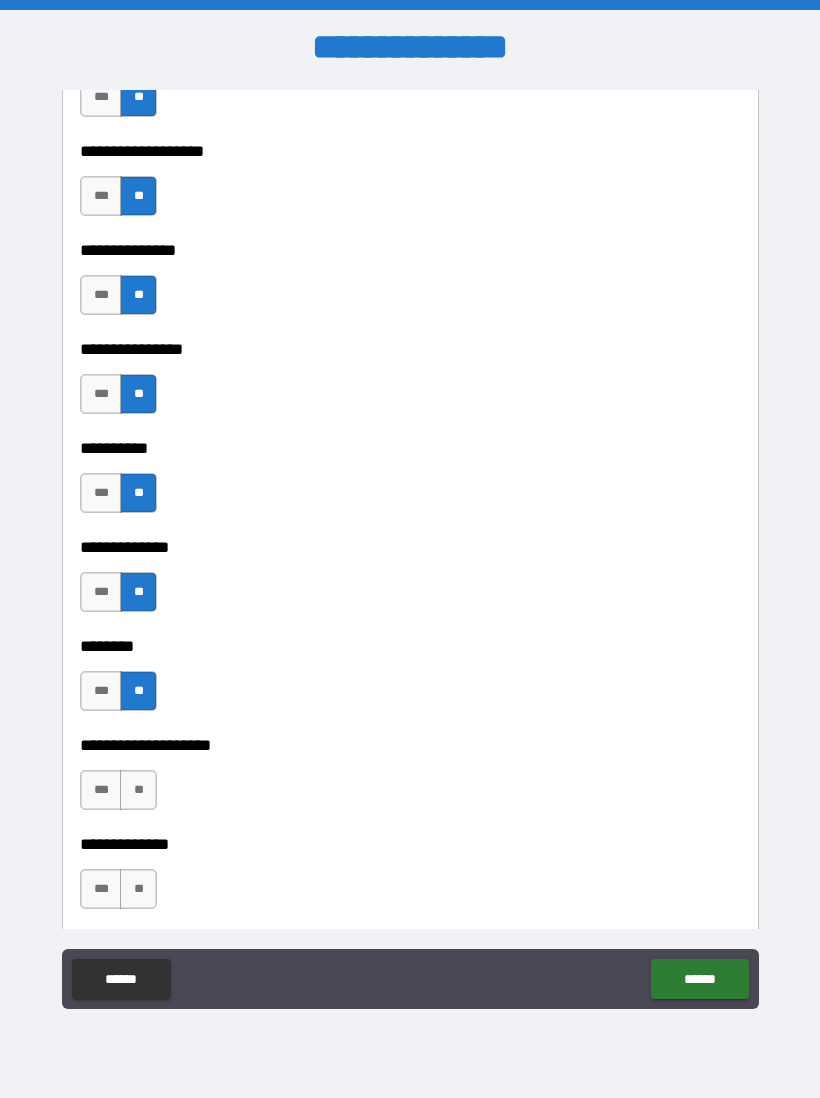 click on "**" at bounding box center (138, 790) 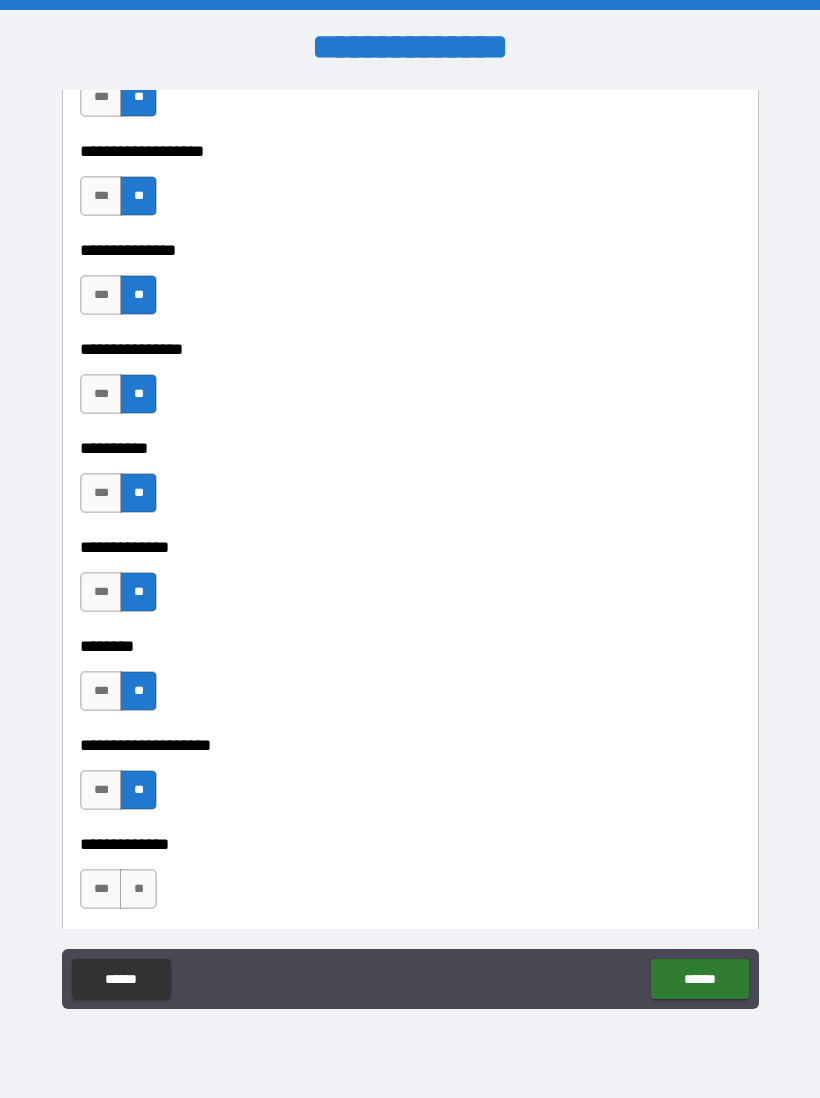 click on "**" at bounding box center [138, 889] 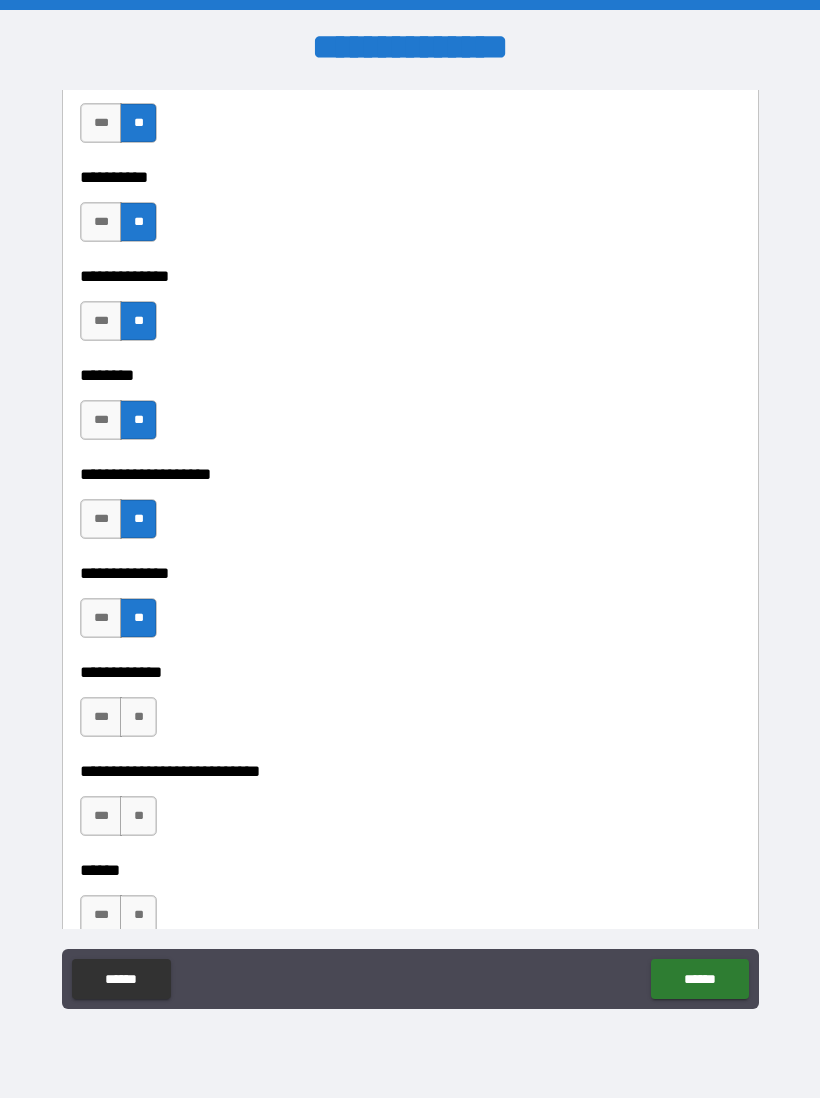 scroll, scrollTop: 8637, scrollLeft: 0, axis: vertical 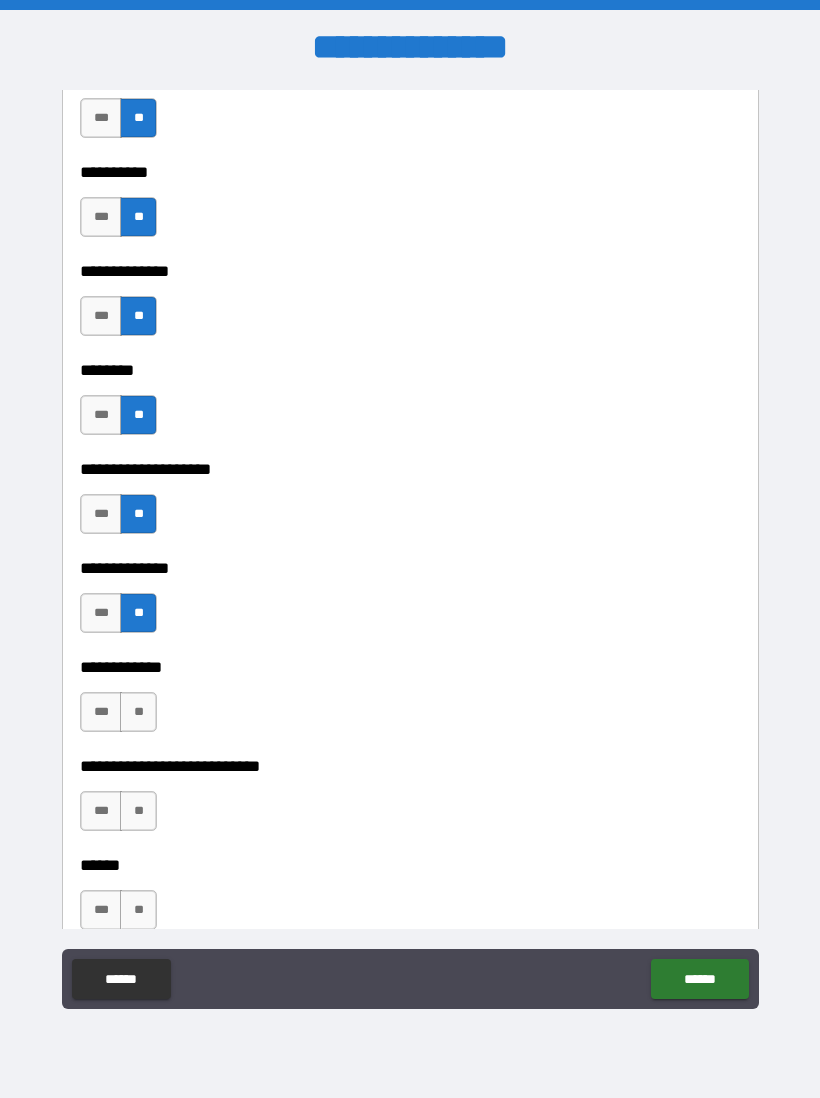 click on "**" at bounding box center [138, 712] 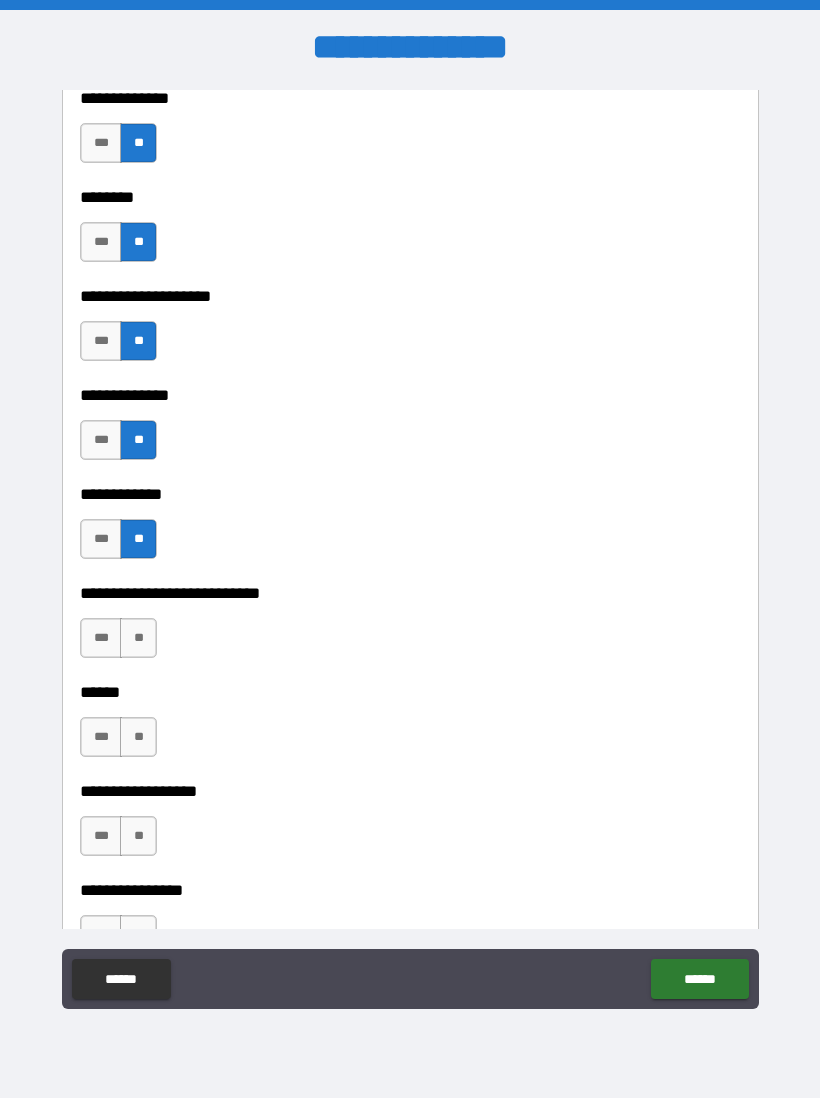 scroll, scrollTop: 8812, scrollLeft: 0, axis: vertical 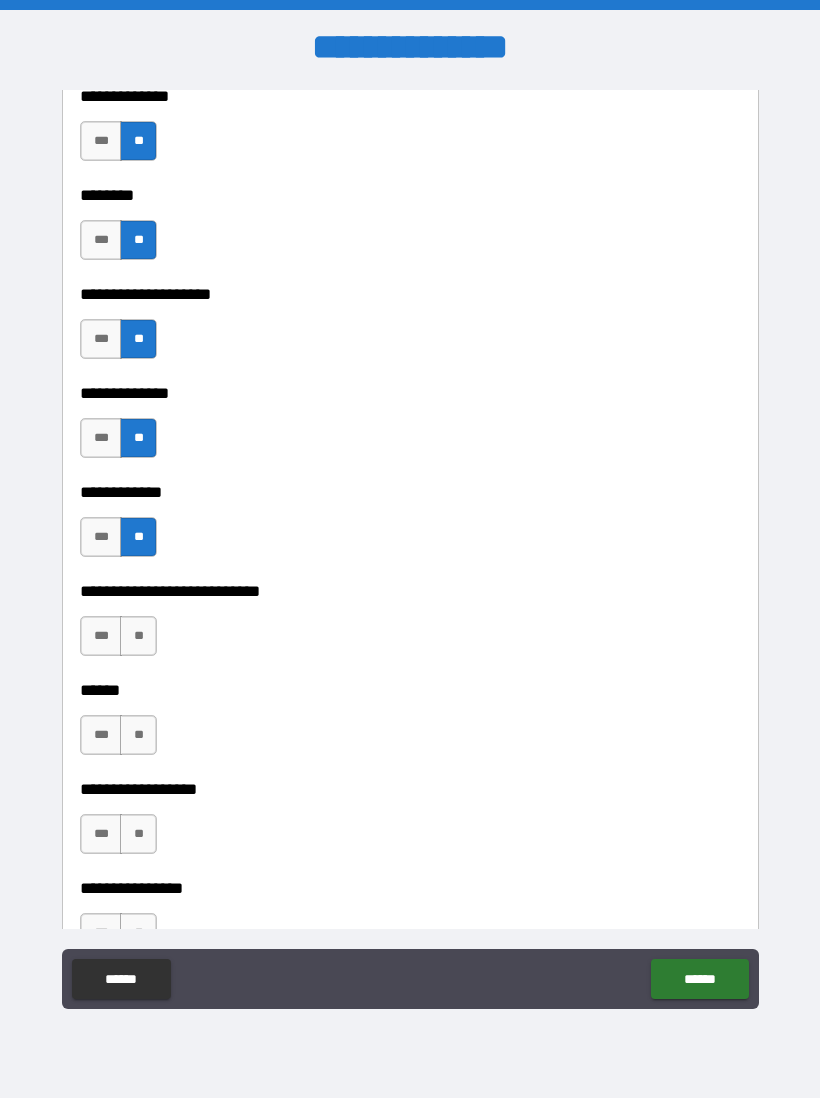 click on "**" at bounding box center (138, 636) 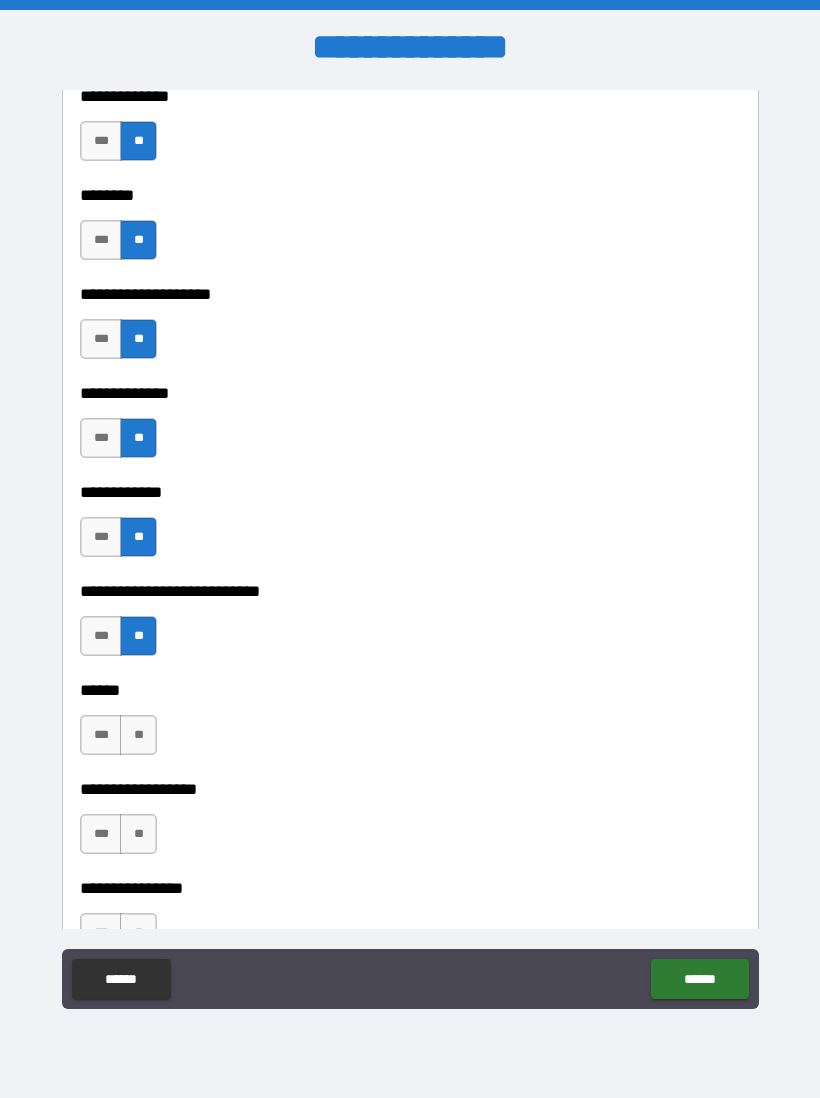 click on "**" at bounding box center (138, 735) 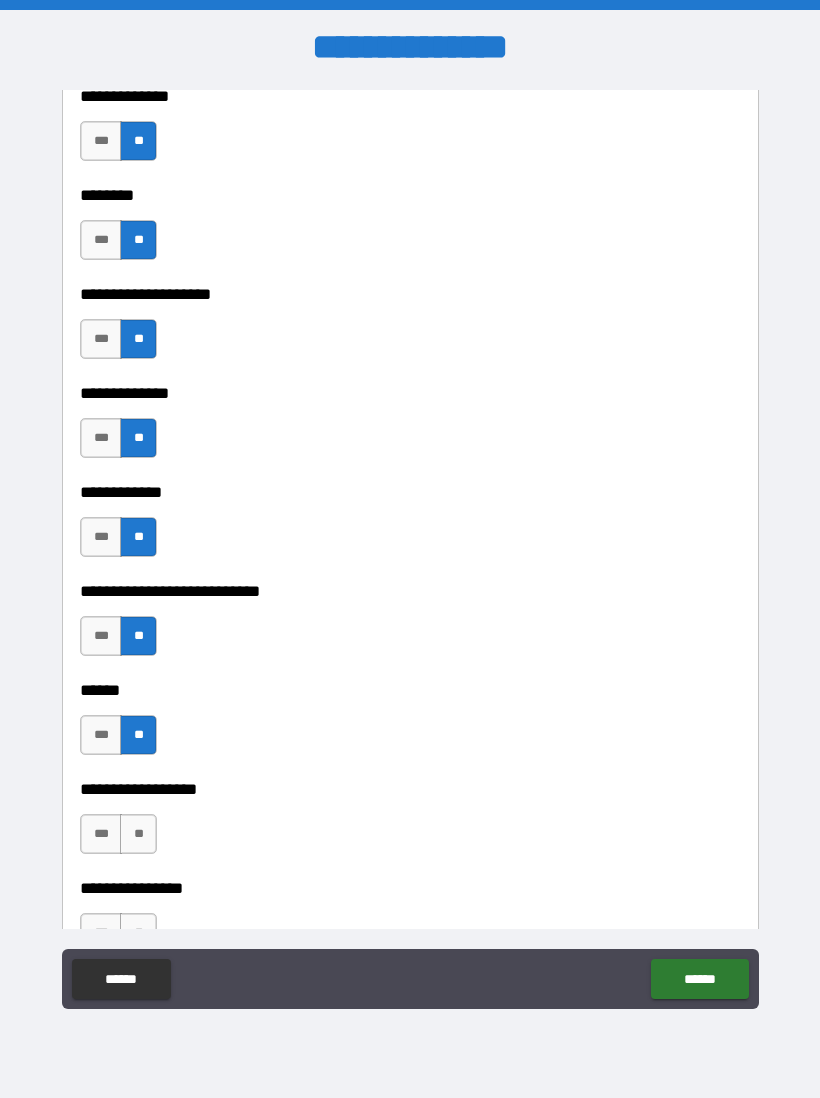 click on "**" at bounding box center [138, 834] 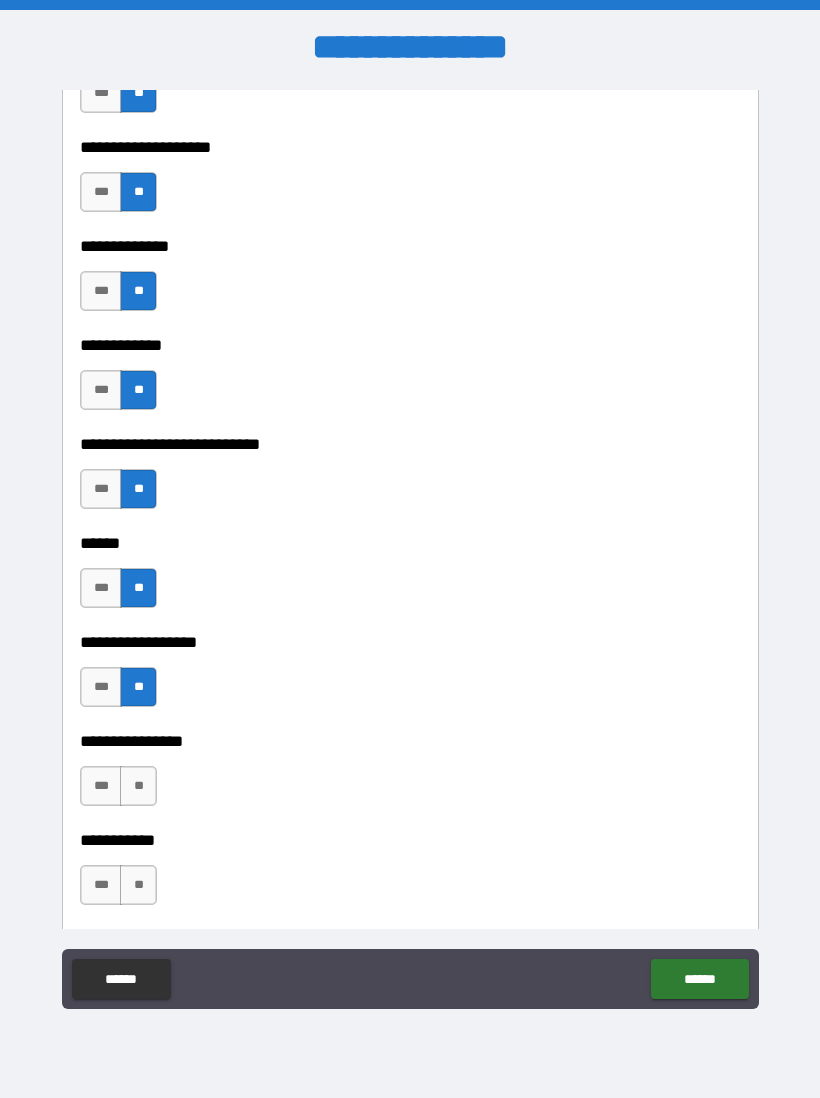 scroll, scrollTop: 8957, scrollLeft: 0, axis: vertical 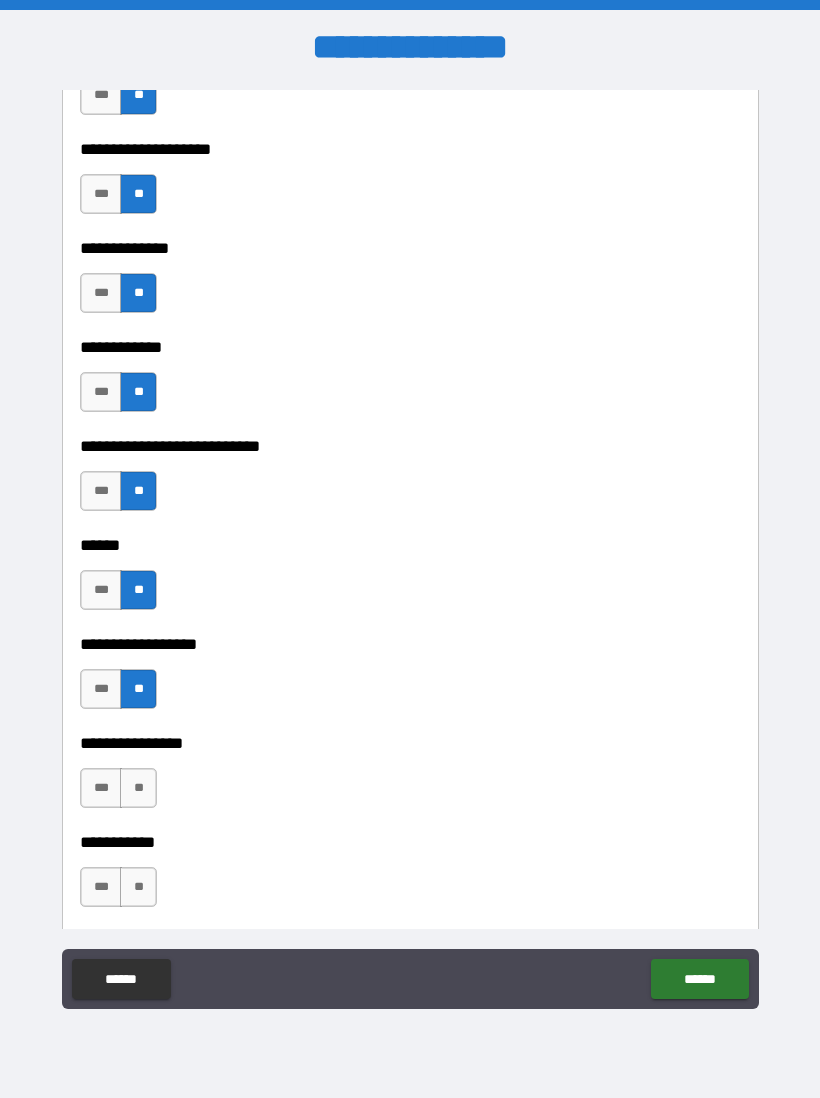 click on "**" at bounding box center (138, 788) 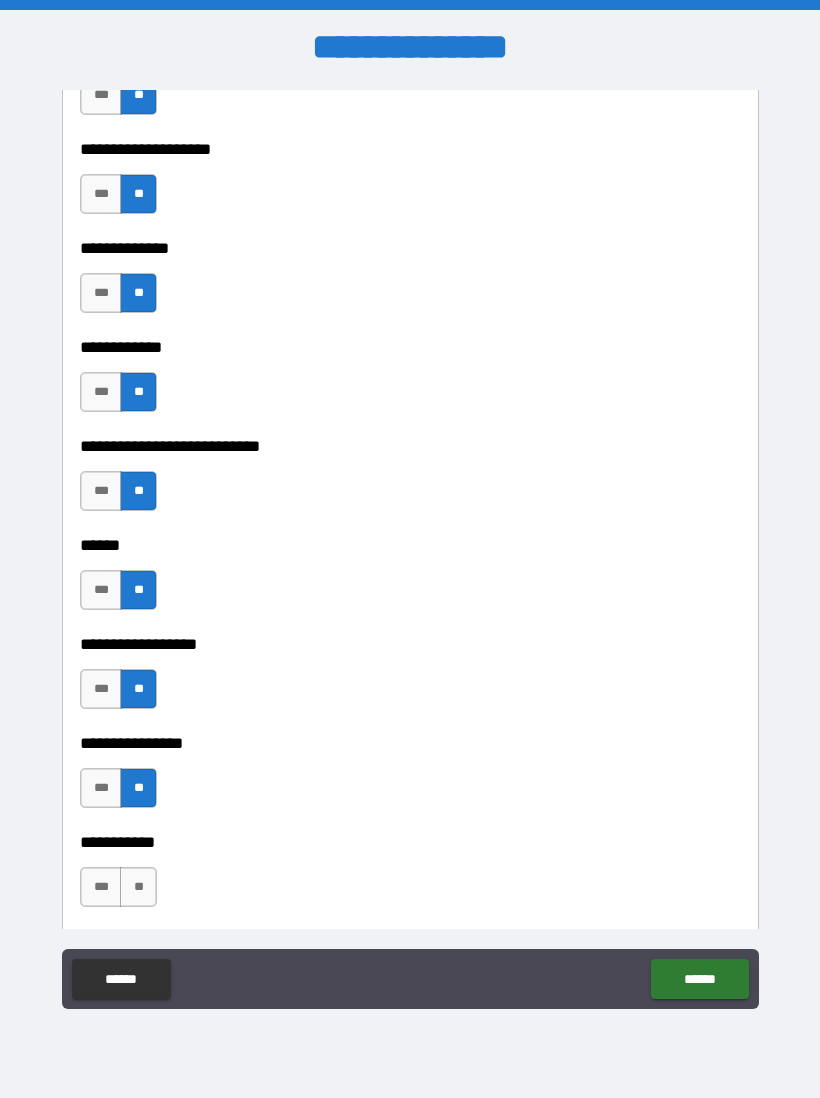 click on "**" at bounding box center (138, 887) 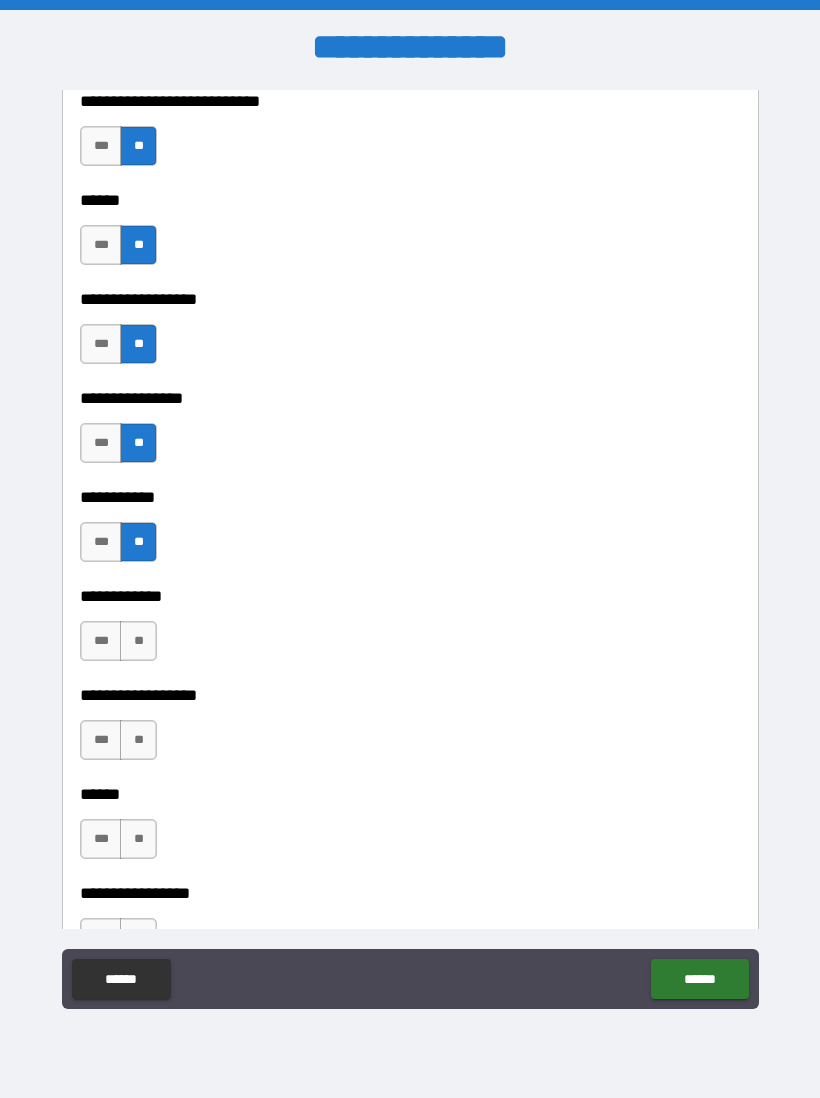 scroll, scrollTop: 9304, scrollLeft: 0, axis: vertical 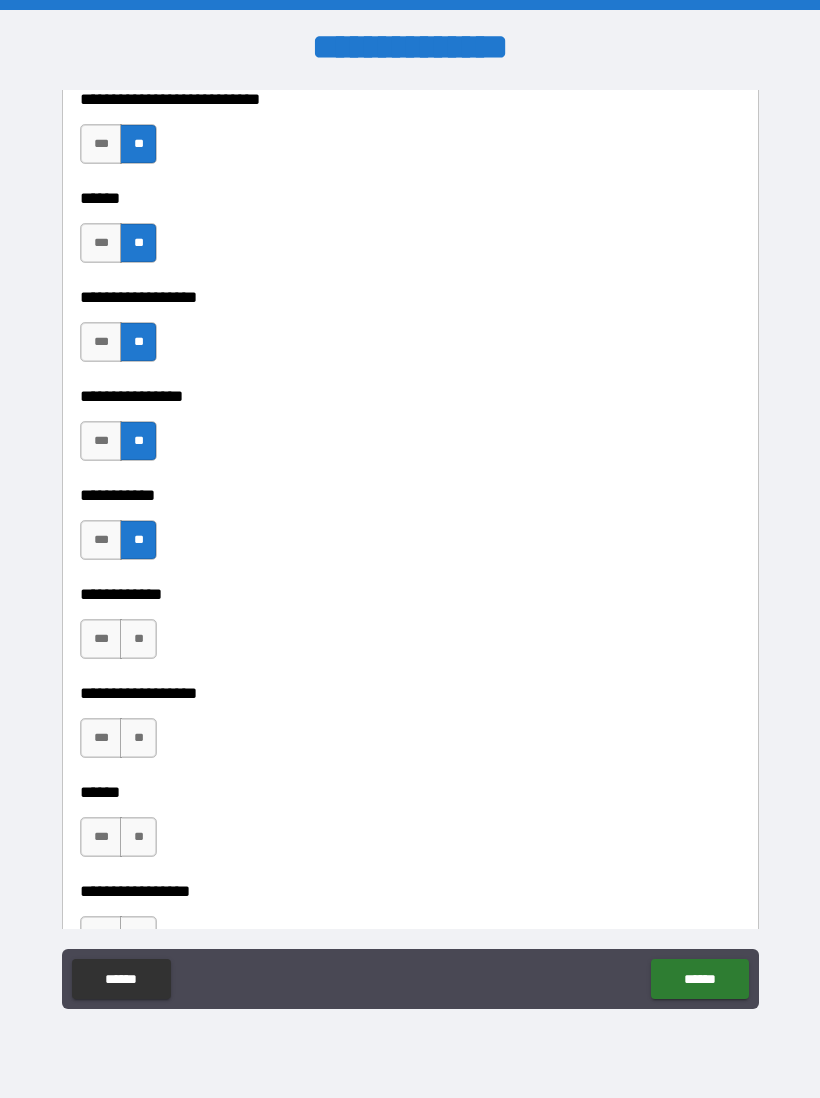 click on "**" at bounding box center [138, 639] 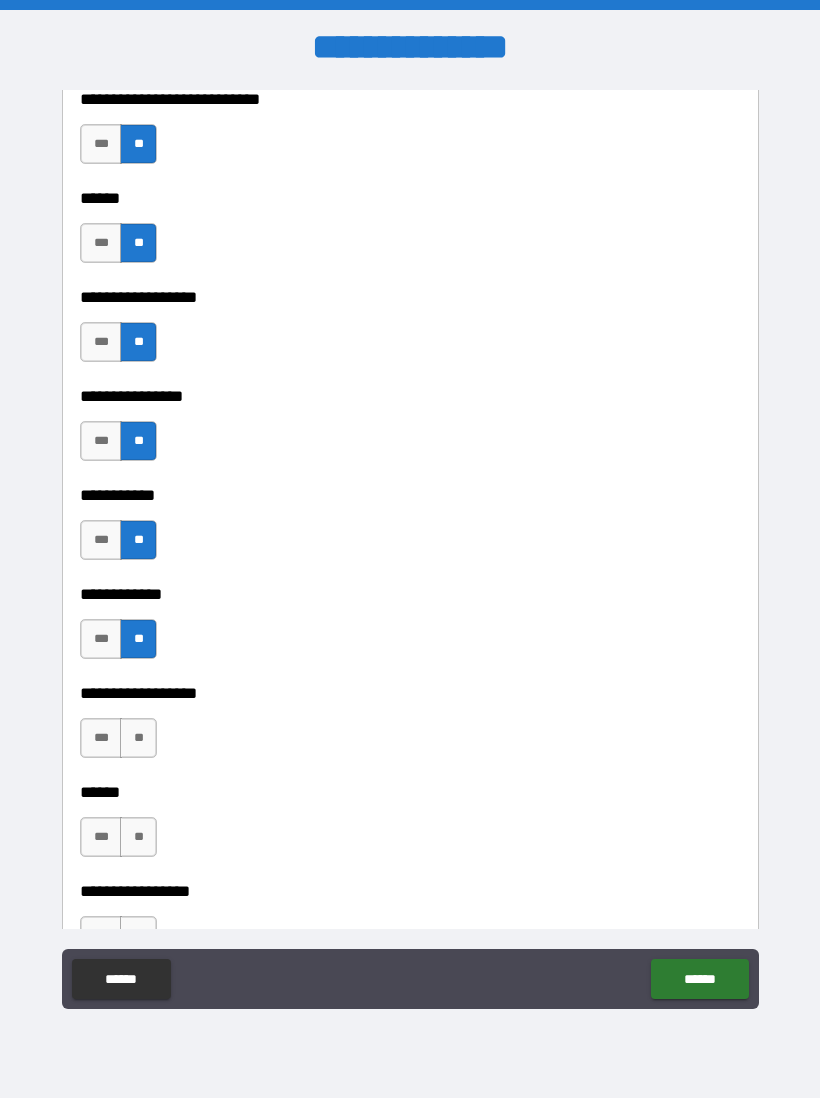 click on "**" at bounding box center [138, 738] 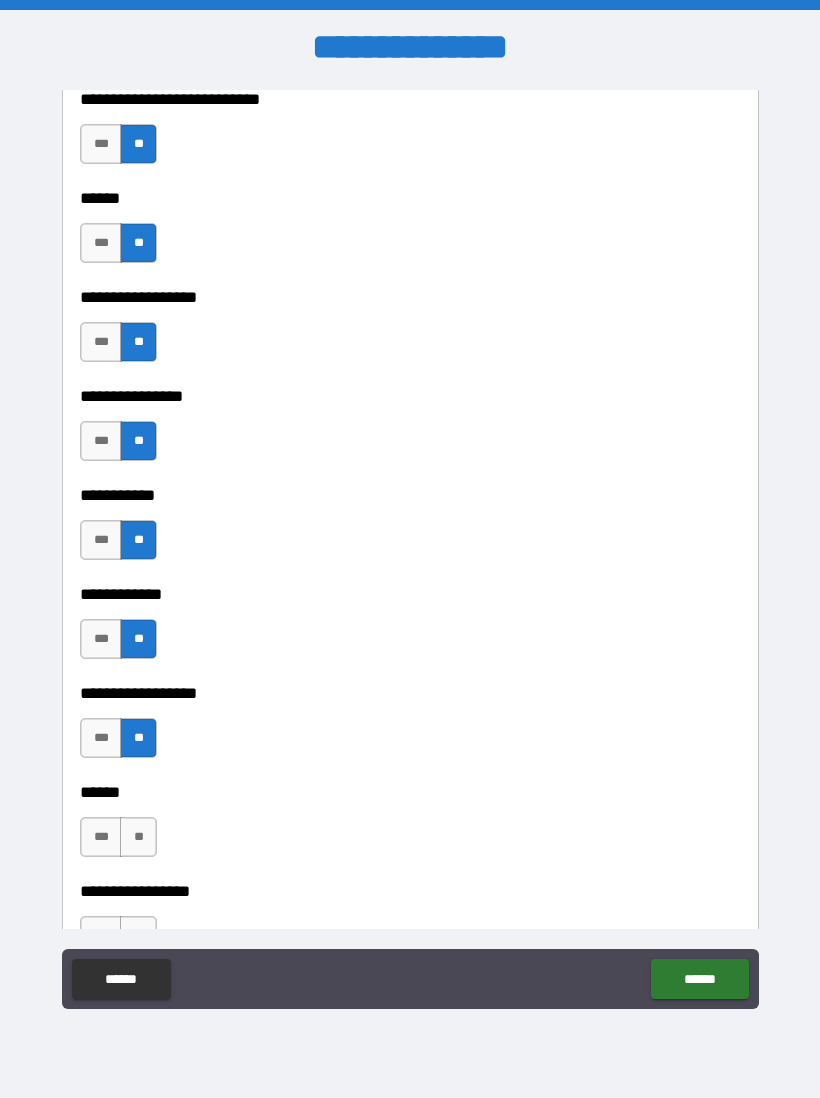 click on "**" at bounding box center (138, 837) 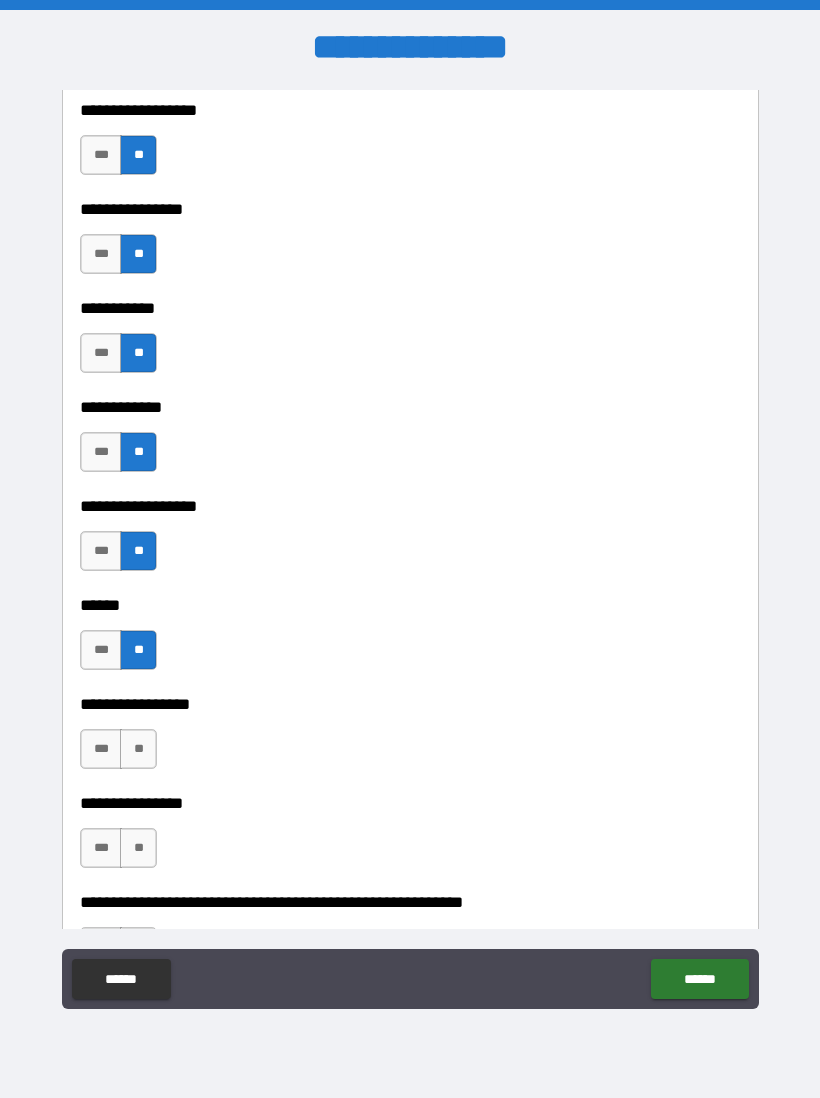 scroll, scrollTop: 9507, scrollLeft: 0, axis: vertical 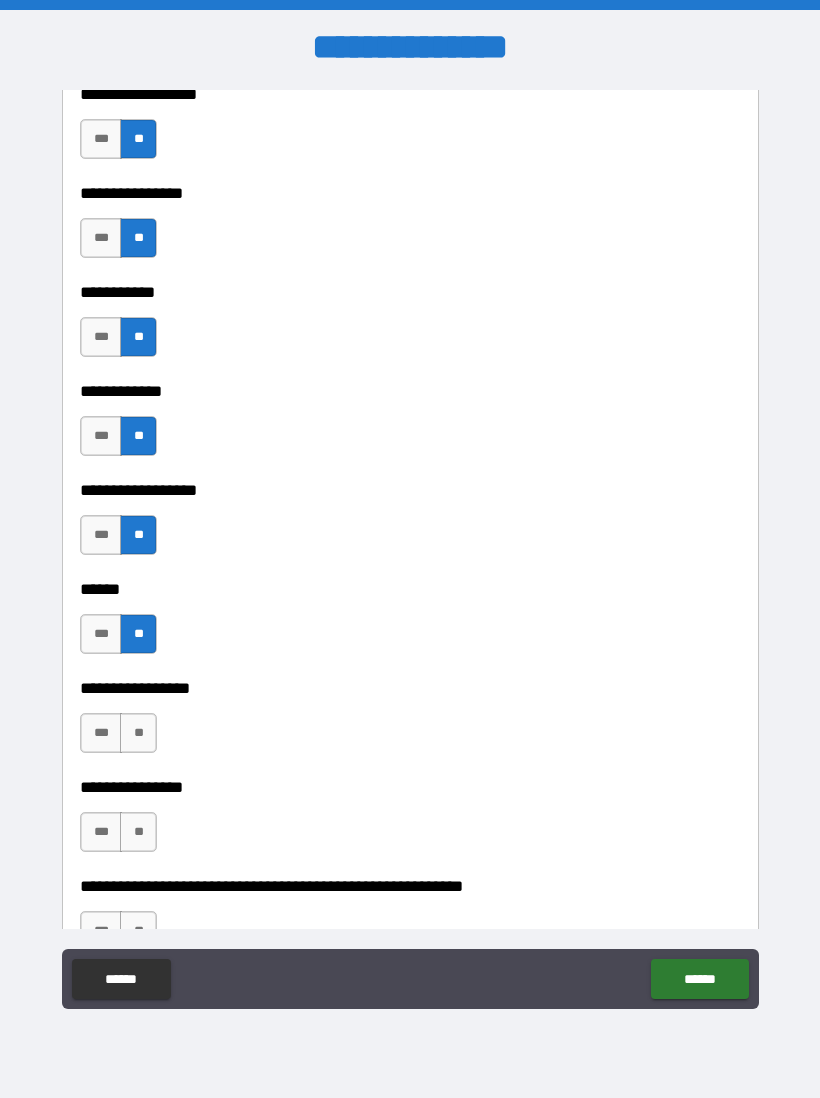 click on "**" at bounding box center (138, 733) 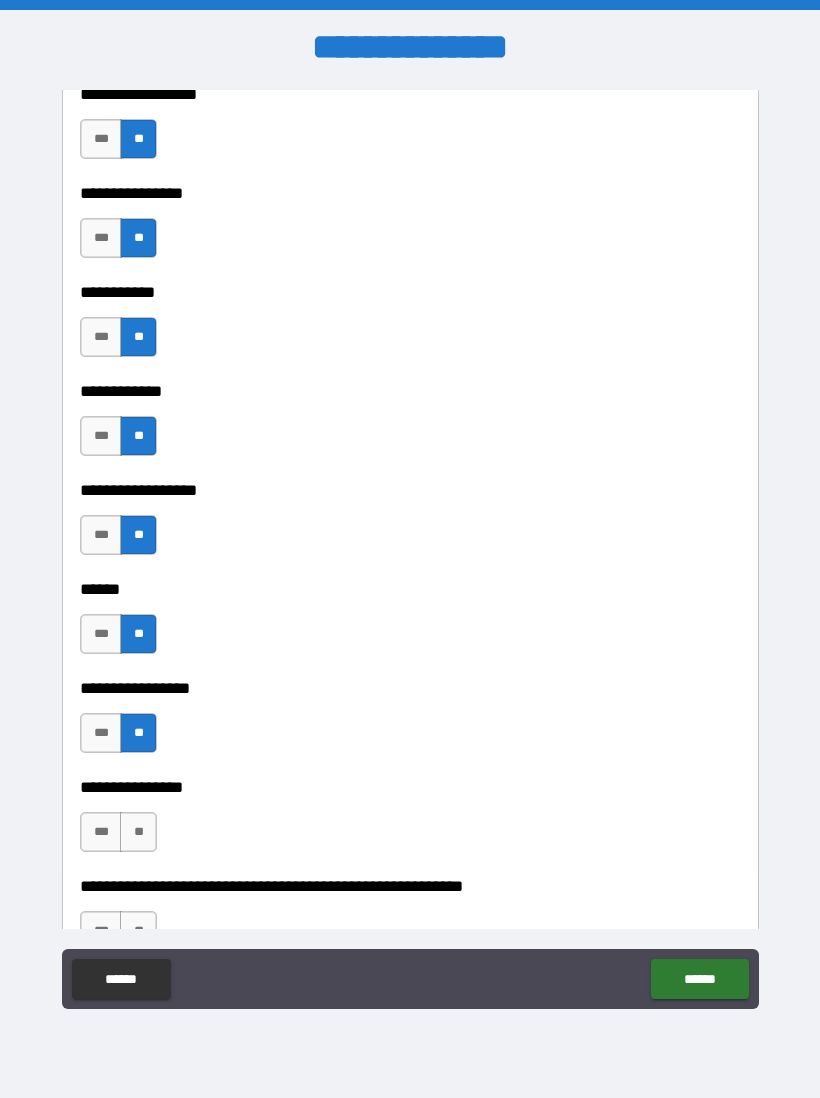 click on "**" at bounding box center (138, 832) 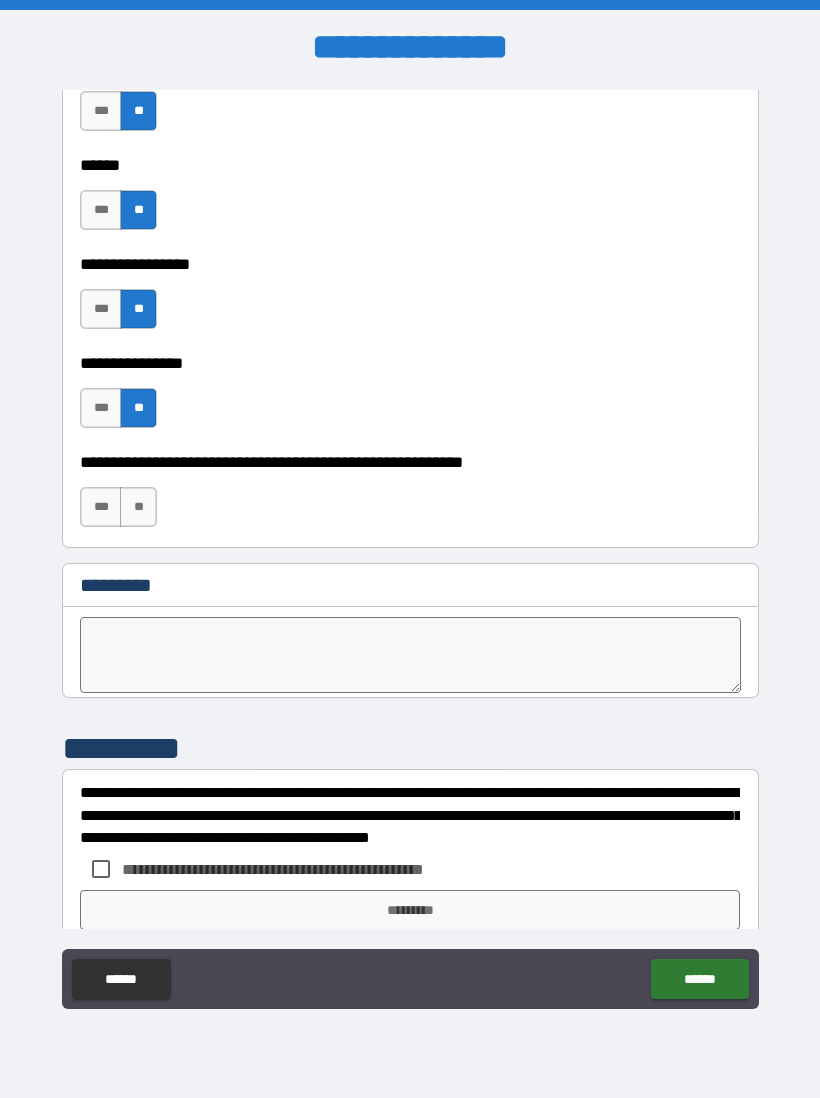 scroll, scrollTop: 9933, scrollLeft: 0, axis: vertical 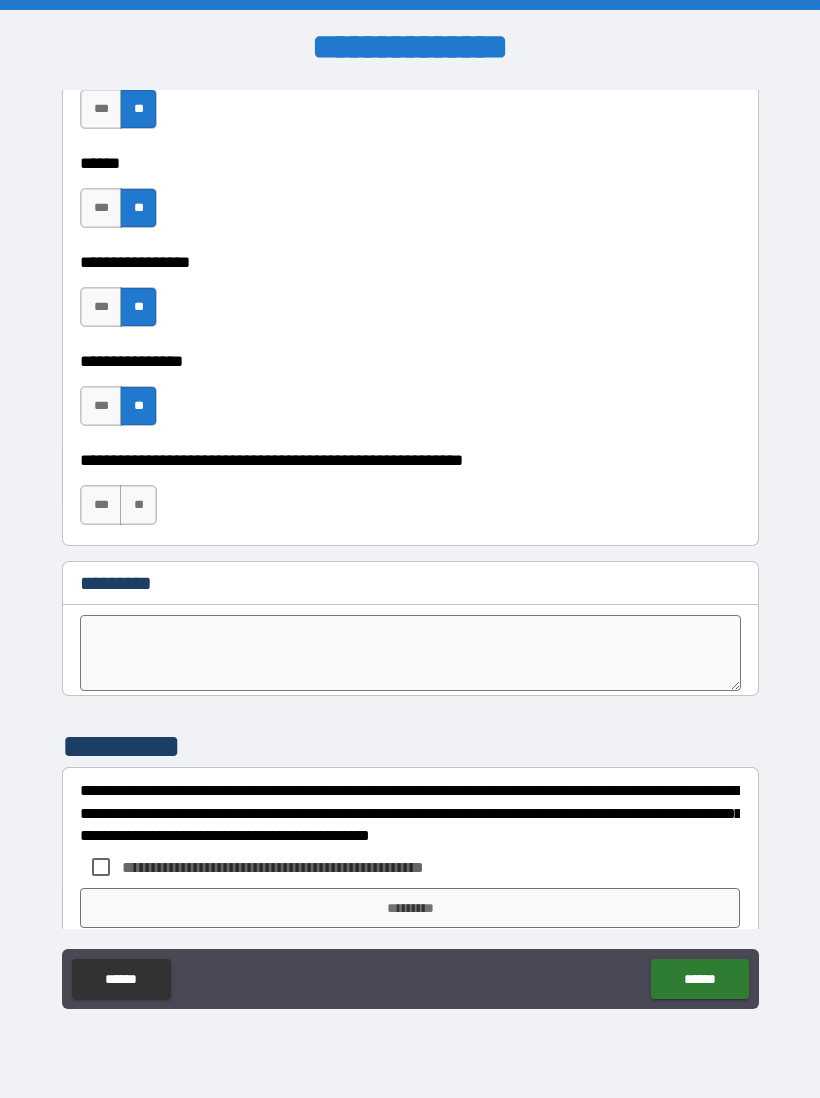 click on "**" at bounding box center [138, 505] 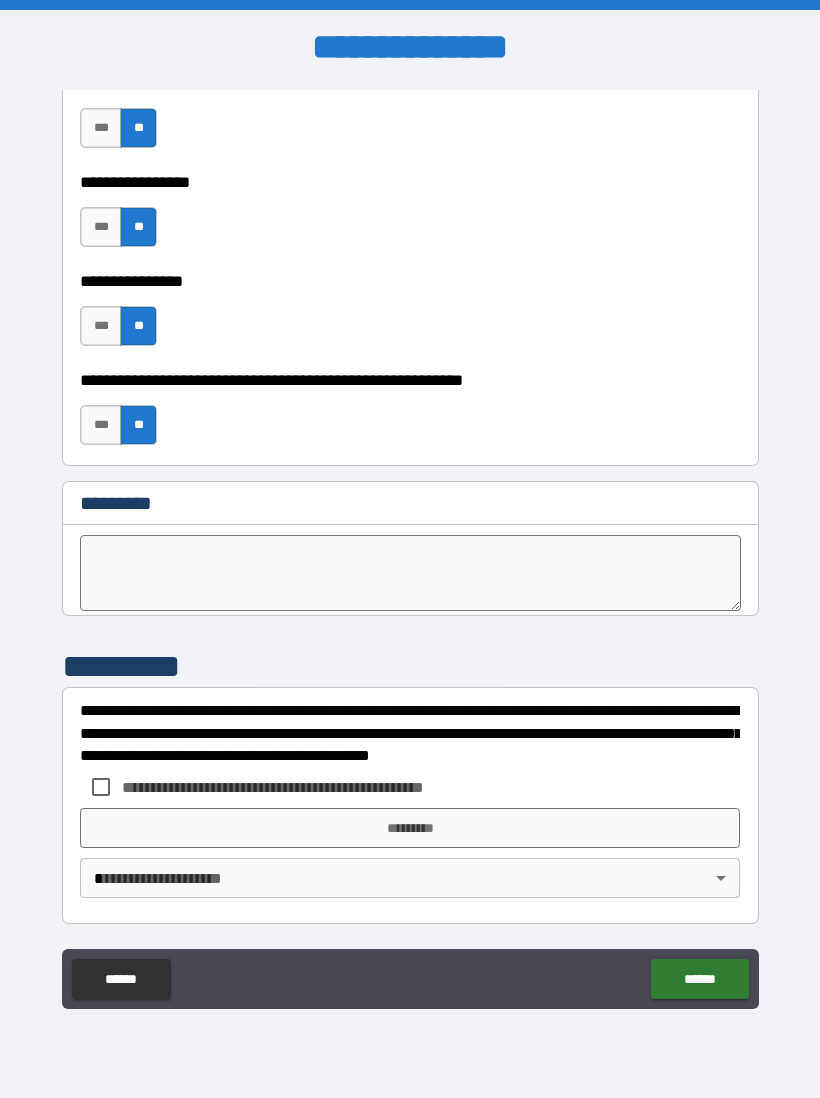 scroll, scrollTop: 10013, scrollLeft: 0, axis: vertical 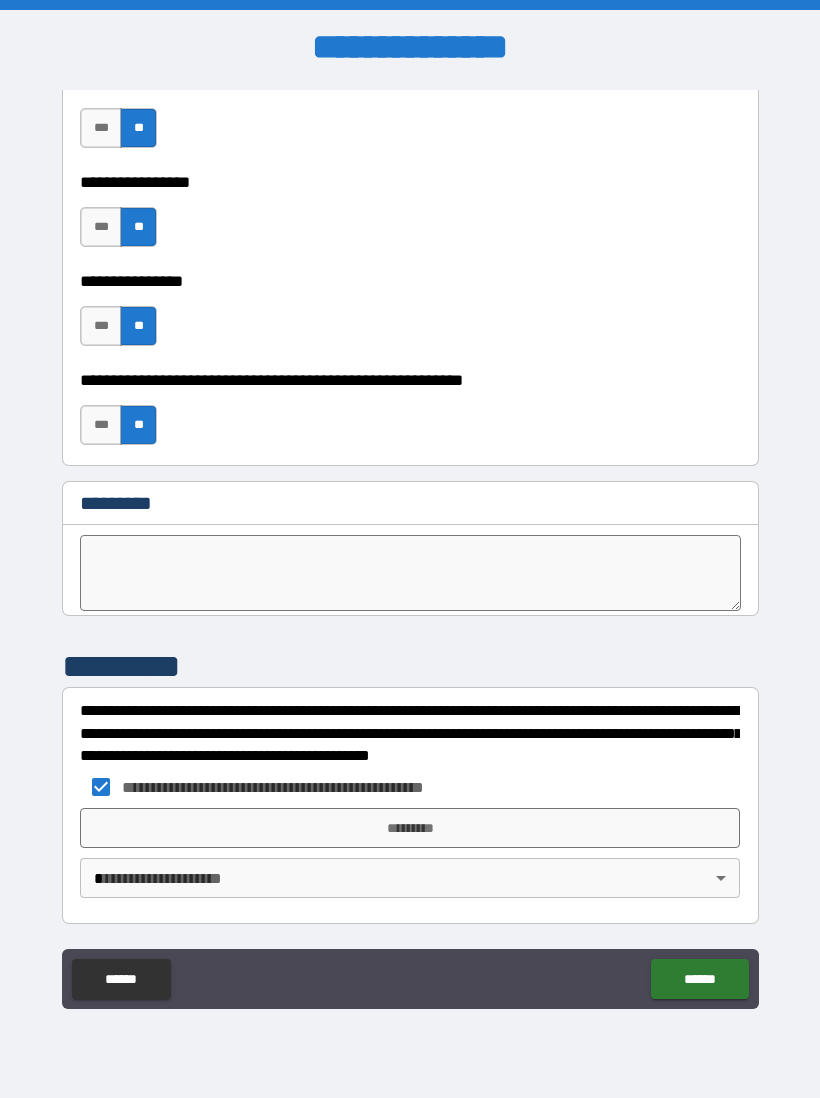 click on "*********" at bounding box center (410, 828) 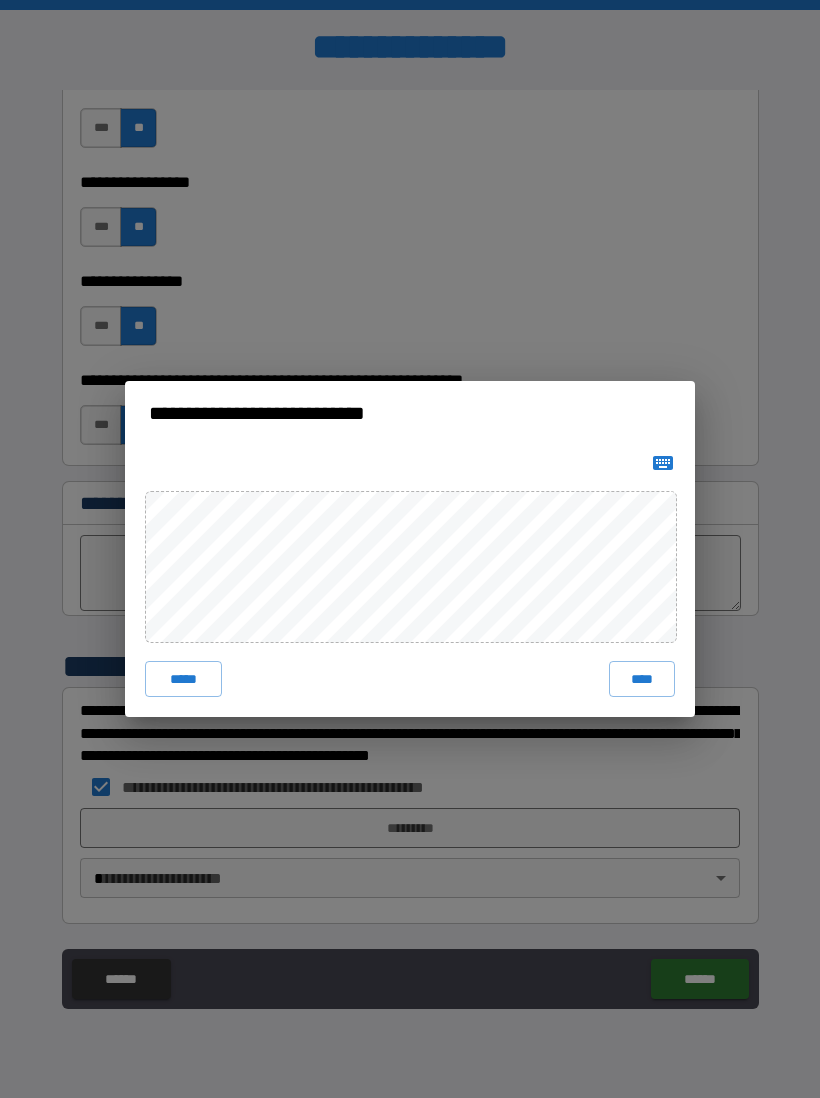 click on "****" at bounding box center (642, 679) 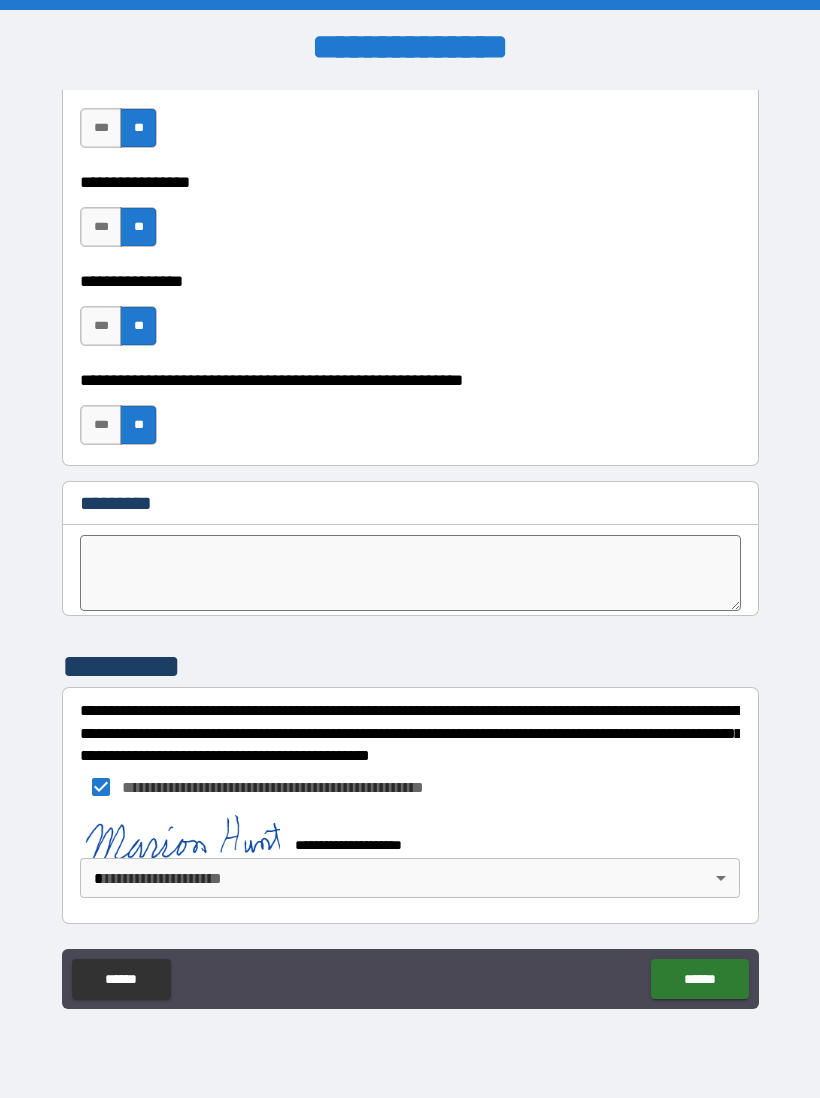scroll, scrollTop: 10003, scrollLeft: 0, axis: vertical 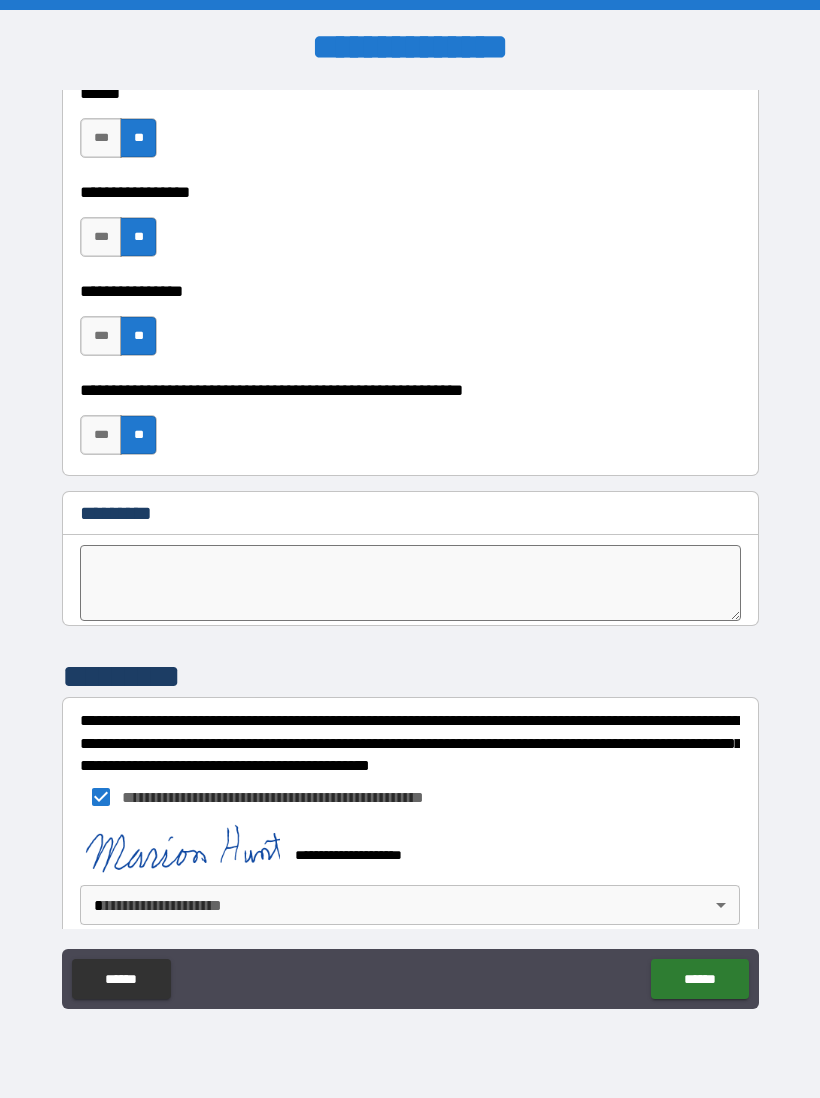click on "*********" at bounding box center (410, 676) 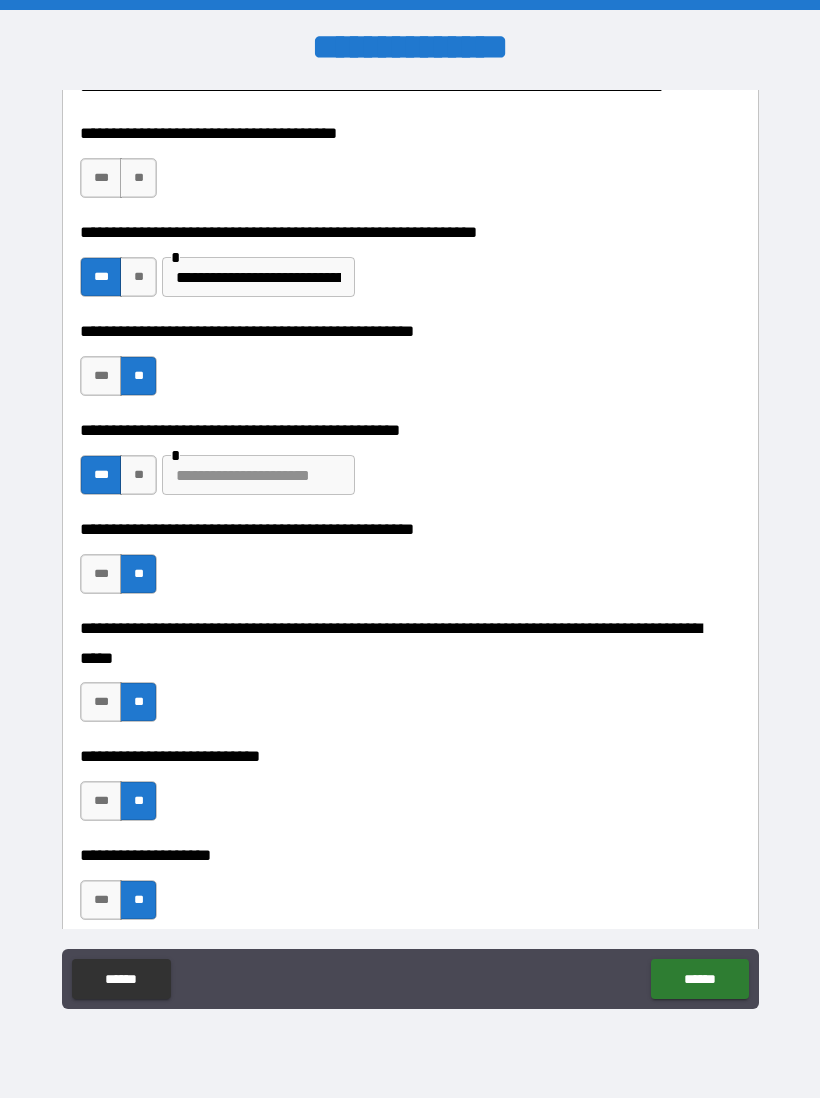 scroll, scrollTop: 315, scrollLeft: 0, axis: vertical 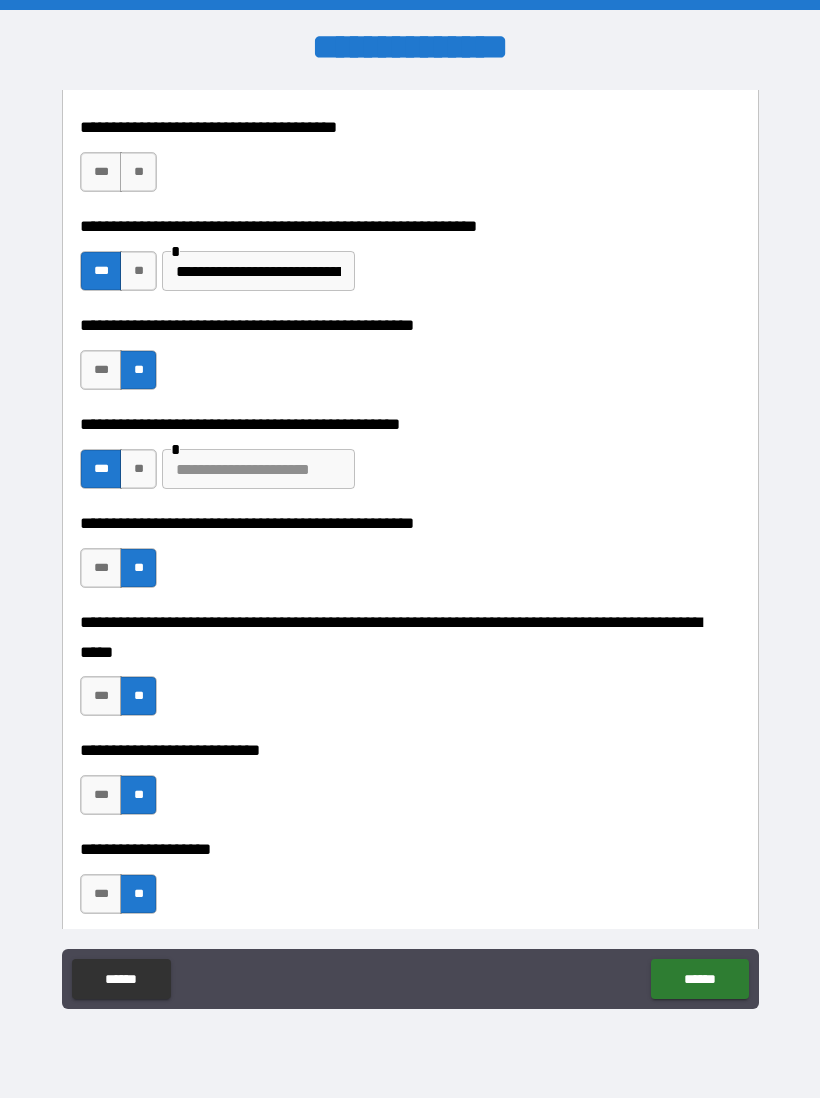 click on "**" at bounding box center [138, 172] 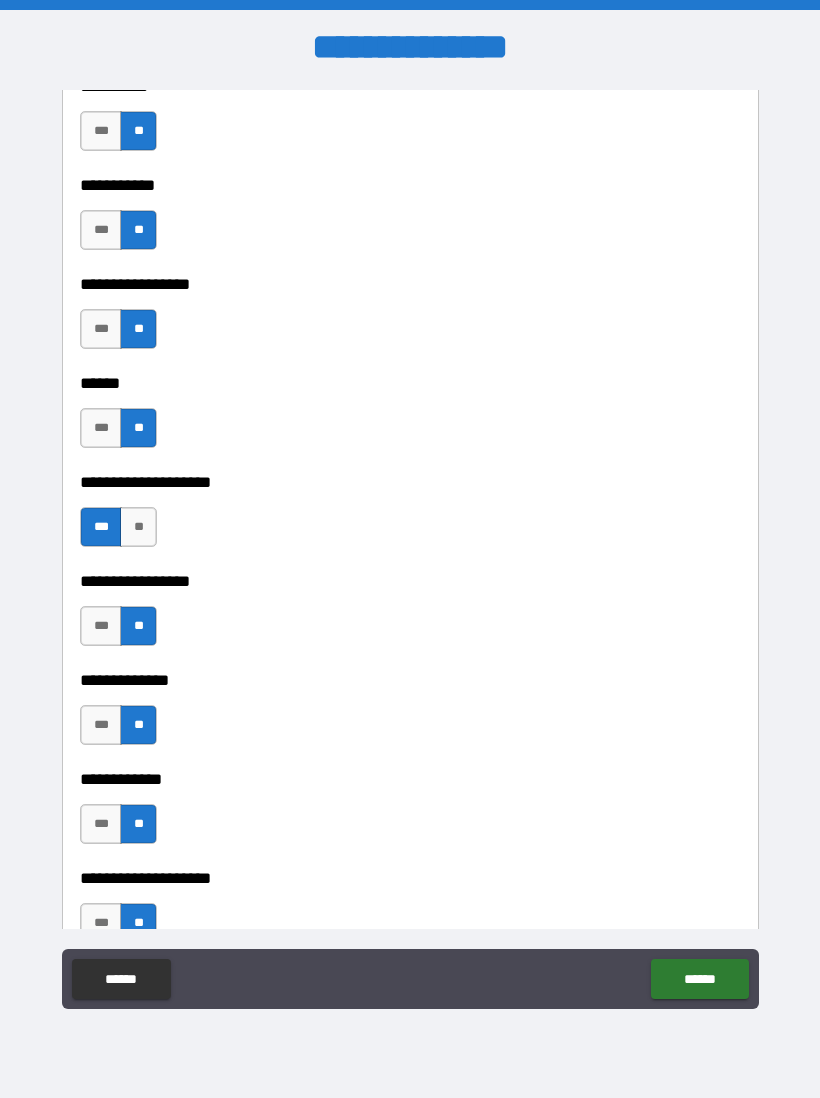 scroll, scrollTop: 6447, scrollLeft: 0, axis: vertical 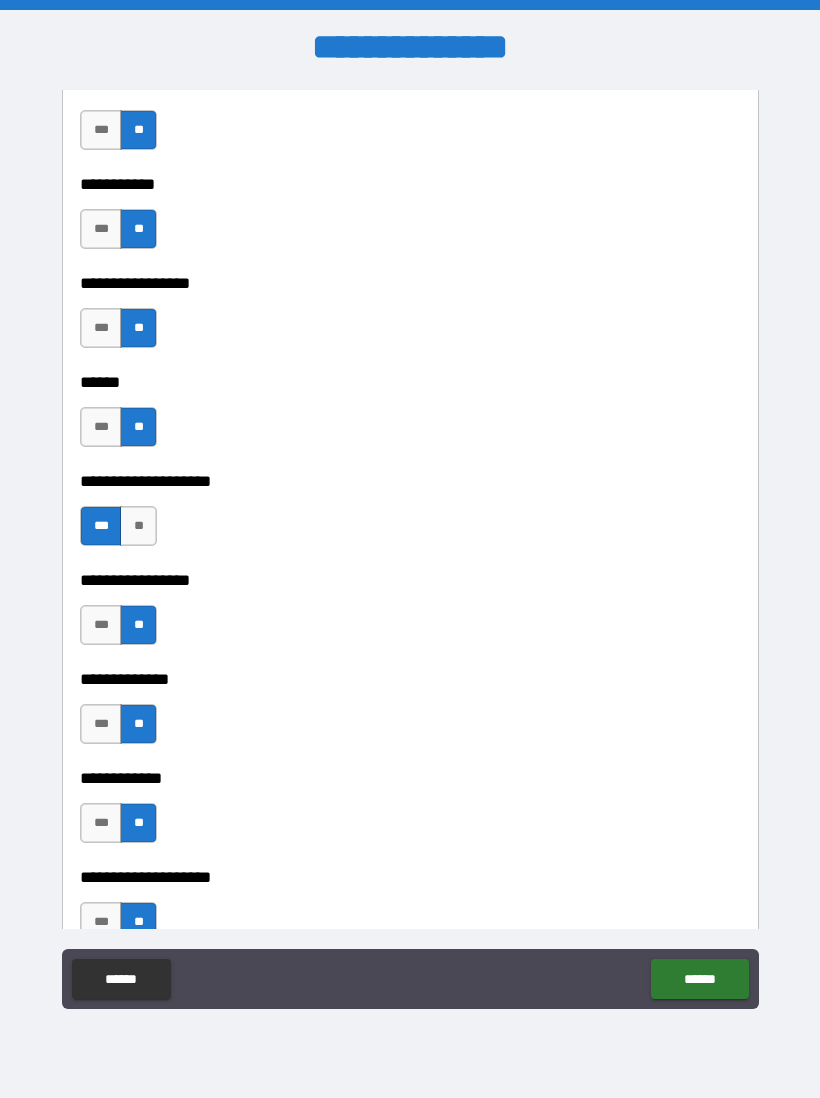 click on "***" at bounding box center (101, 526) 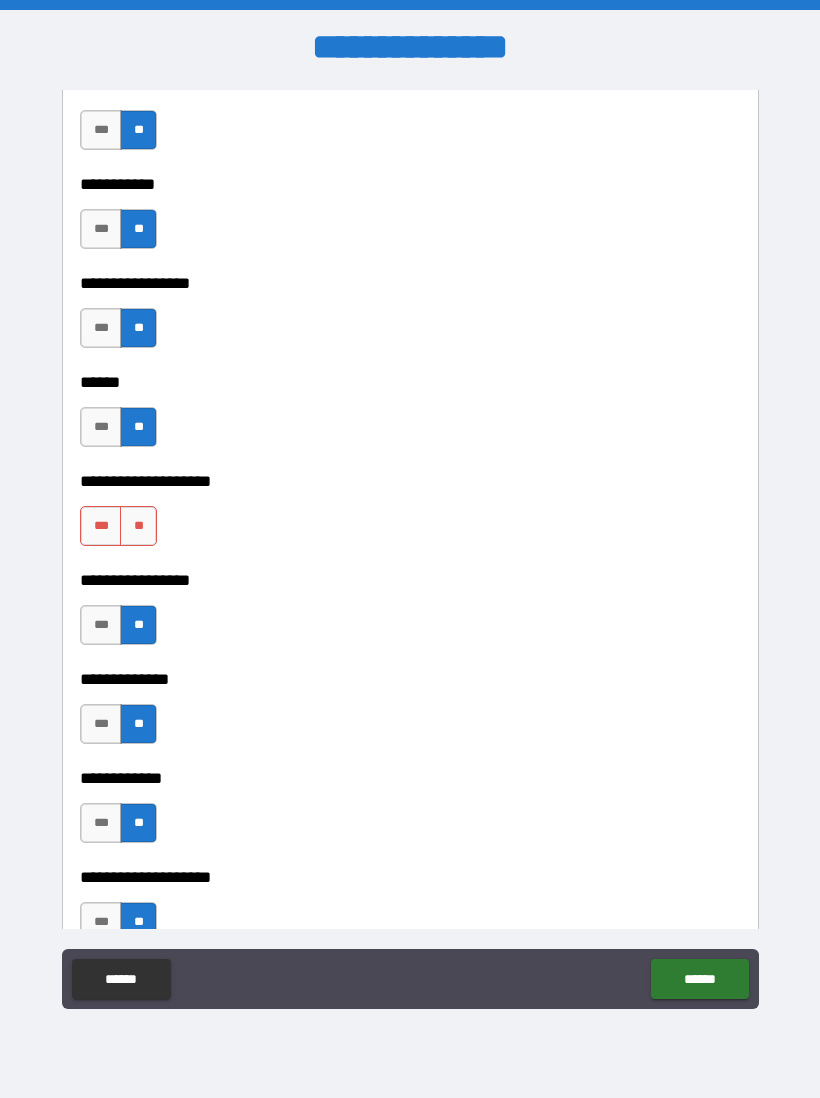 click on "***" at bounding box center [101, 526] 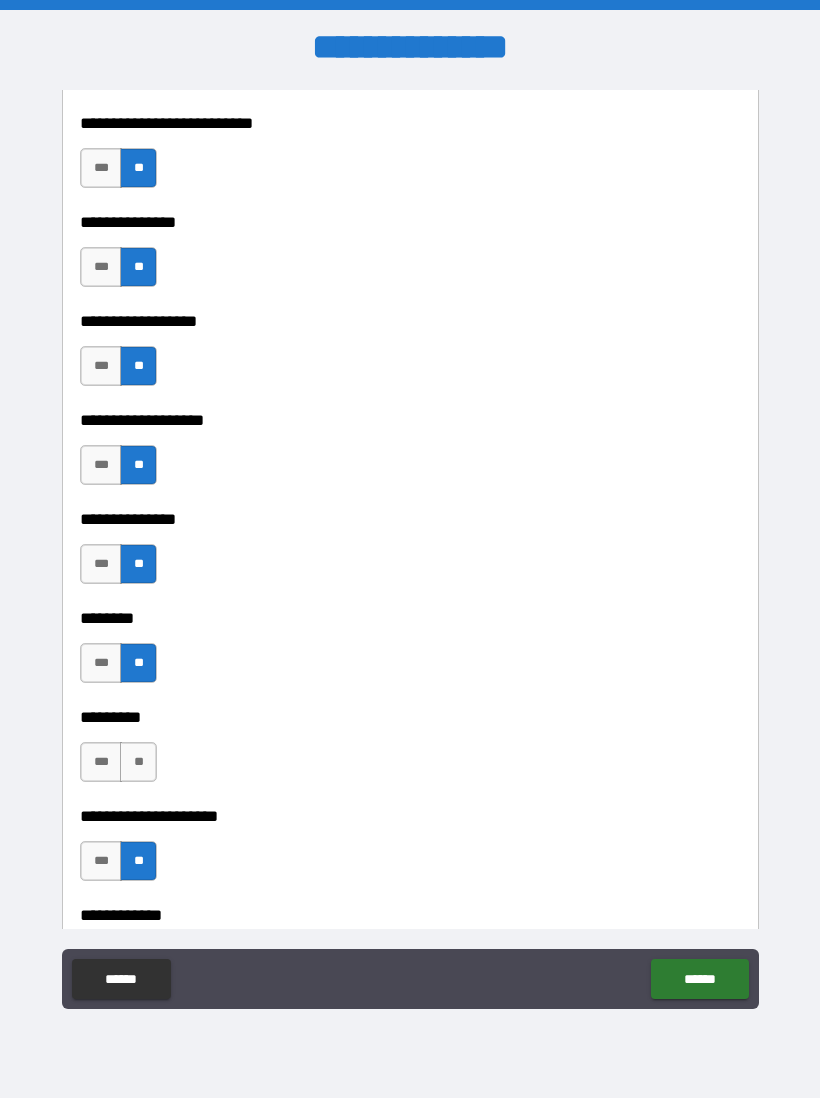 scroll, scrollTop: 5319, scrollLeft: 0, axis: vertical 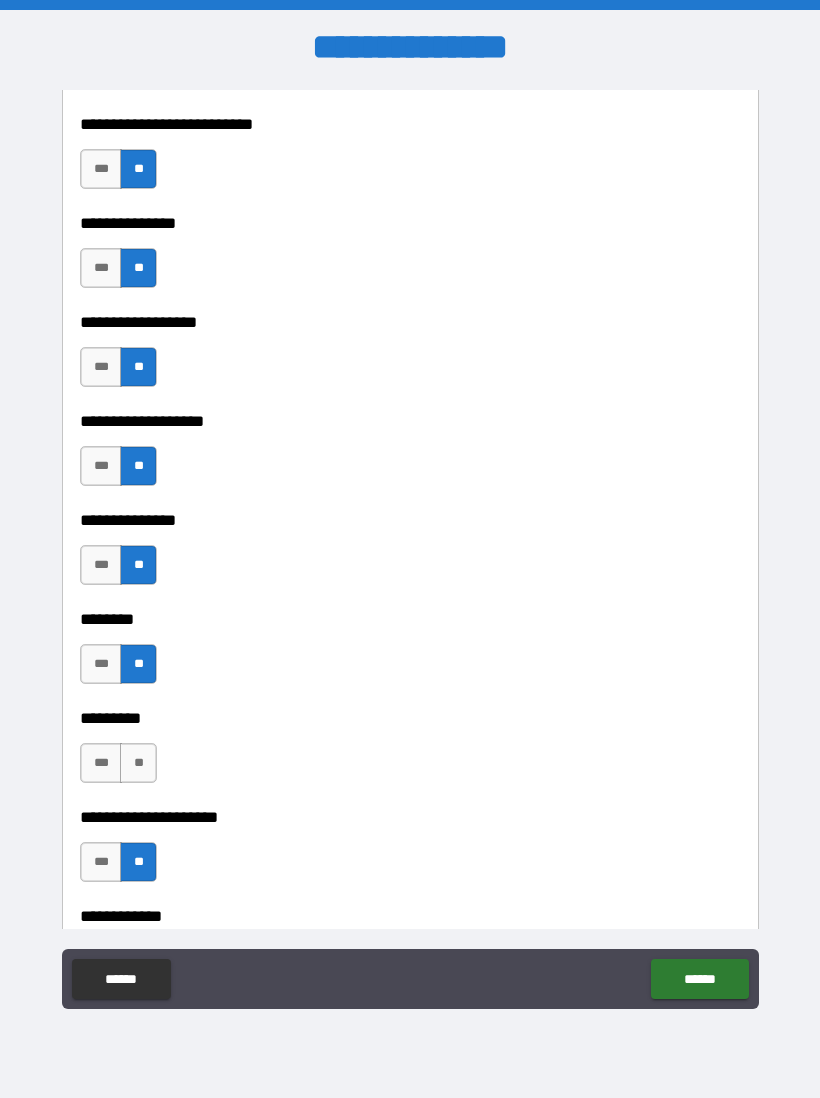 click on "**" at bounding box center [138, 763] 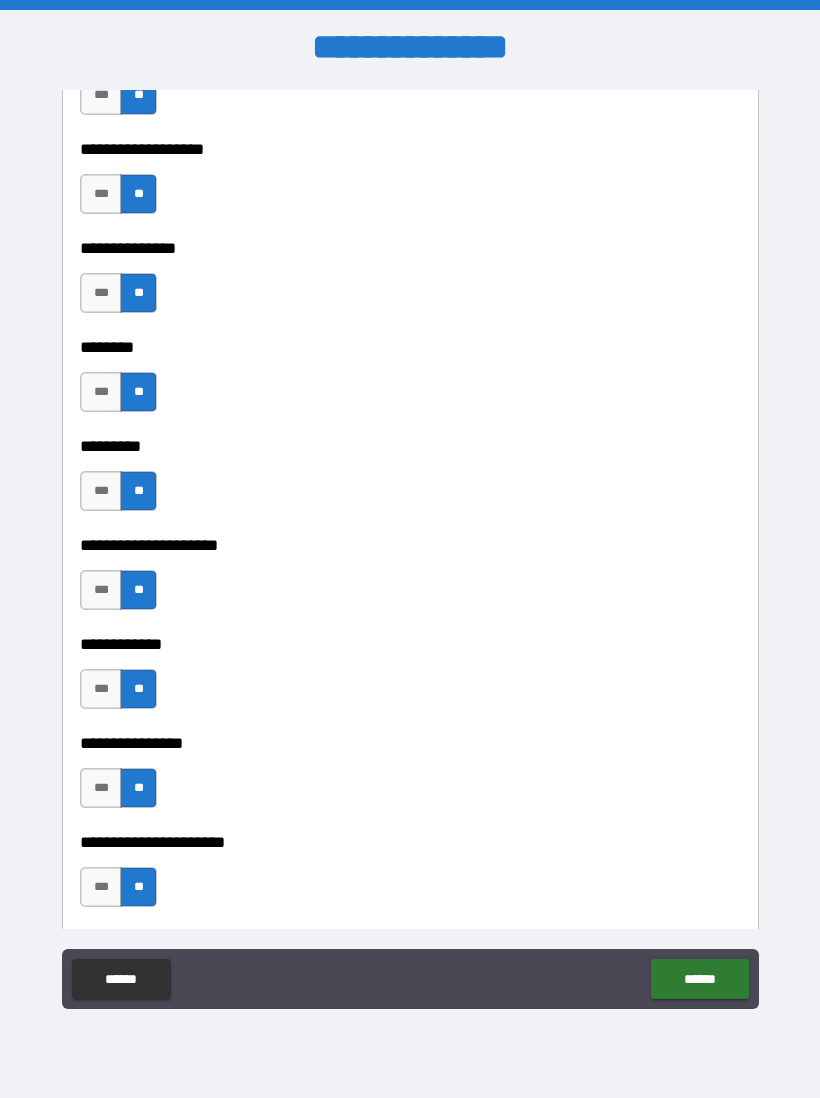 scroll, scrollTop: 5592, scrollLeft: 0, axis: vertical 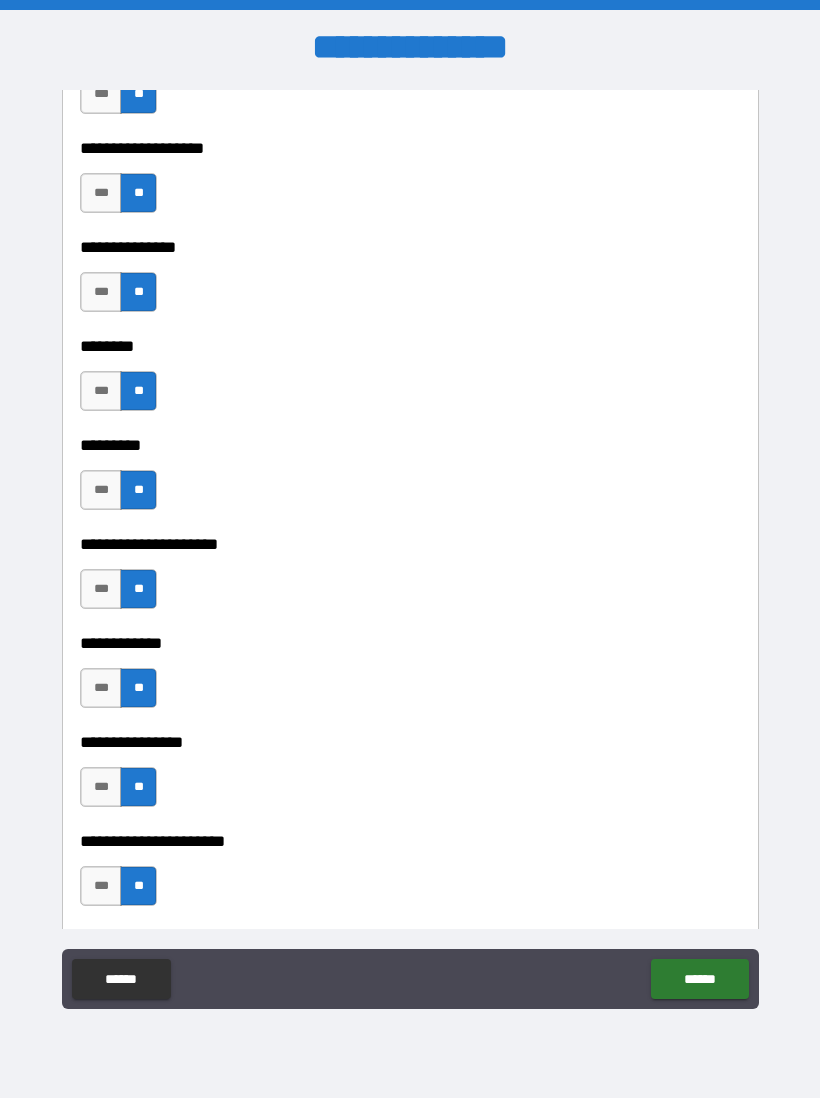 click on "**" at bounding box center [138, 490] 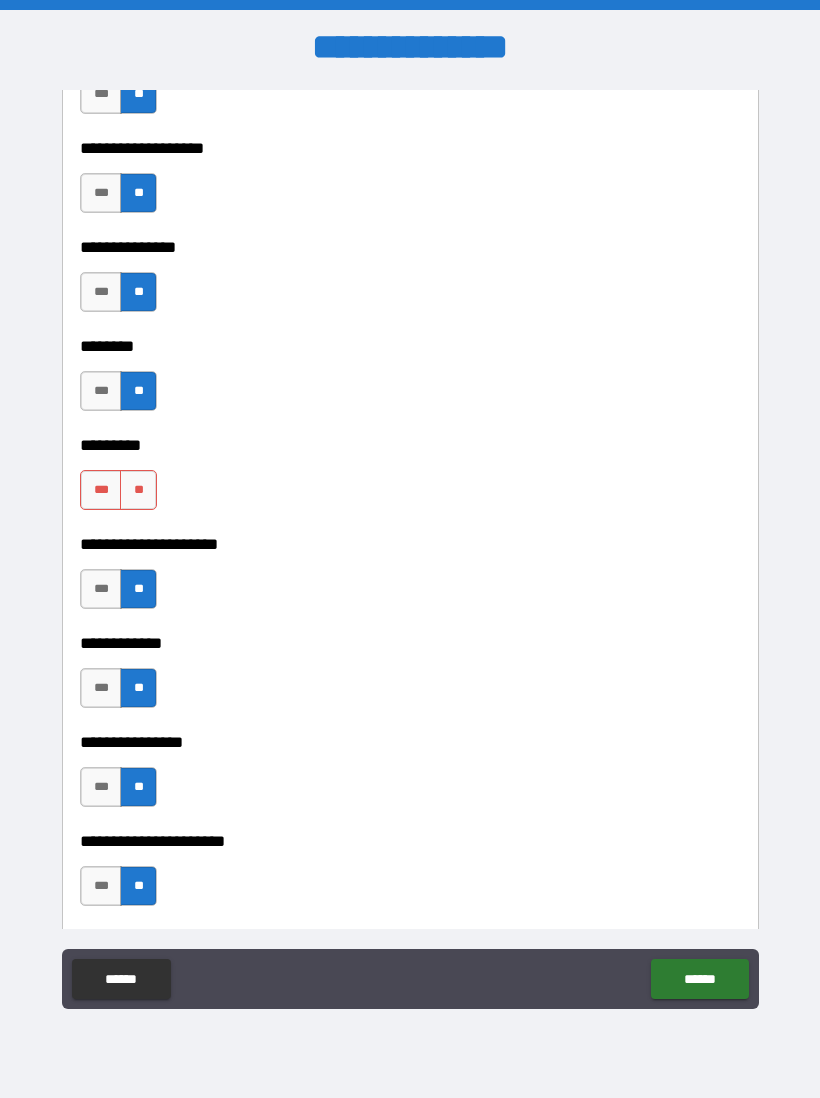 click on "***" at bounding box center [101, 490] 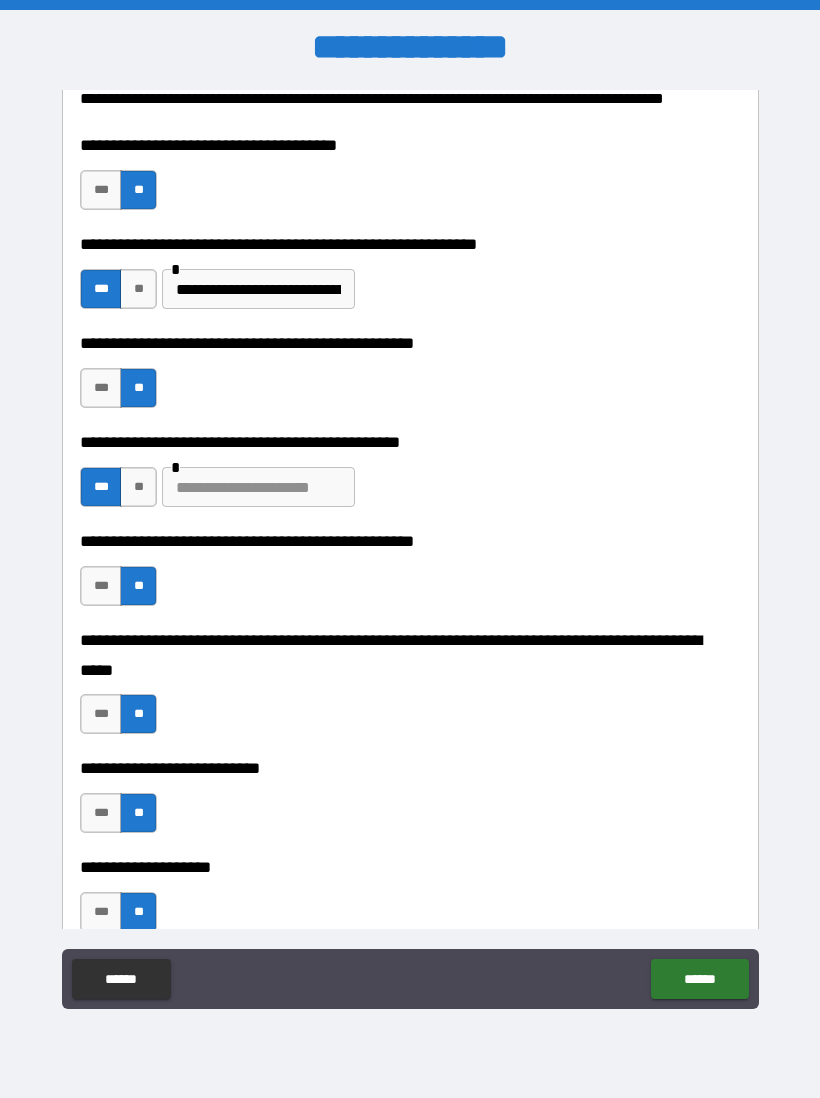 scroll, scrollTop: 296, scrollLeft: 0, axis: vertical 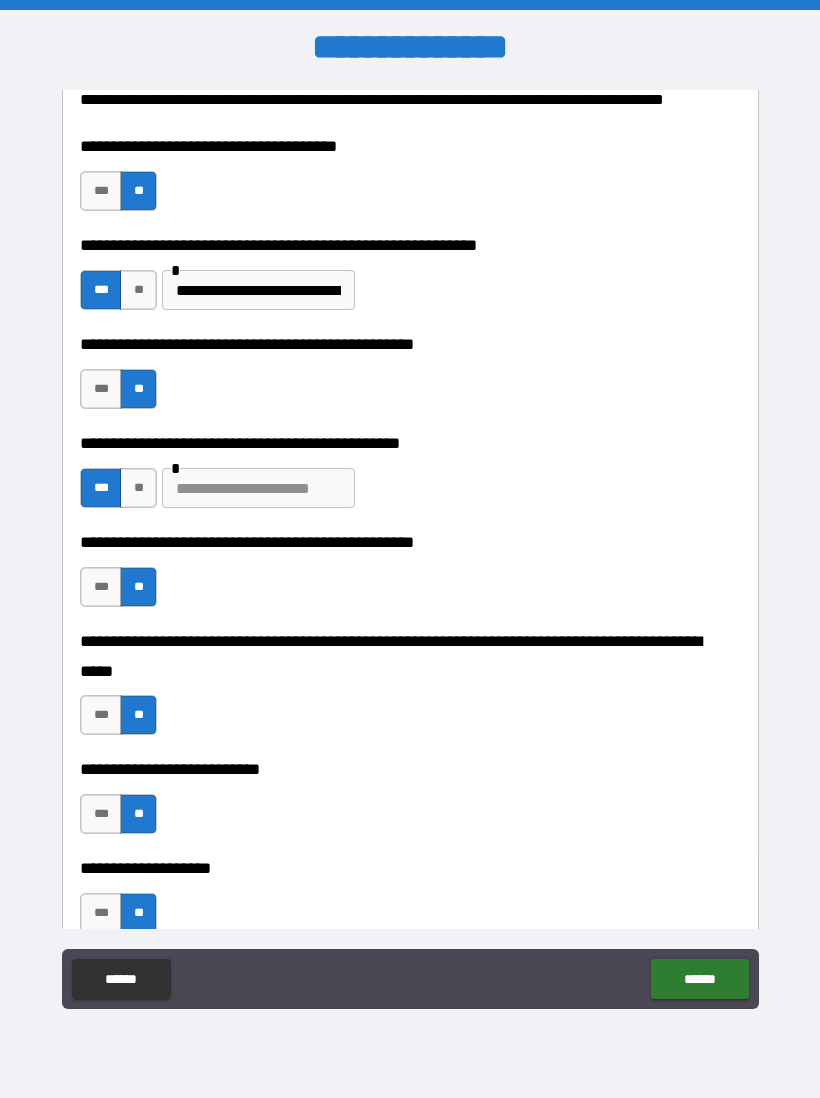 click at bounding box center [258, 488] 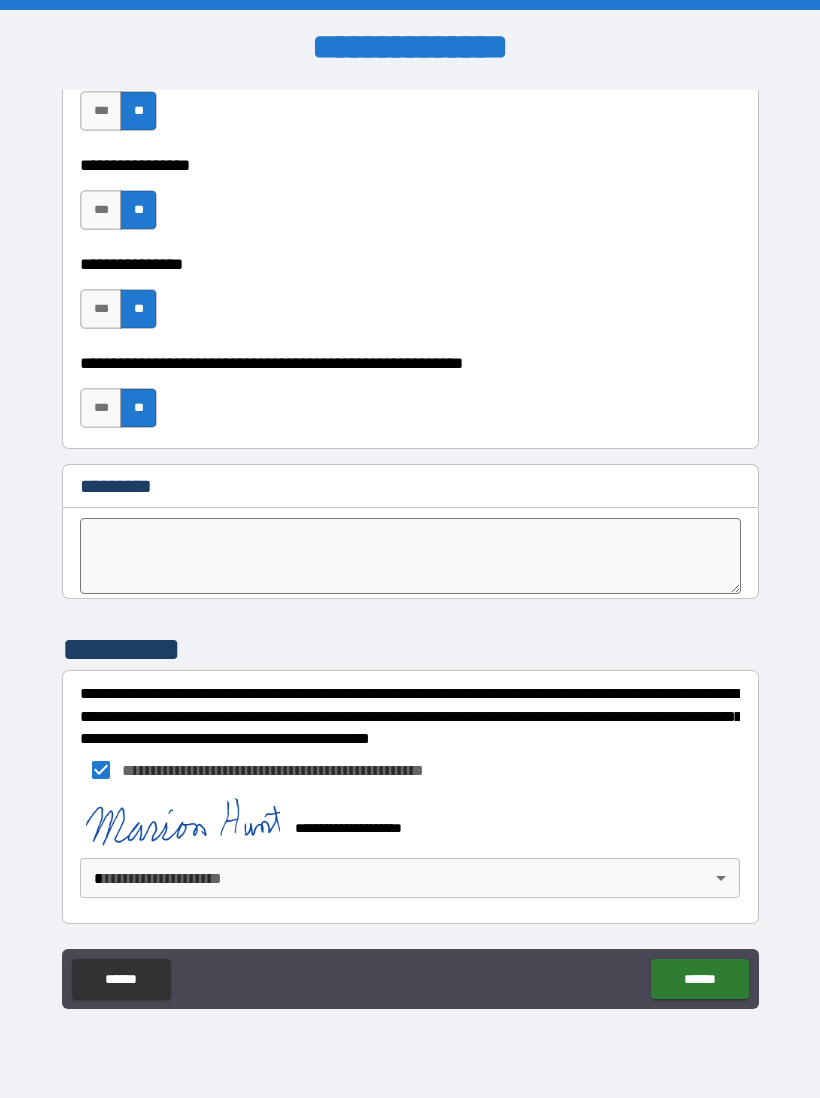 scroll, scrollTop: 10030, scrollLeft: 0, axis: vertical 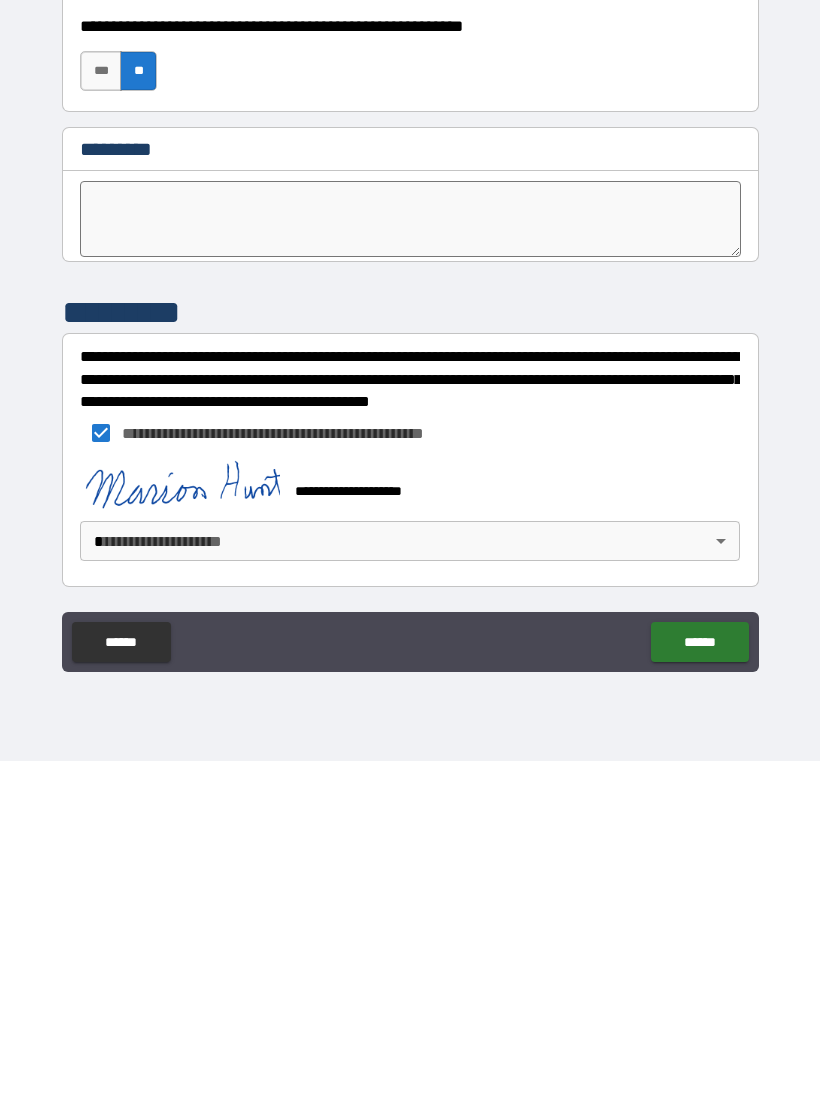 type on "**********" 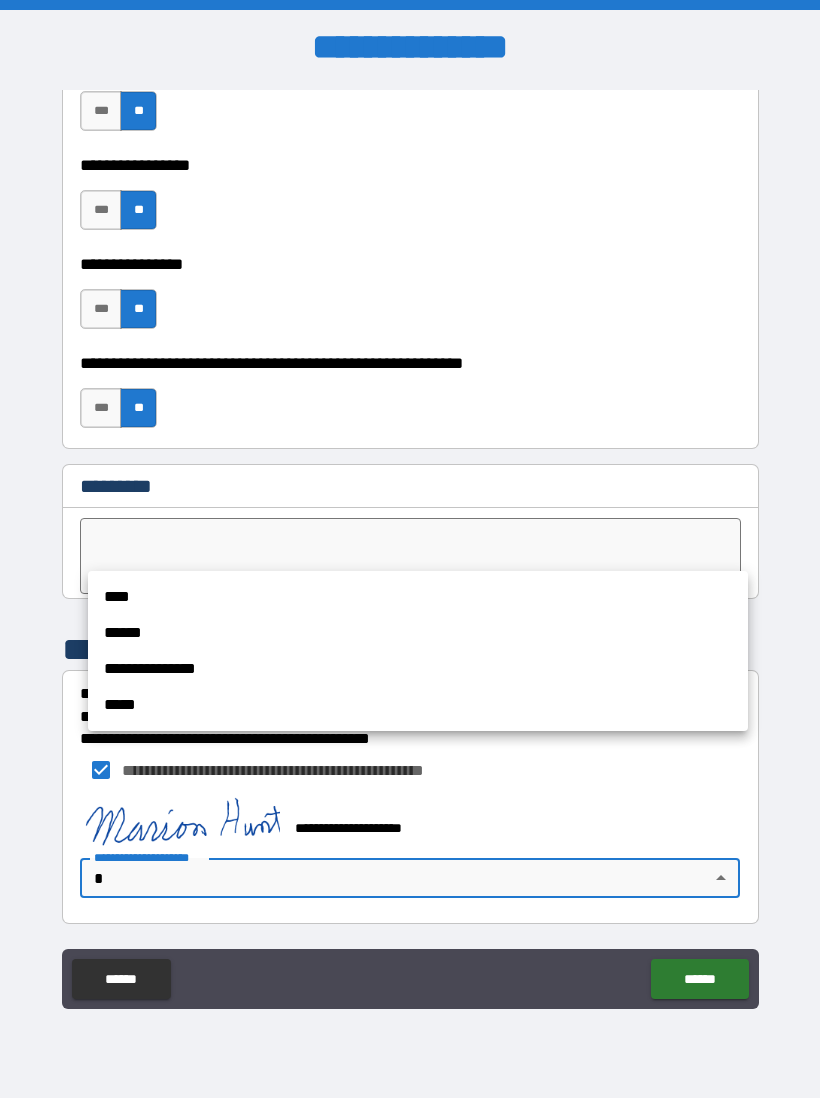click on "****" at bounding box center (418, 597) 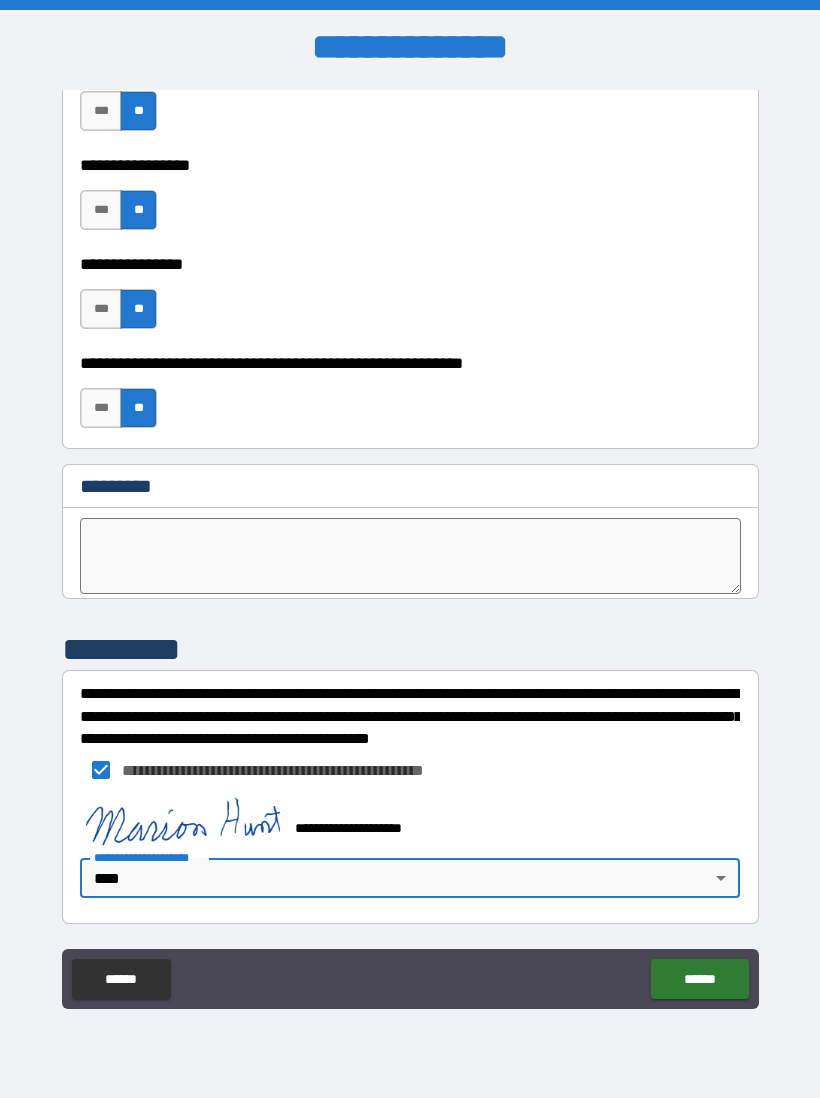 click on "******" at bounding box center (699, 979) 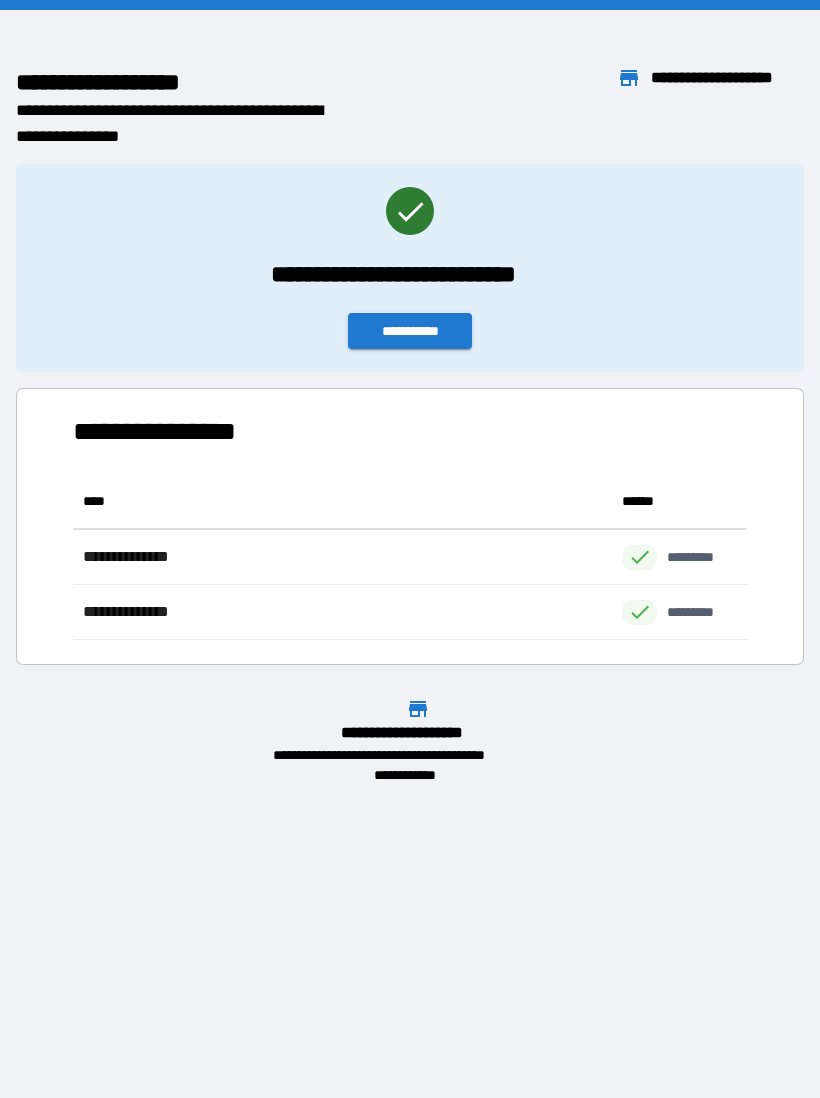 scroll, scrollTop: 1, scrollLeft: 1, axis: both 